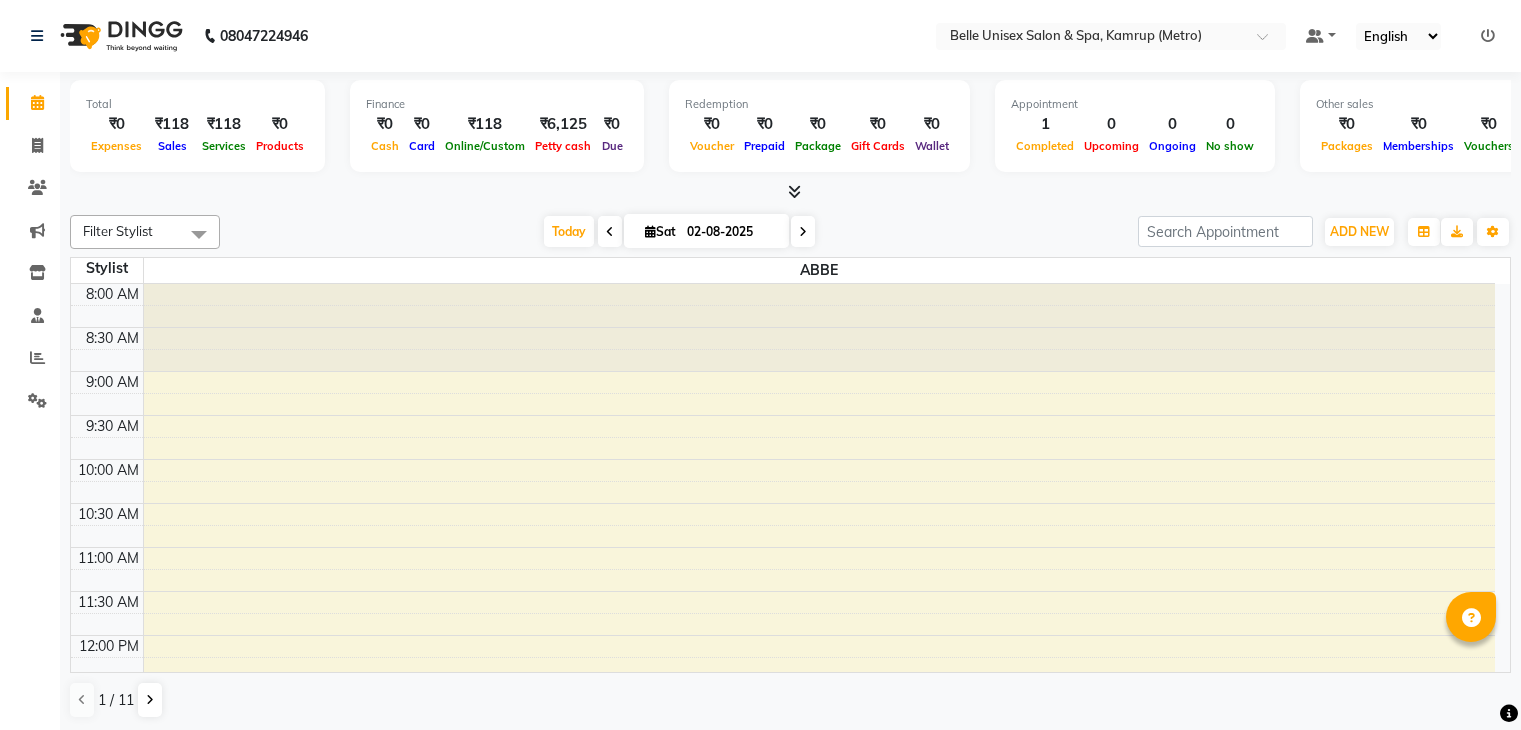 scroll, scrollTop: 0, scrollLeft: 0, axis: both 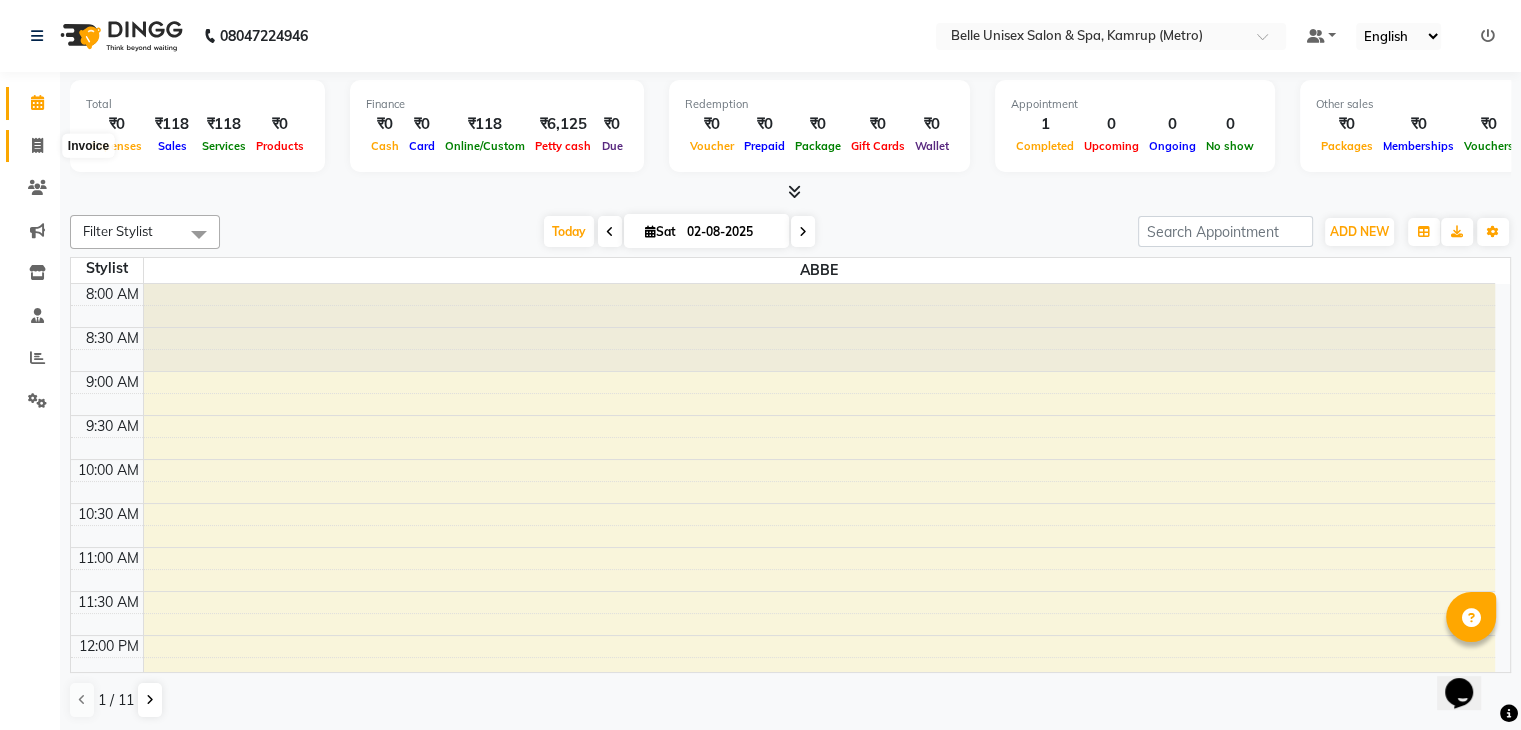 click 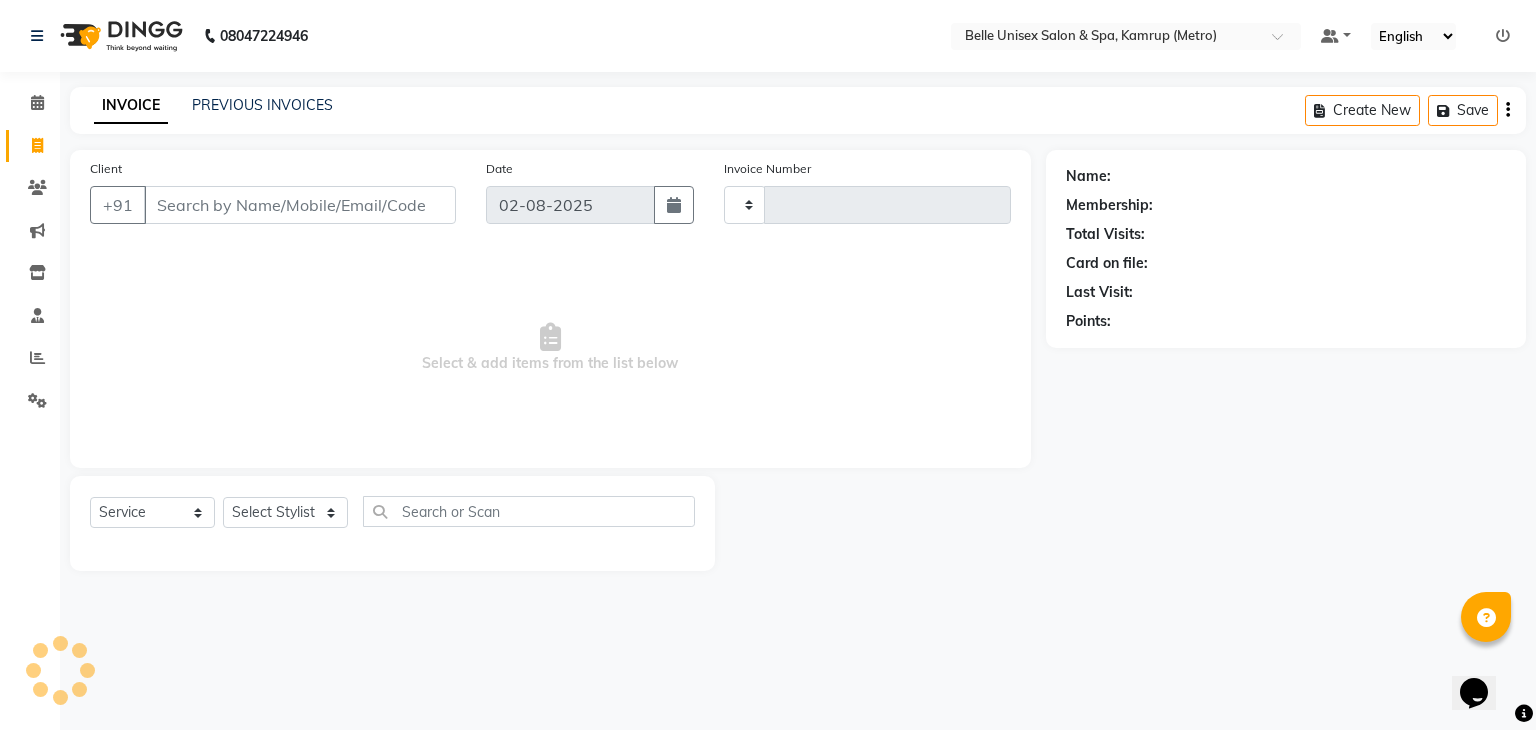 type on "0868" 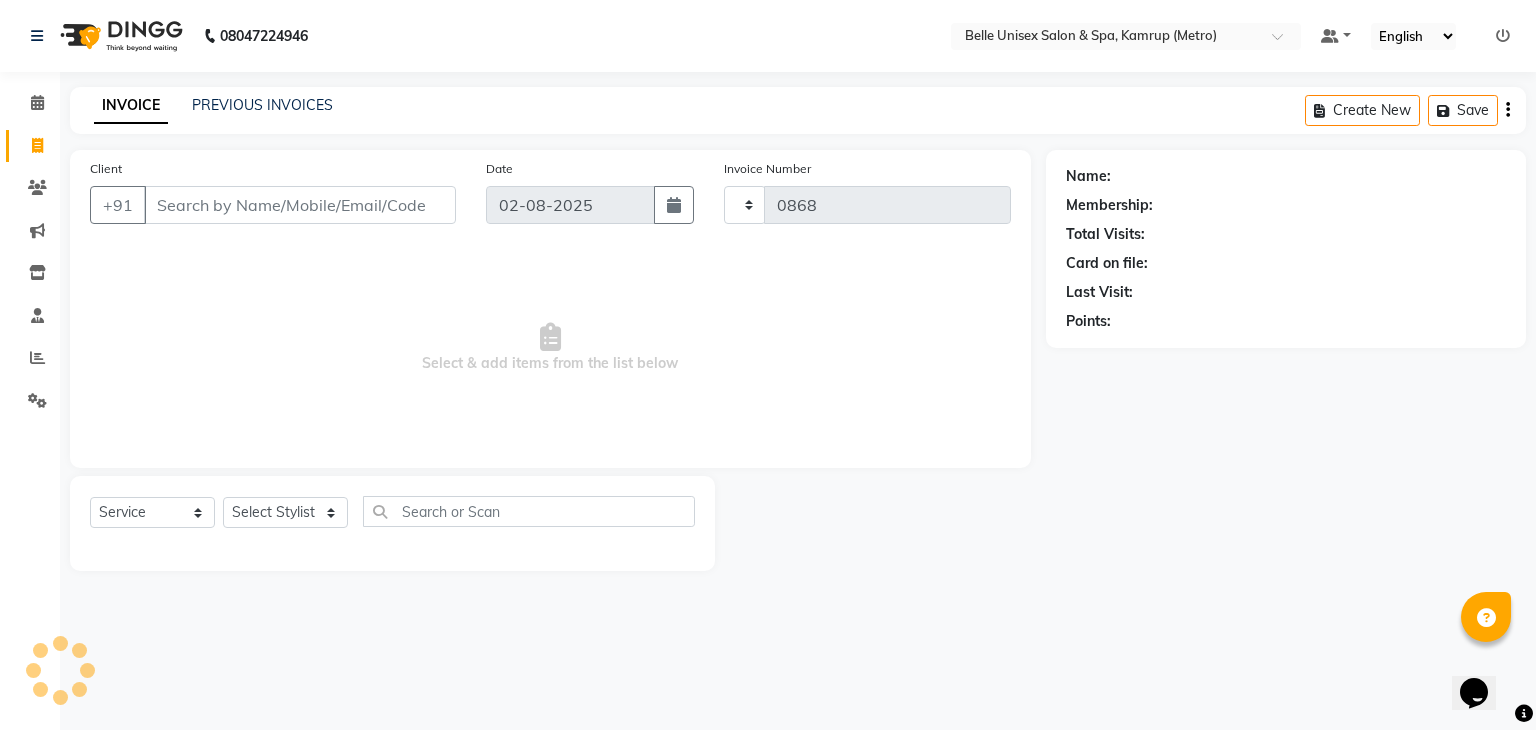 select on "7291" 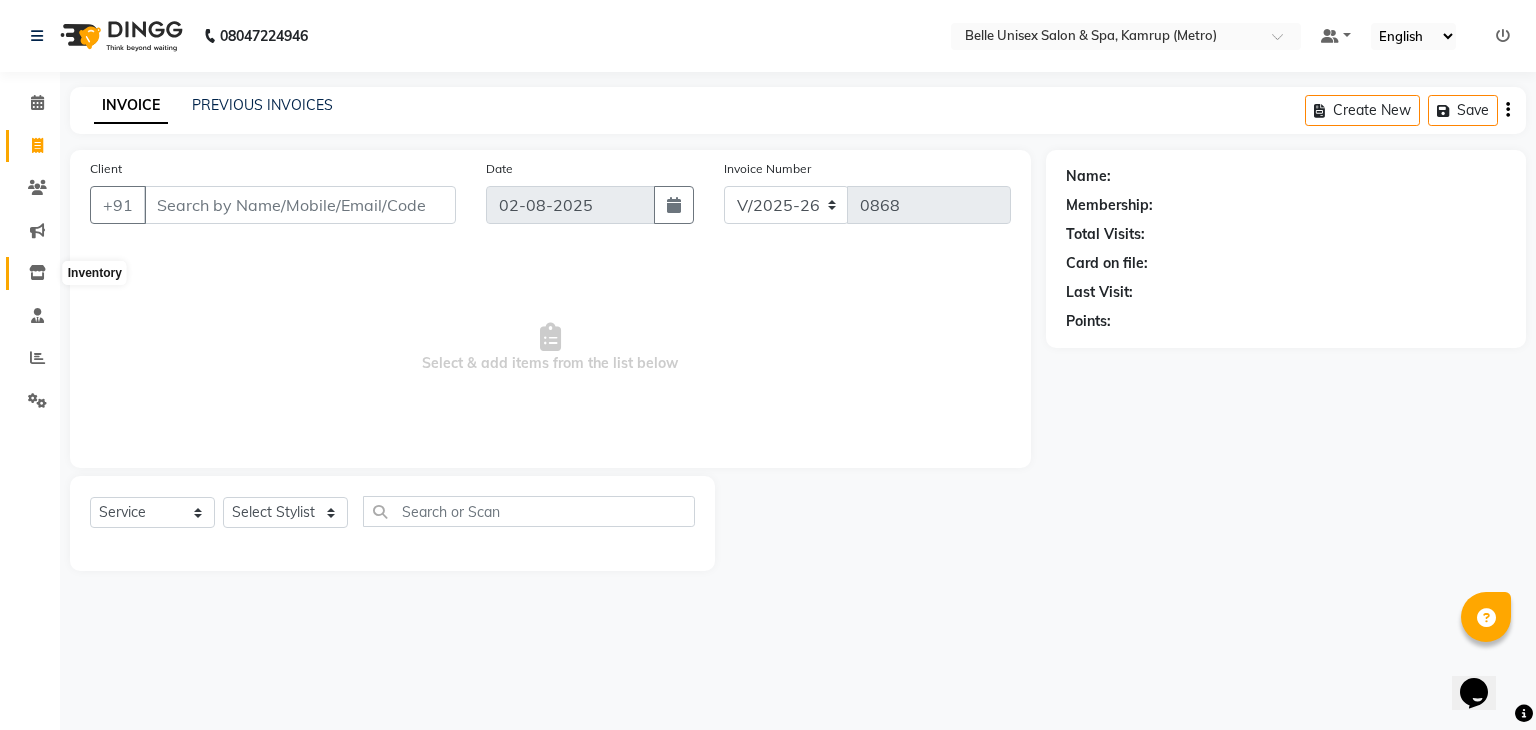 click 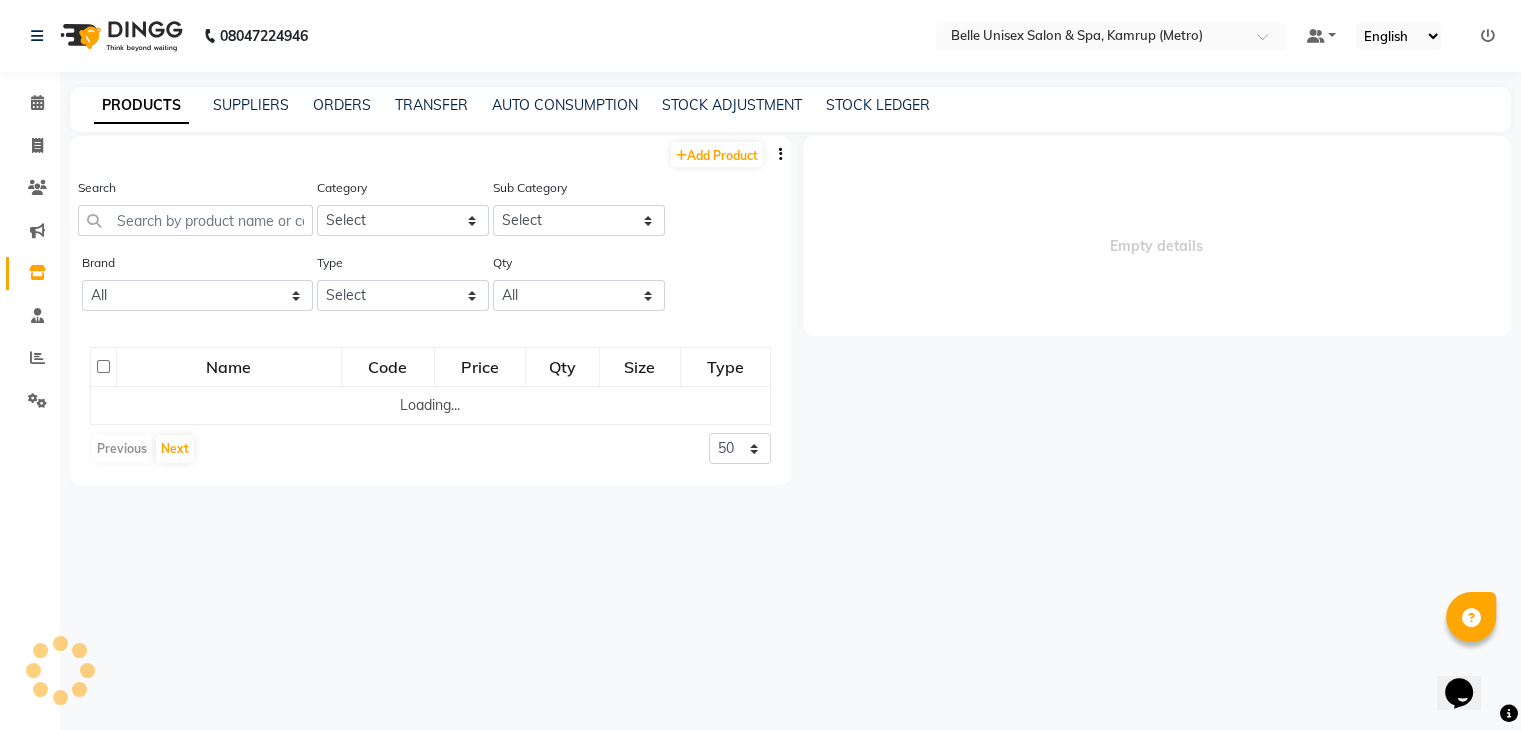 select 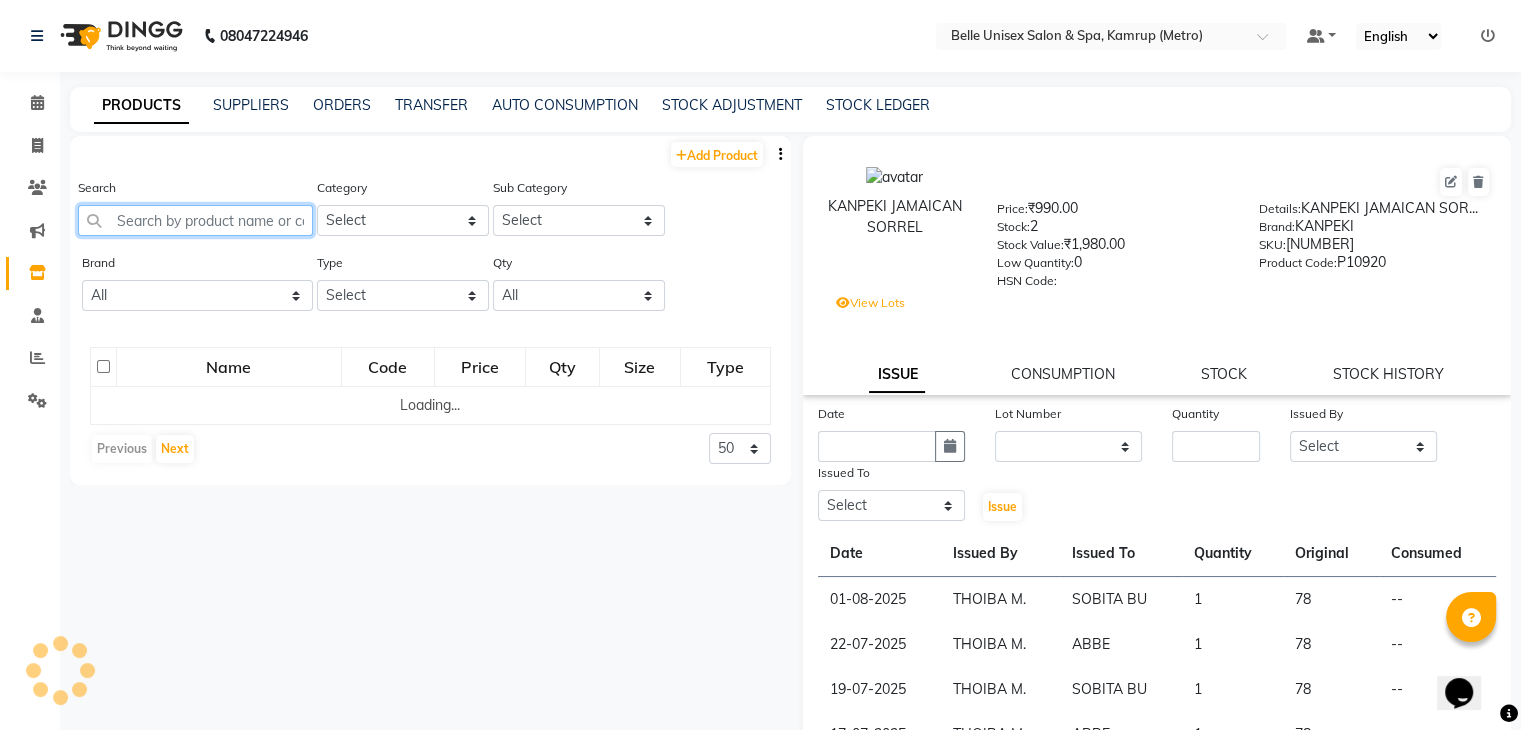 click 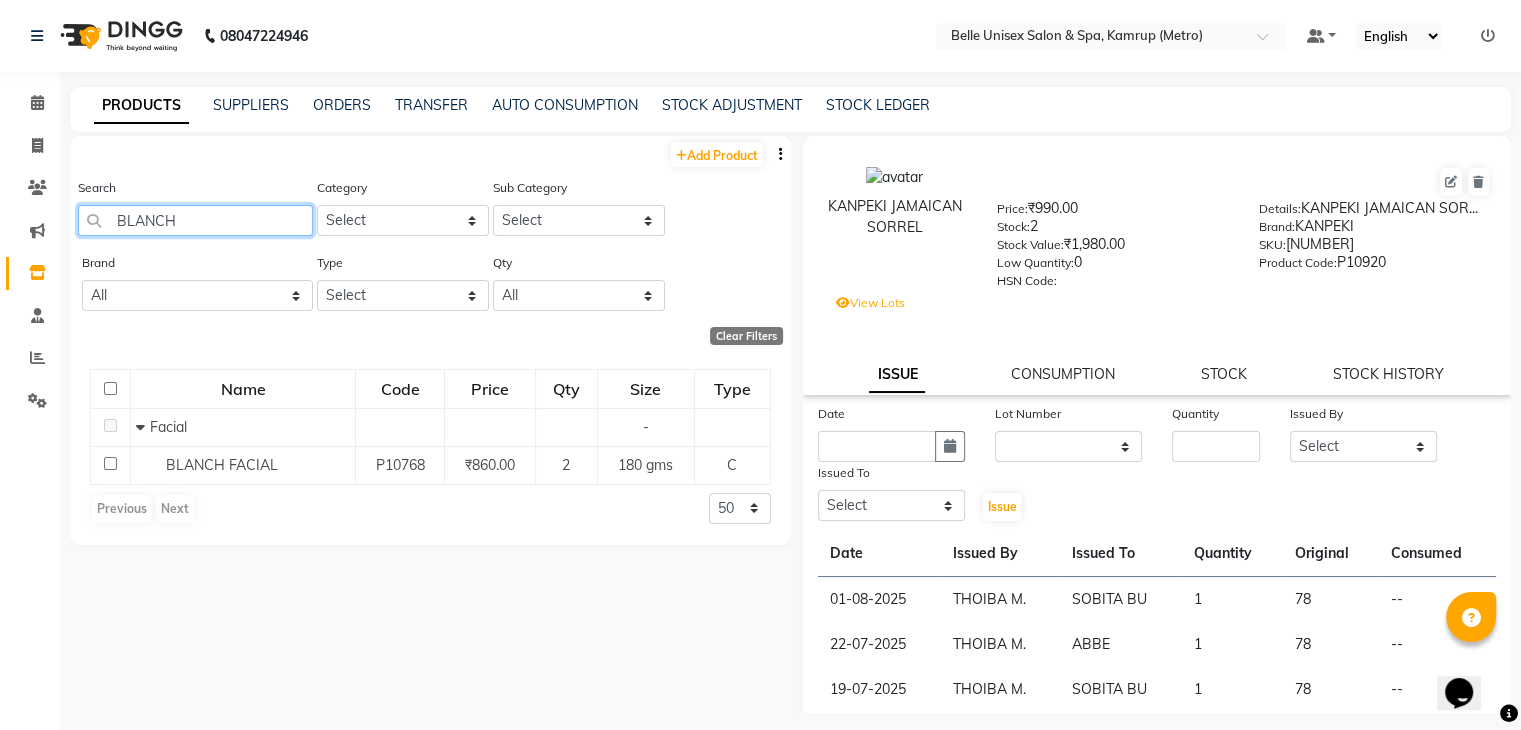 type on "BLANCH" 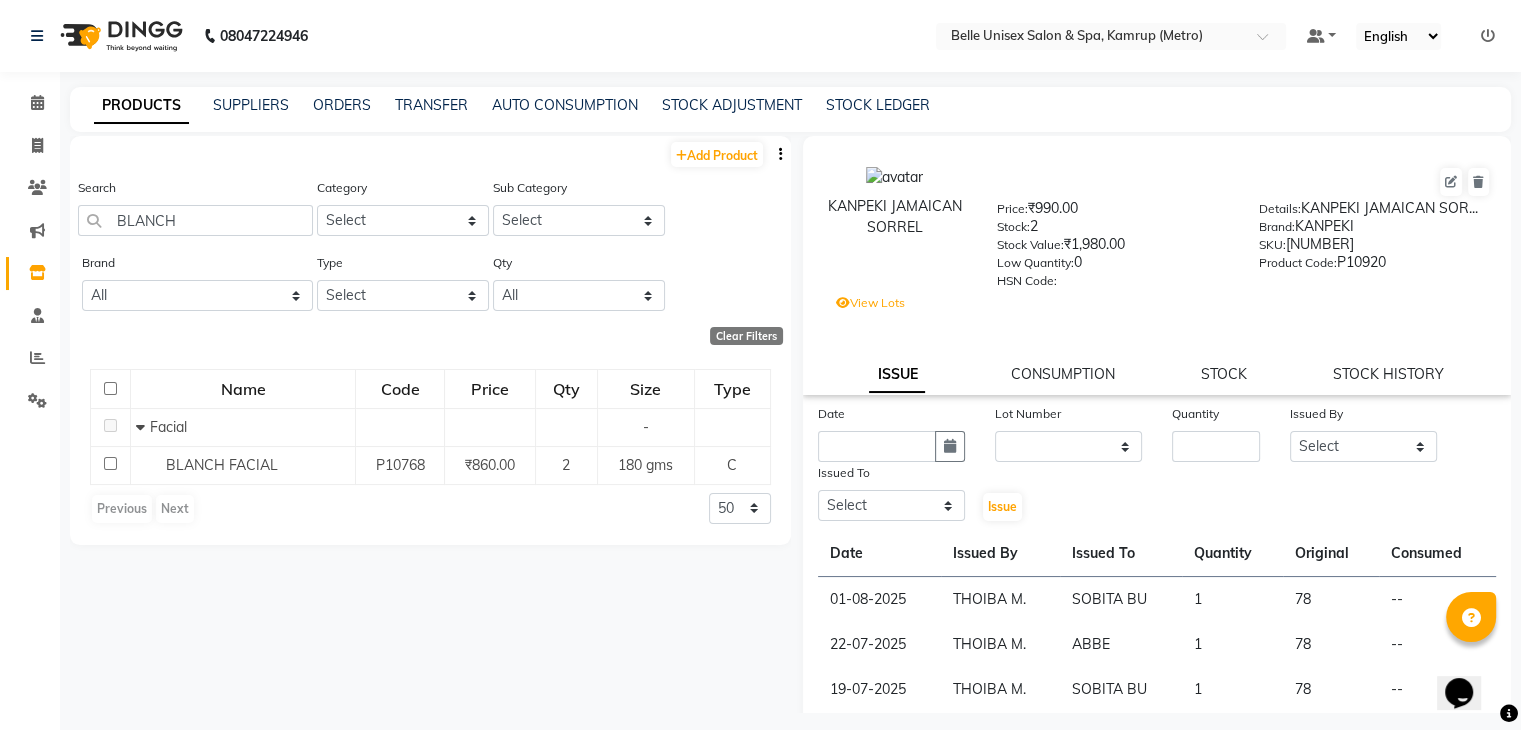 click on "Calendar" 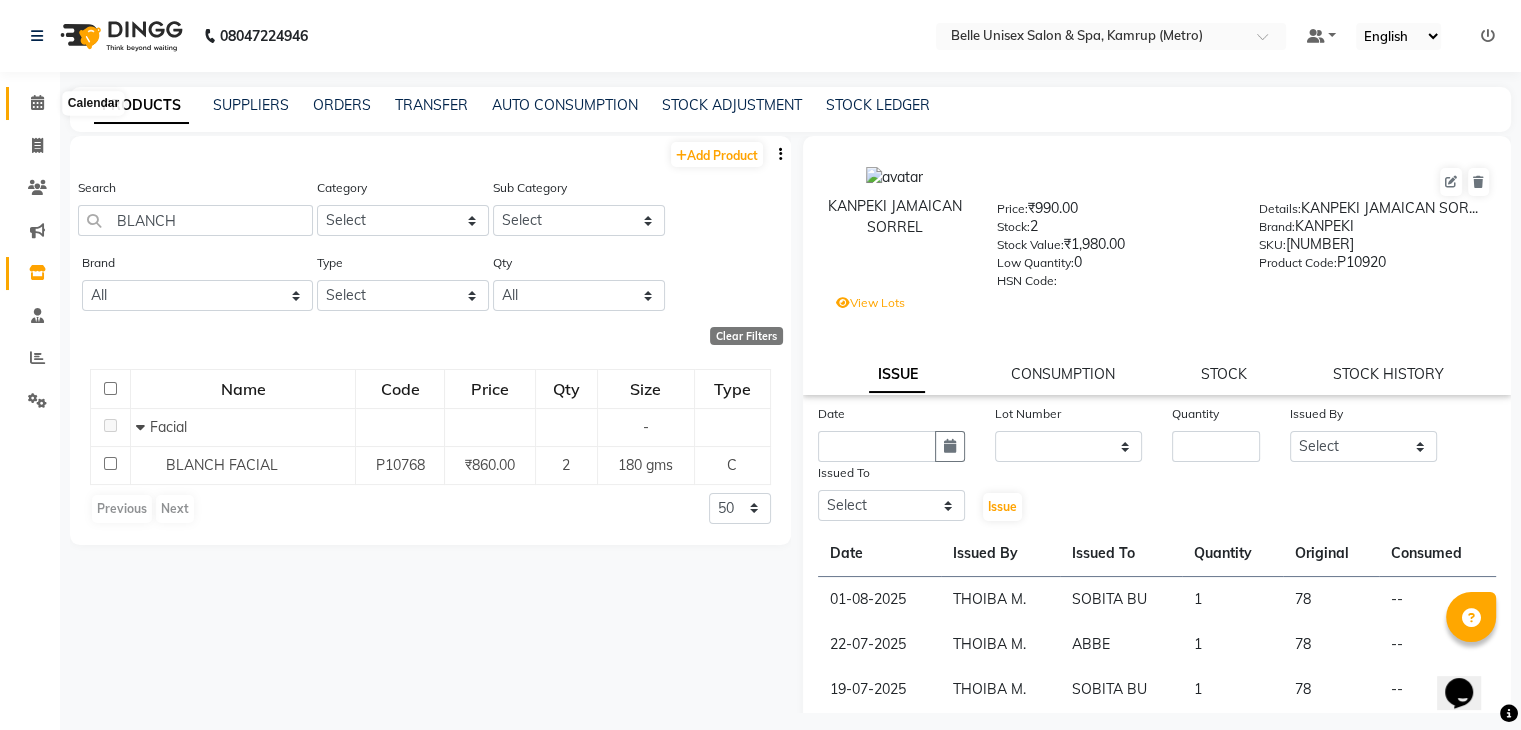 click 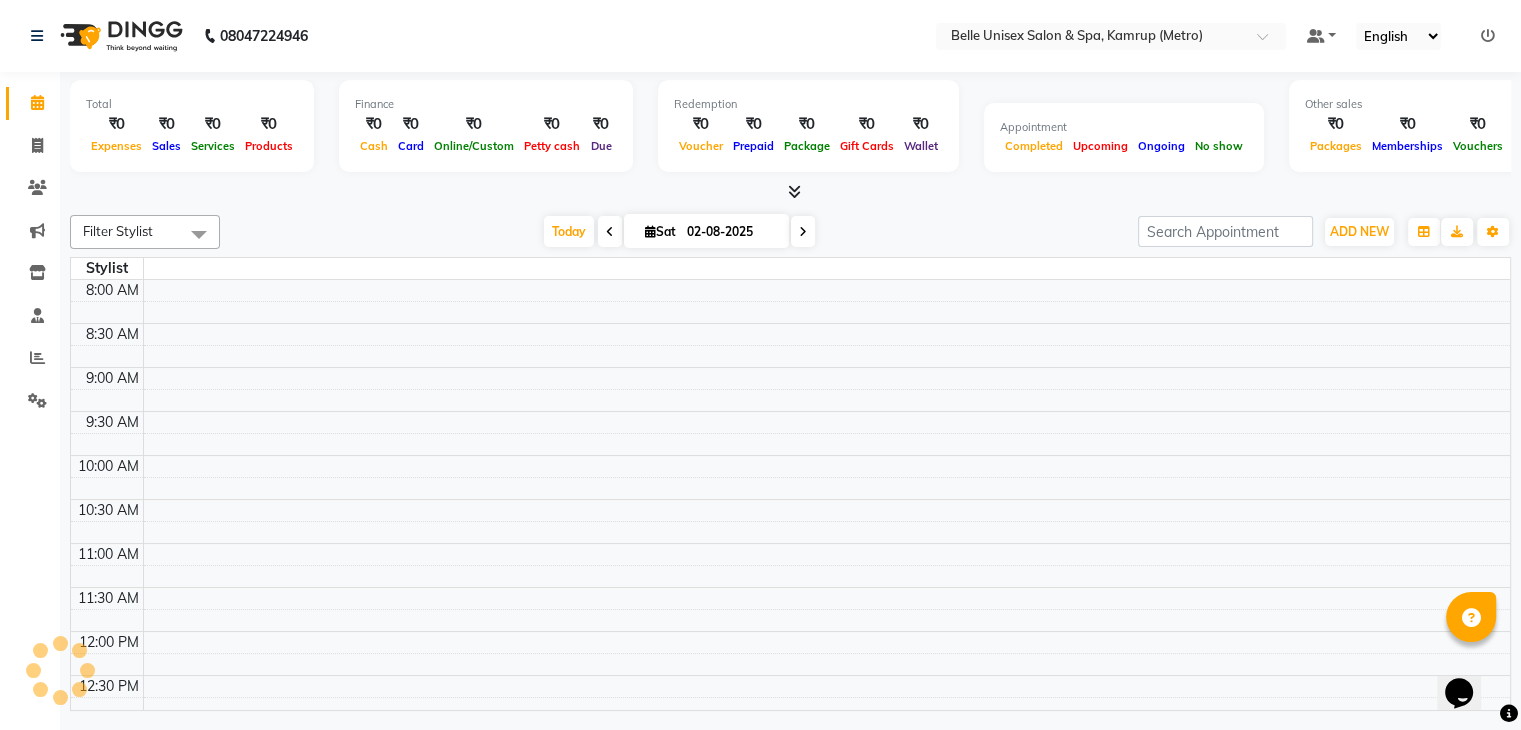 scroll, scrollTop: 0, scrollLeft: 0, axis: both 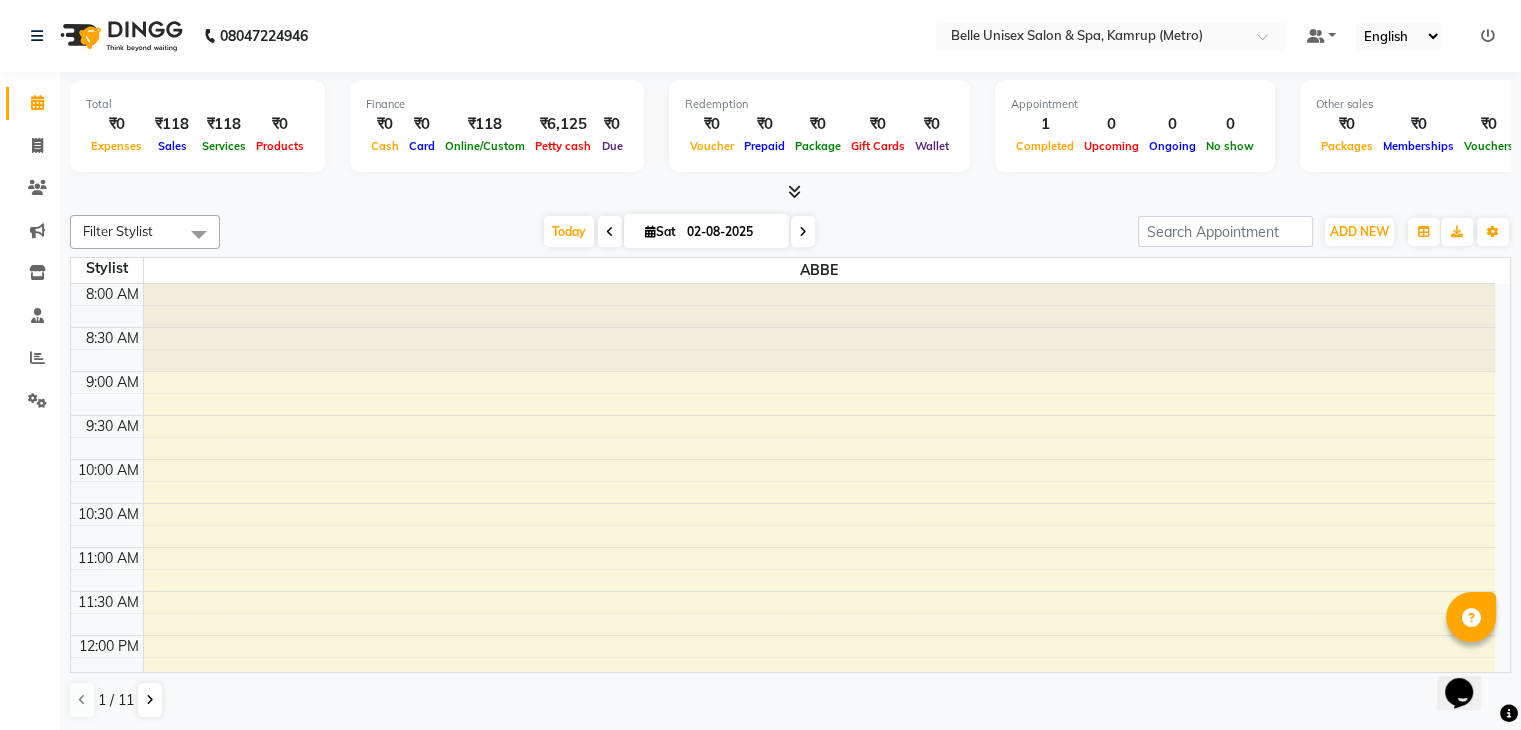 click on "Total  ₹0  Expenses ₹118  Sales ₹118  Services ₹0  Products Finance  ₹0  Cash ₹0  Card ₹118  Online/Custom ₹6,125 Petty cash ₹0 Due  Redemption  ₹0 Voucher ₹0 Prepaid ₹0 Package ₹0  Gift Cards ₹0  Wallet  Appointment  1 Completed 0 Upcoming 0 Ongoing 0 No show  Other sales  ₹0  Packages ₹0  Memberships ₹0  Vouchers ₹0  Prepaids ₹0  Gift Cards Filter Stylist Select All ABBE ALEX UHD  ASEM  COUNTER SALE  IMLE AO JUPITARA(HK) PURNIMA HK  RANA KANTI SINHA  SANGAM THERAPIST SOBITA BU THOIBA M. Today  Sat 02-08-2025 Toggle Dropdown Add Appointment Add Invoice Add Expense Add Attendance Add Client Add Transaction Toggle Dropdown Add Appointment Add Invoice Add Expense Add Attendance Add Client ADD NEW Toggle Dropdown Add Appointment Add Invoice Add Expense Add Attendance Add Client Add Transaction Filter Stylist Select All ABBE ALEX UHD  ASEM  COUNTER SALE  IMLE AO JUPITARA(HK) PURNIMA HK  RANA KANTI SINHA  SANGAM THERAPIST SOBITA BU THOIBA M. Group By  Staff View   Room View  1" 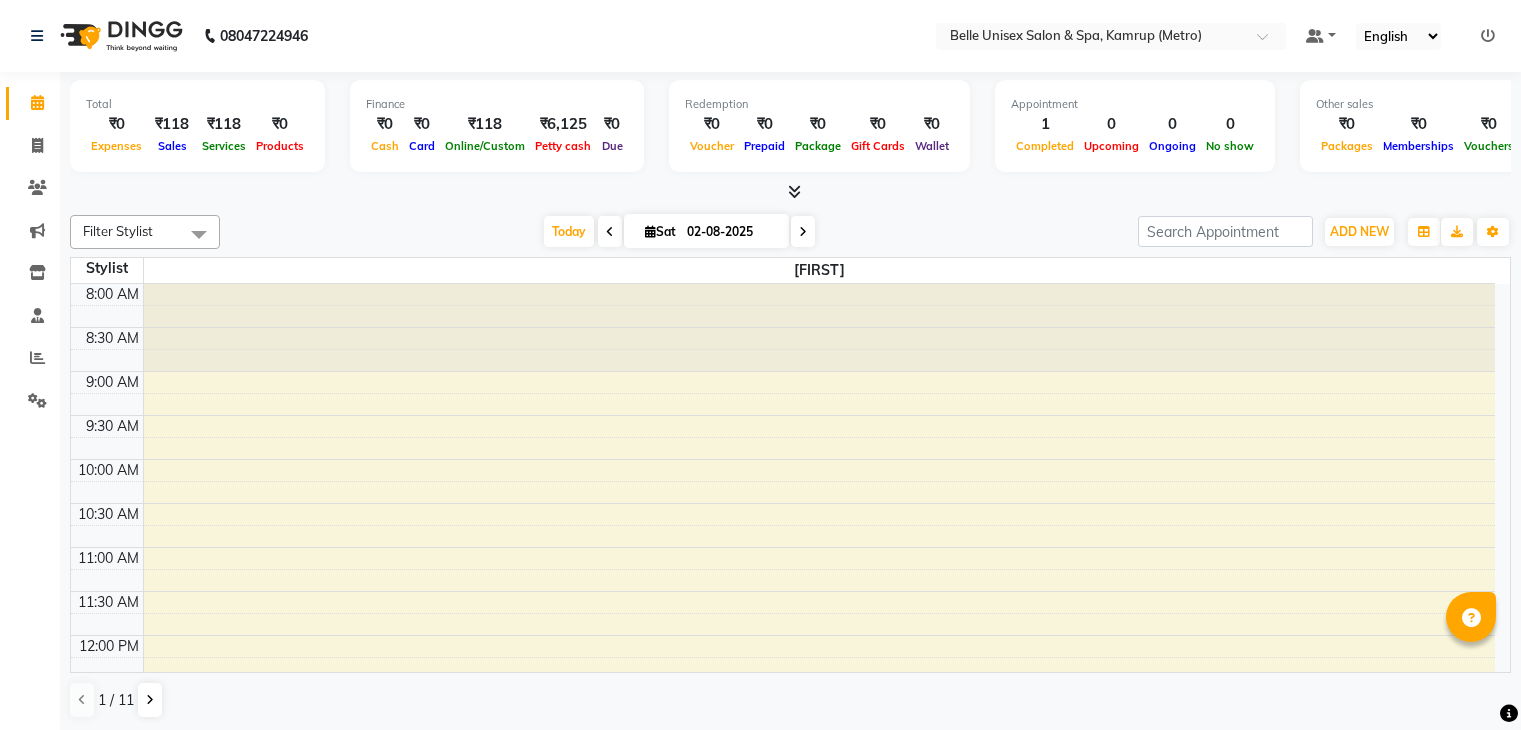 scroll, scrollTop: 0, scrollLeft: 0, axis: both 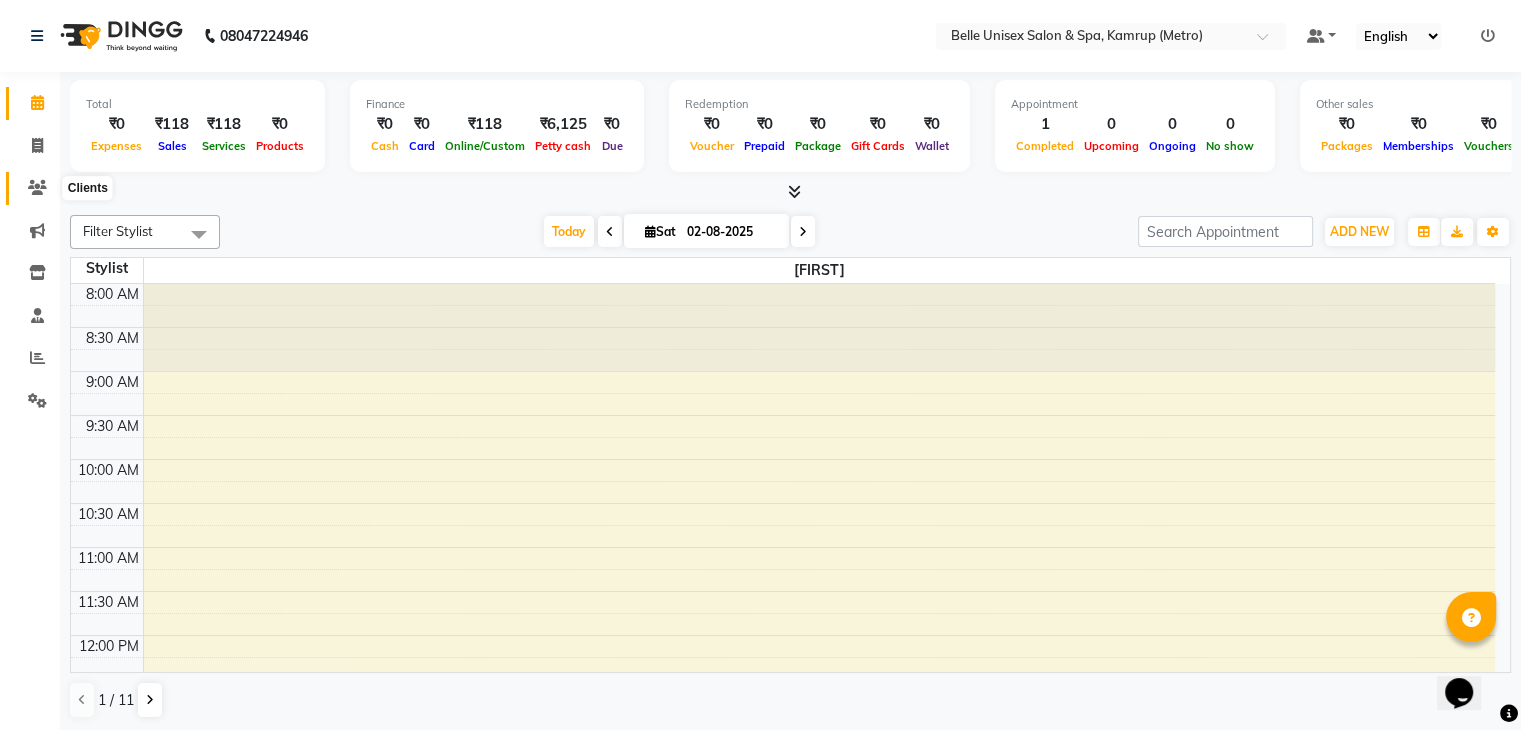 click 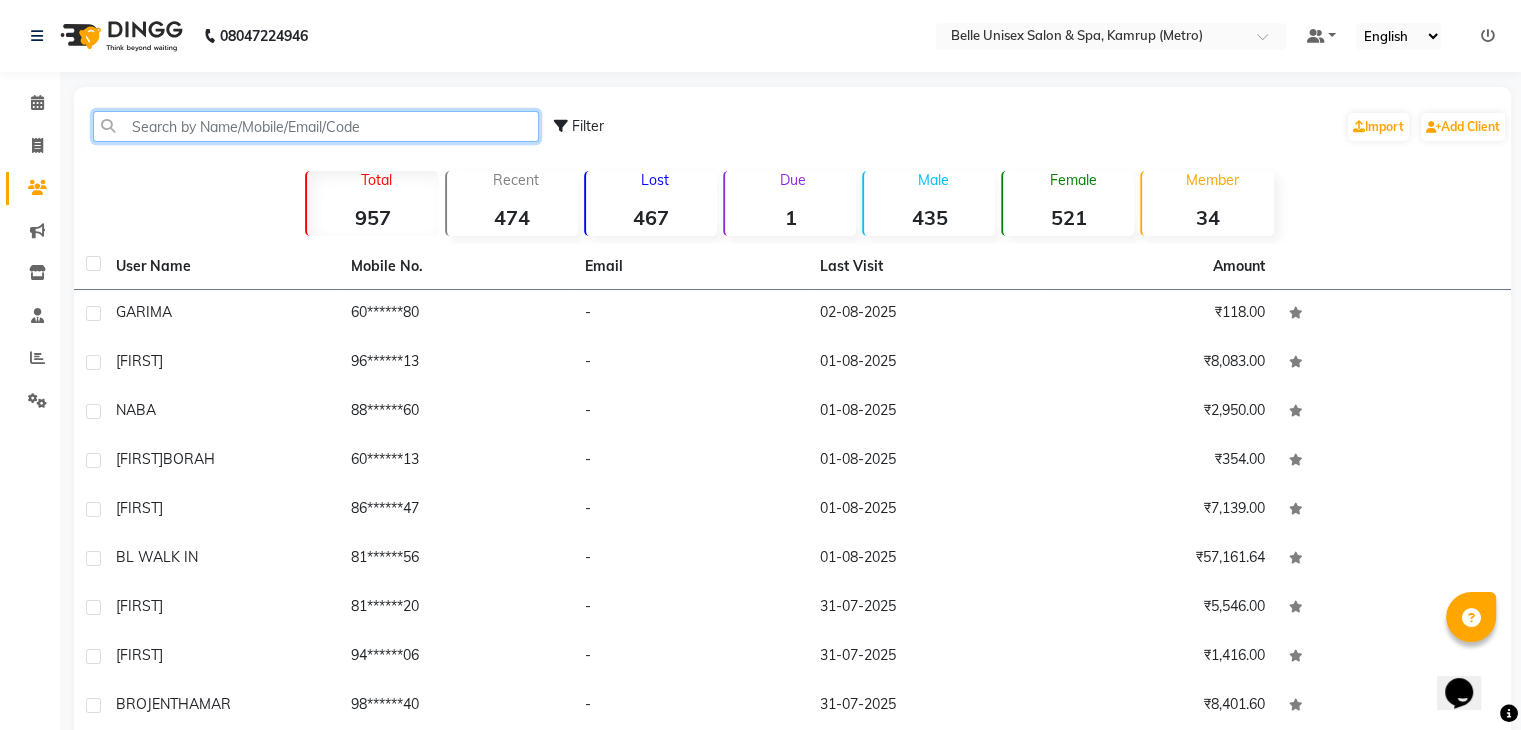 click 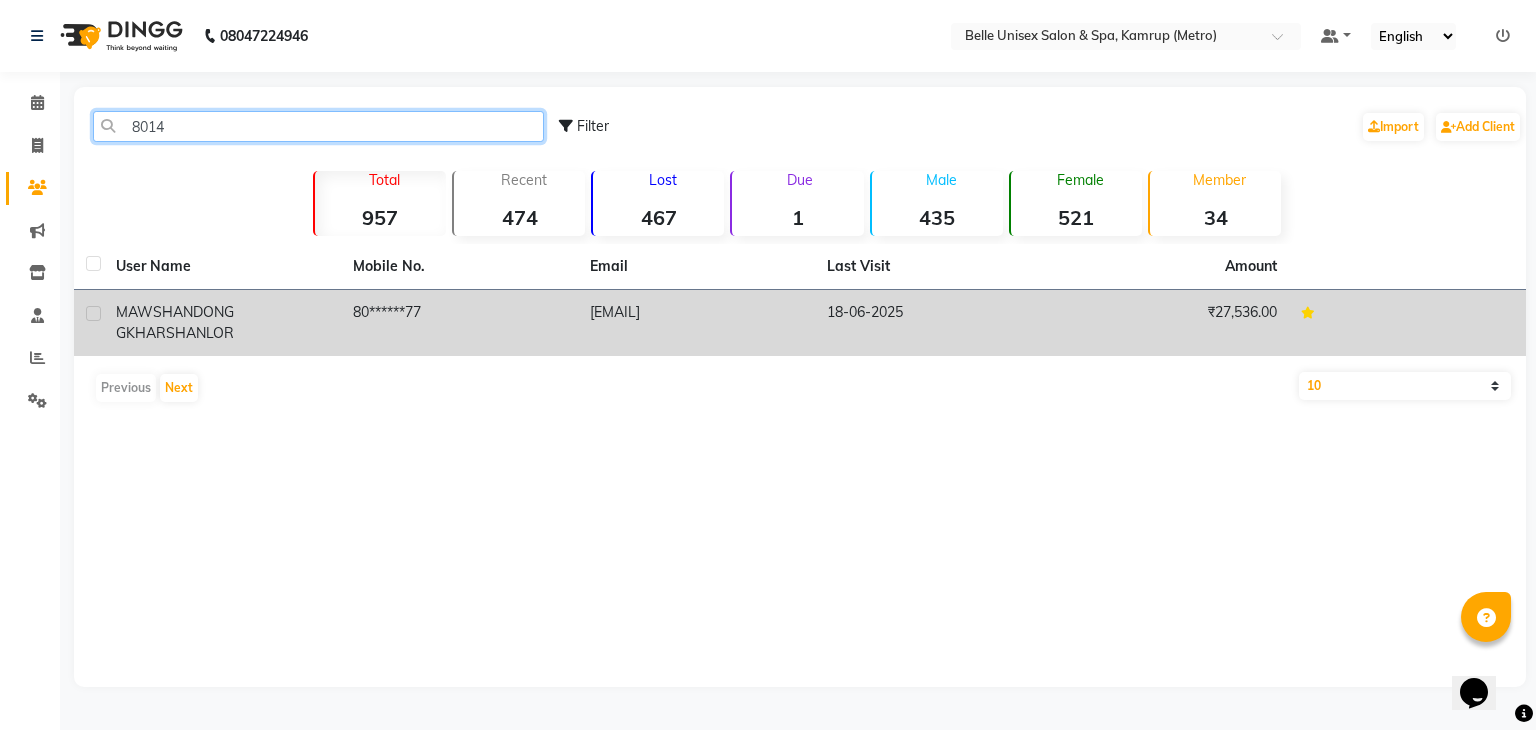 type on "8014" 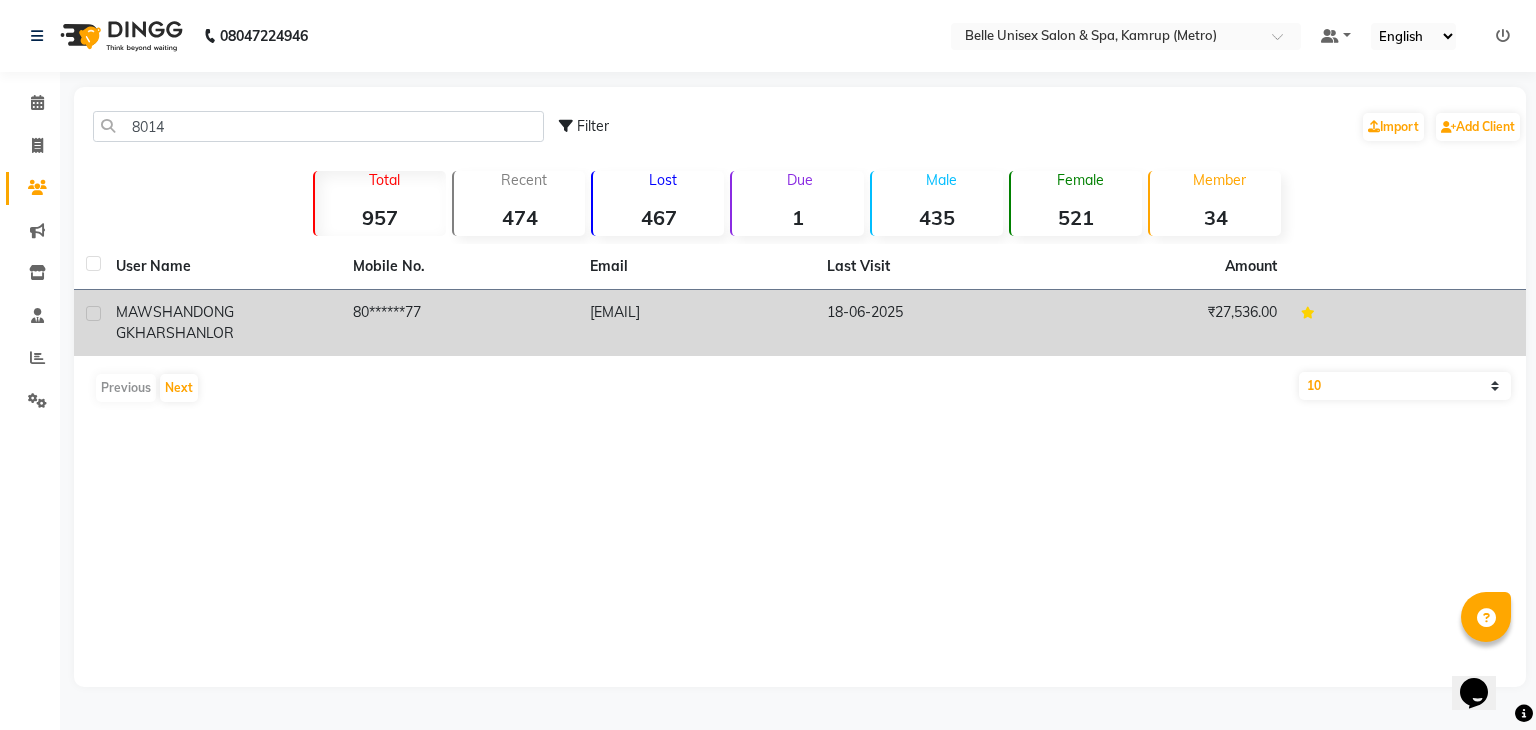 click 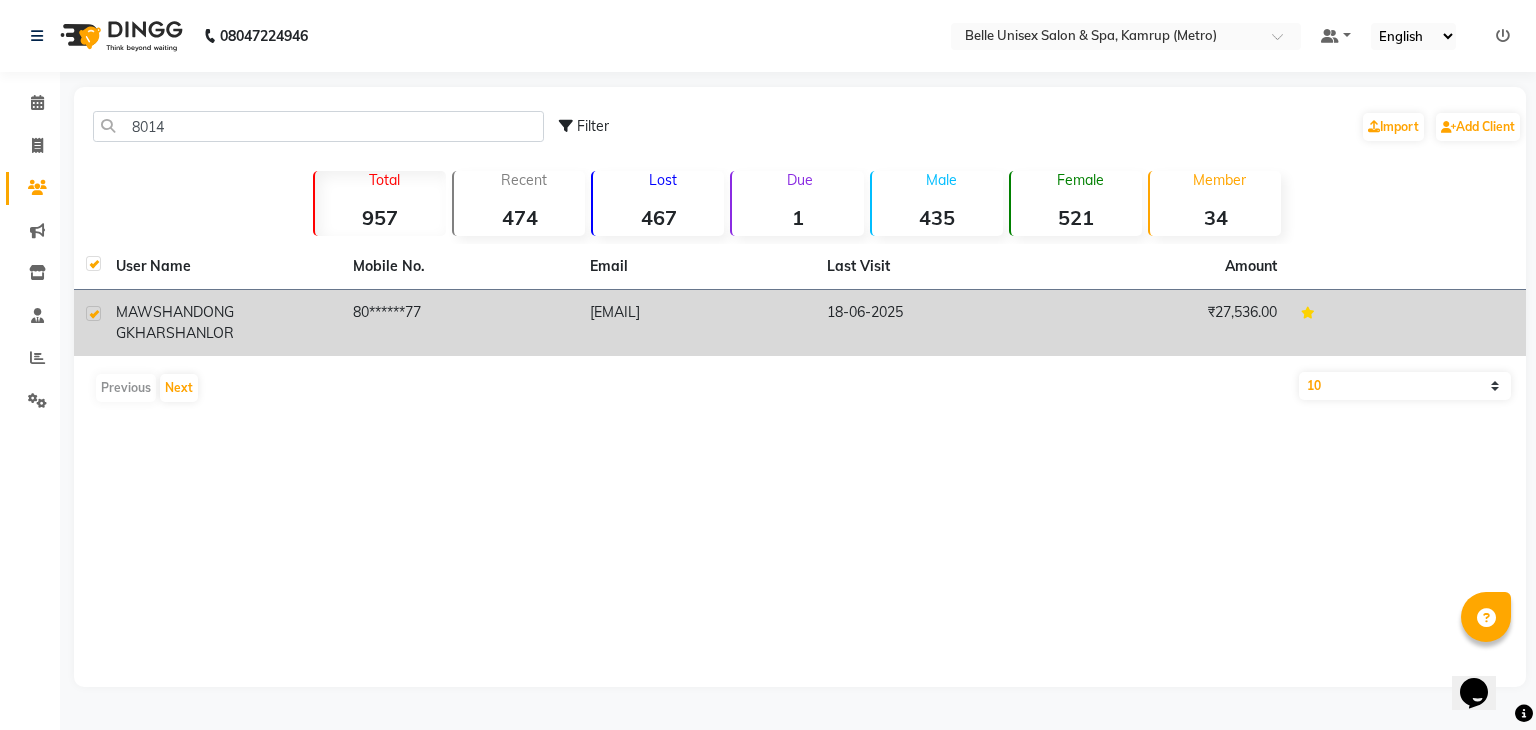 checkbox on "true" 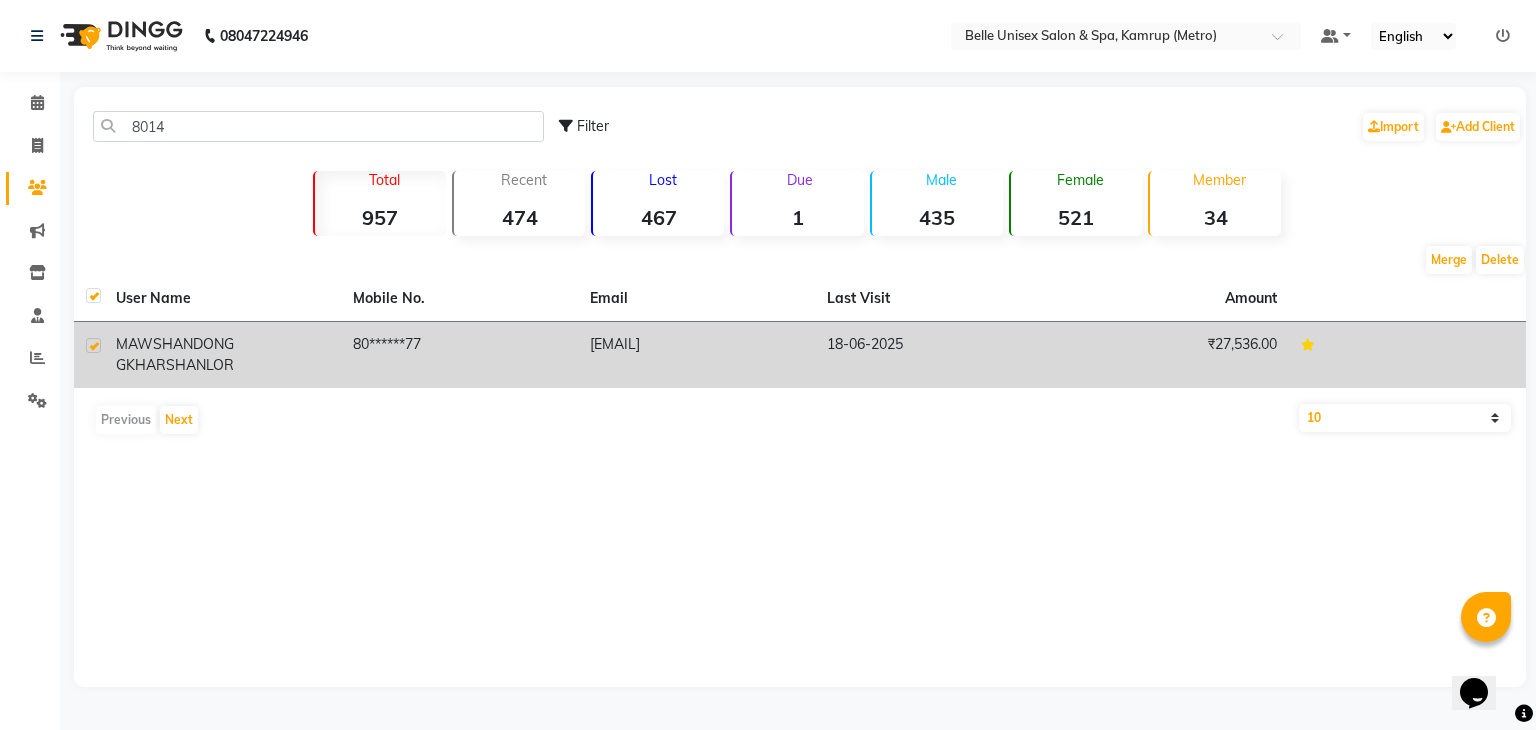 click on "80******77" 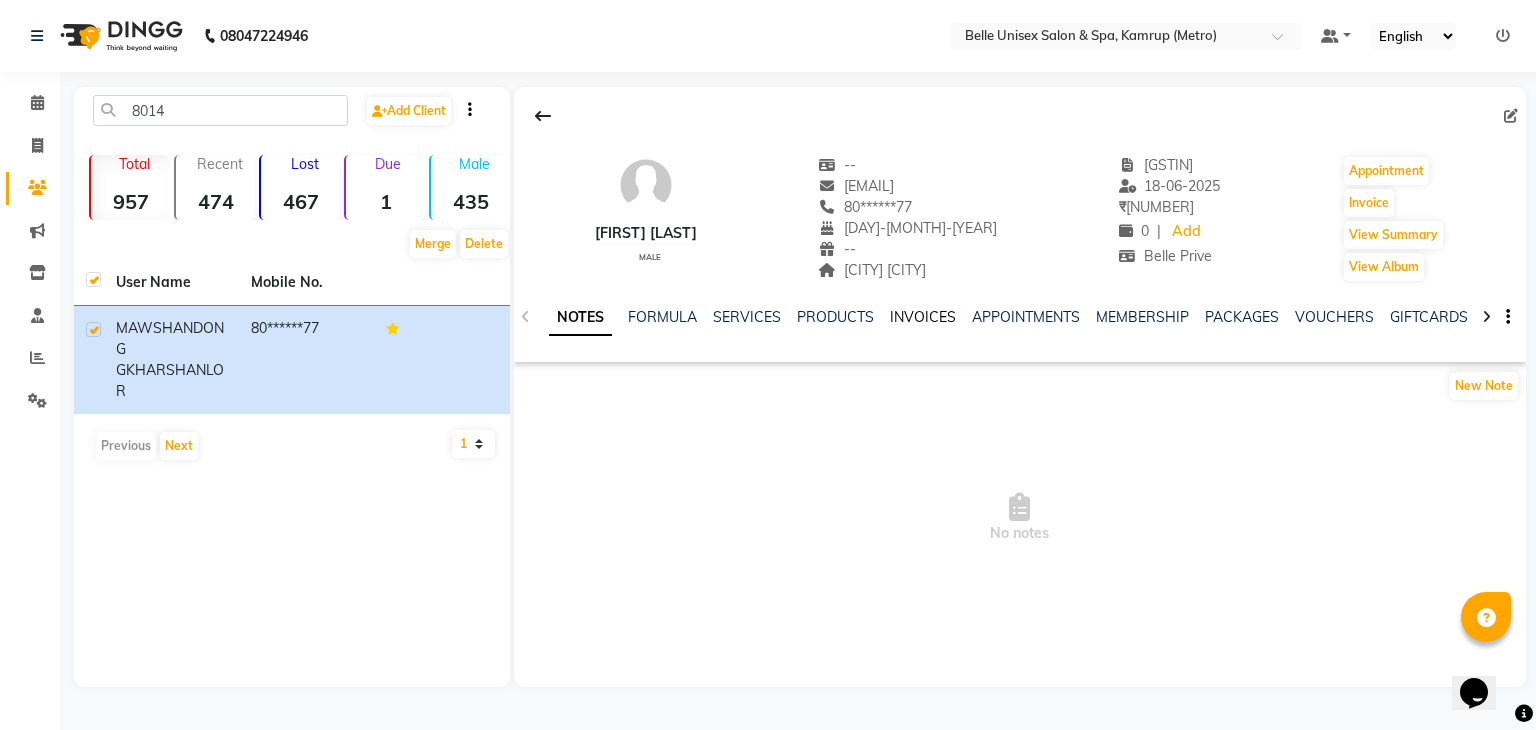 click on "INVOICES" 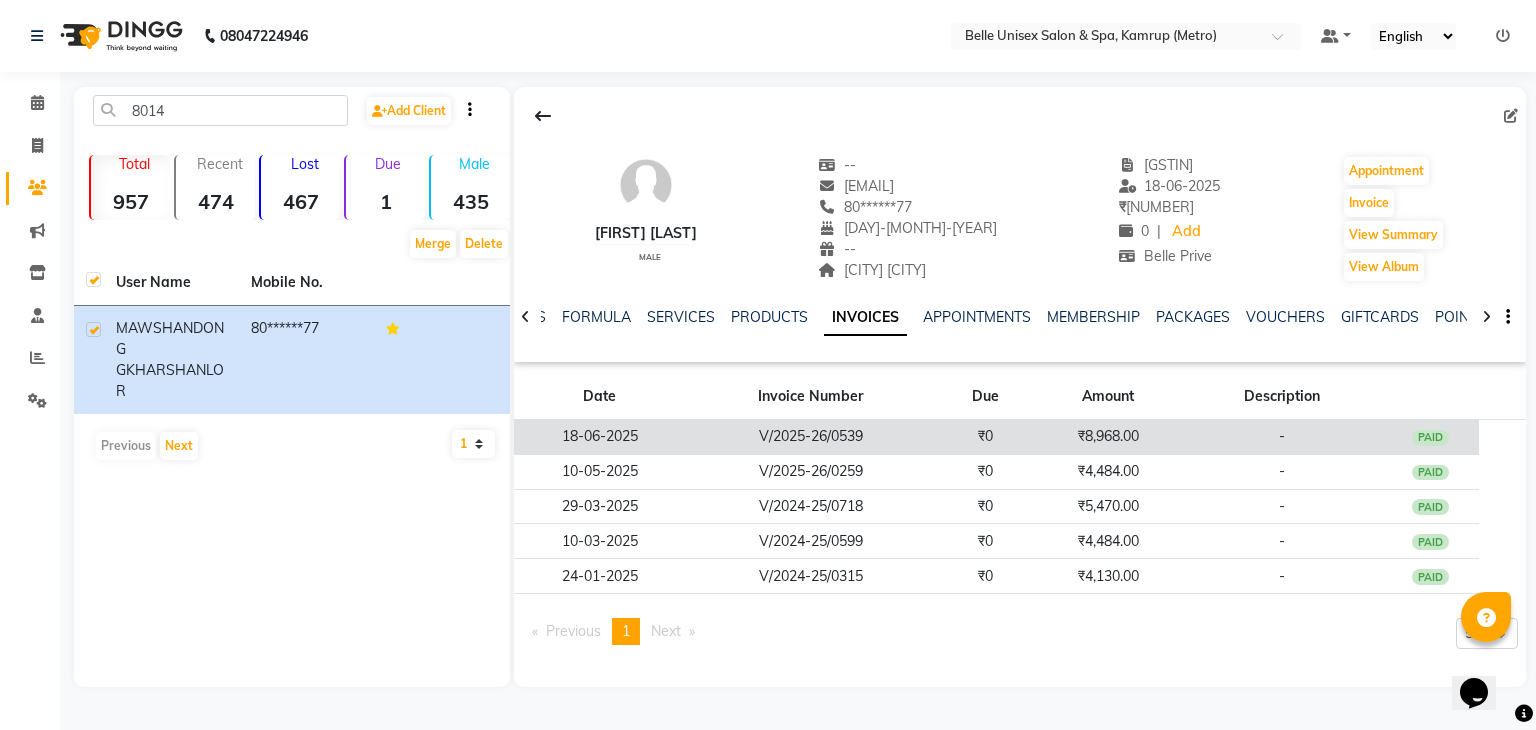 click on "18-06-2025" 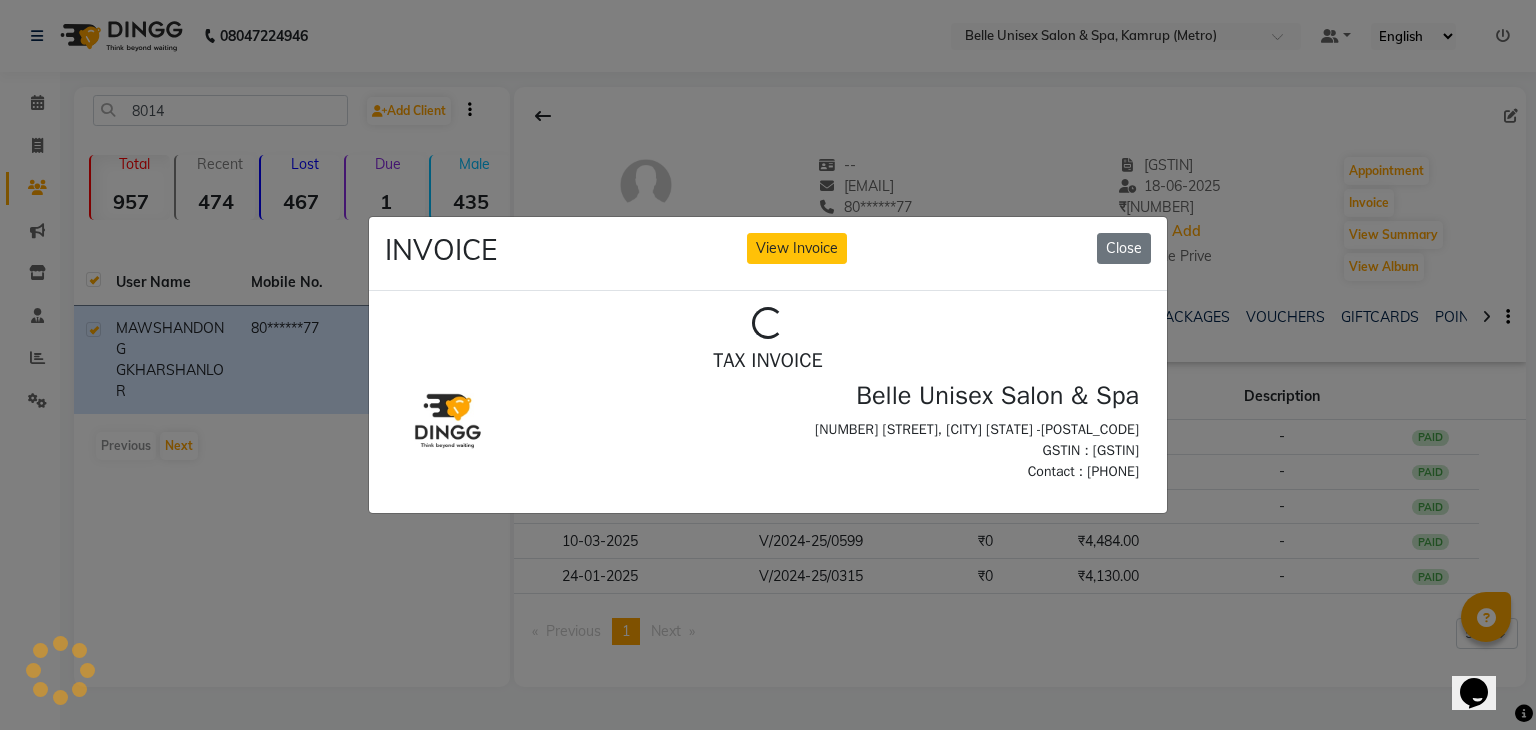 scroll, scrollTop: 0, scrollLeft: 0, axis: both 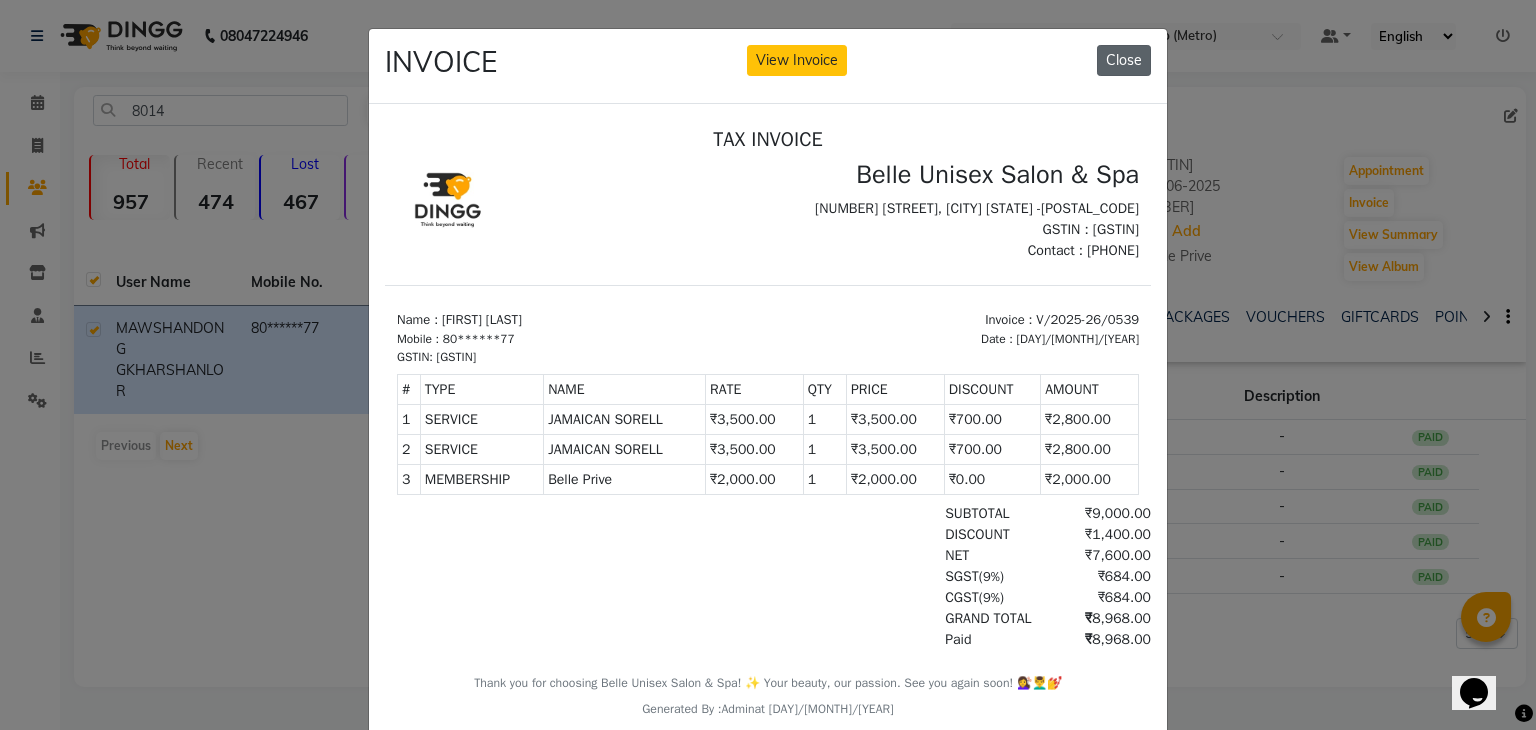 click on "Close" 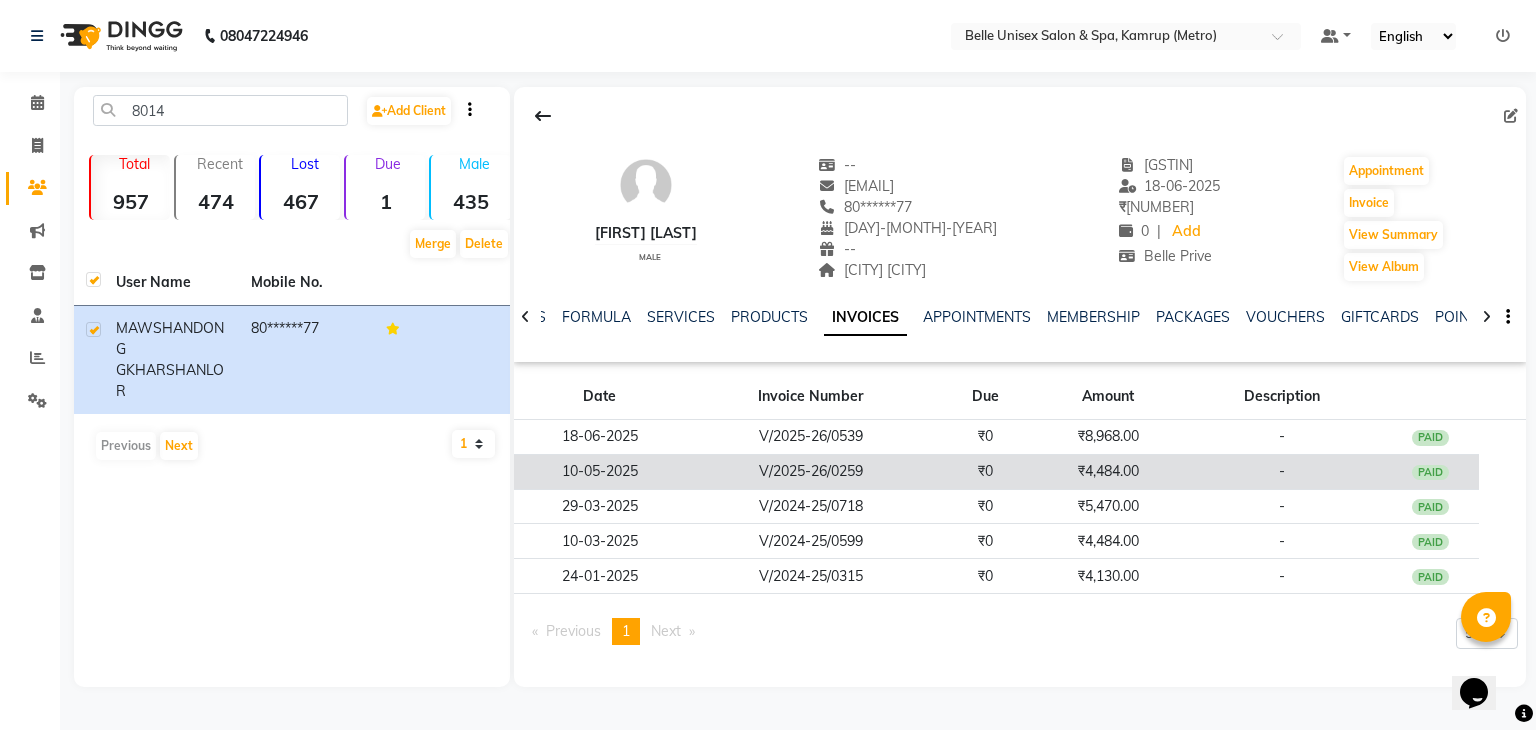 click on "V/2025-26/0259" 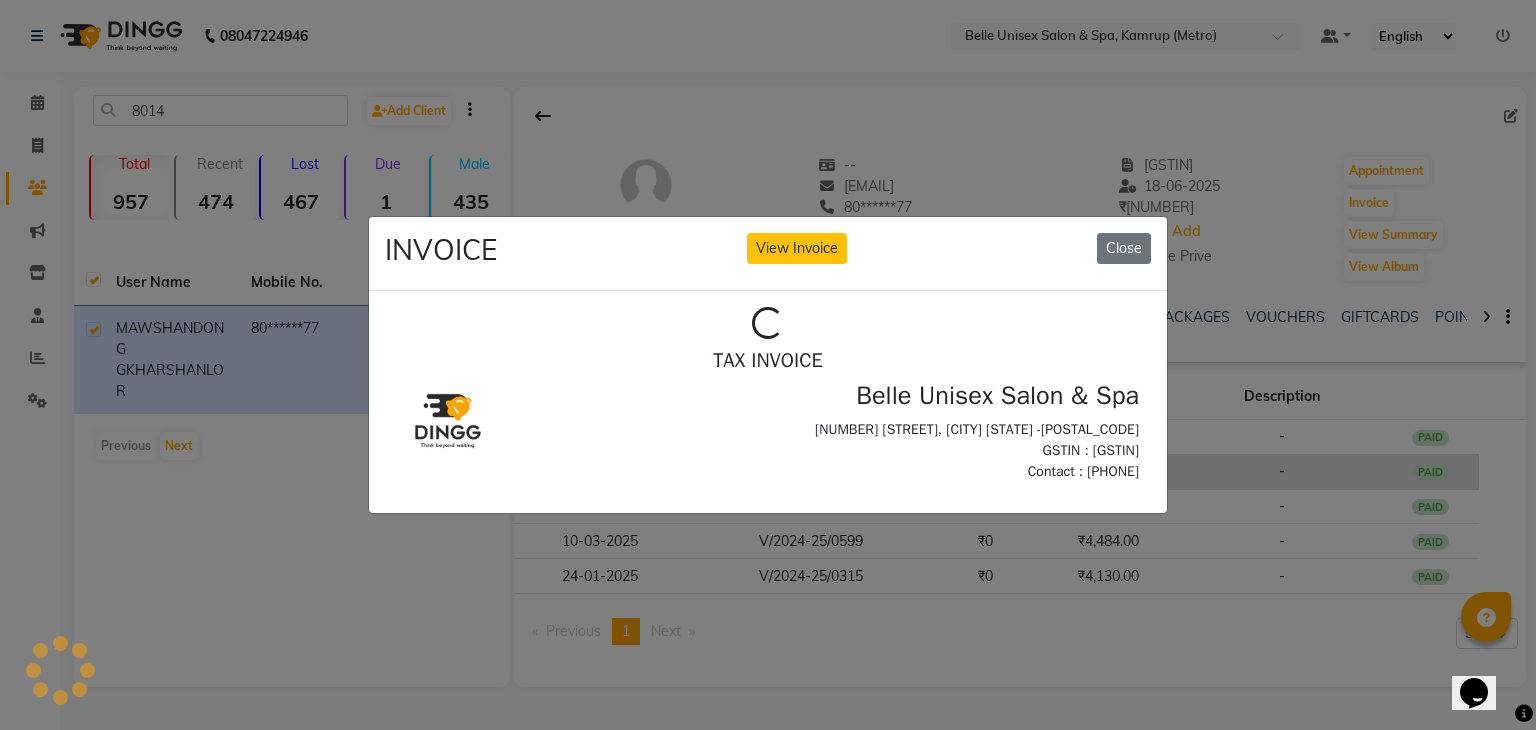 scroll, scrollTop: 0, scrollLeft: 0, axis: both 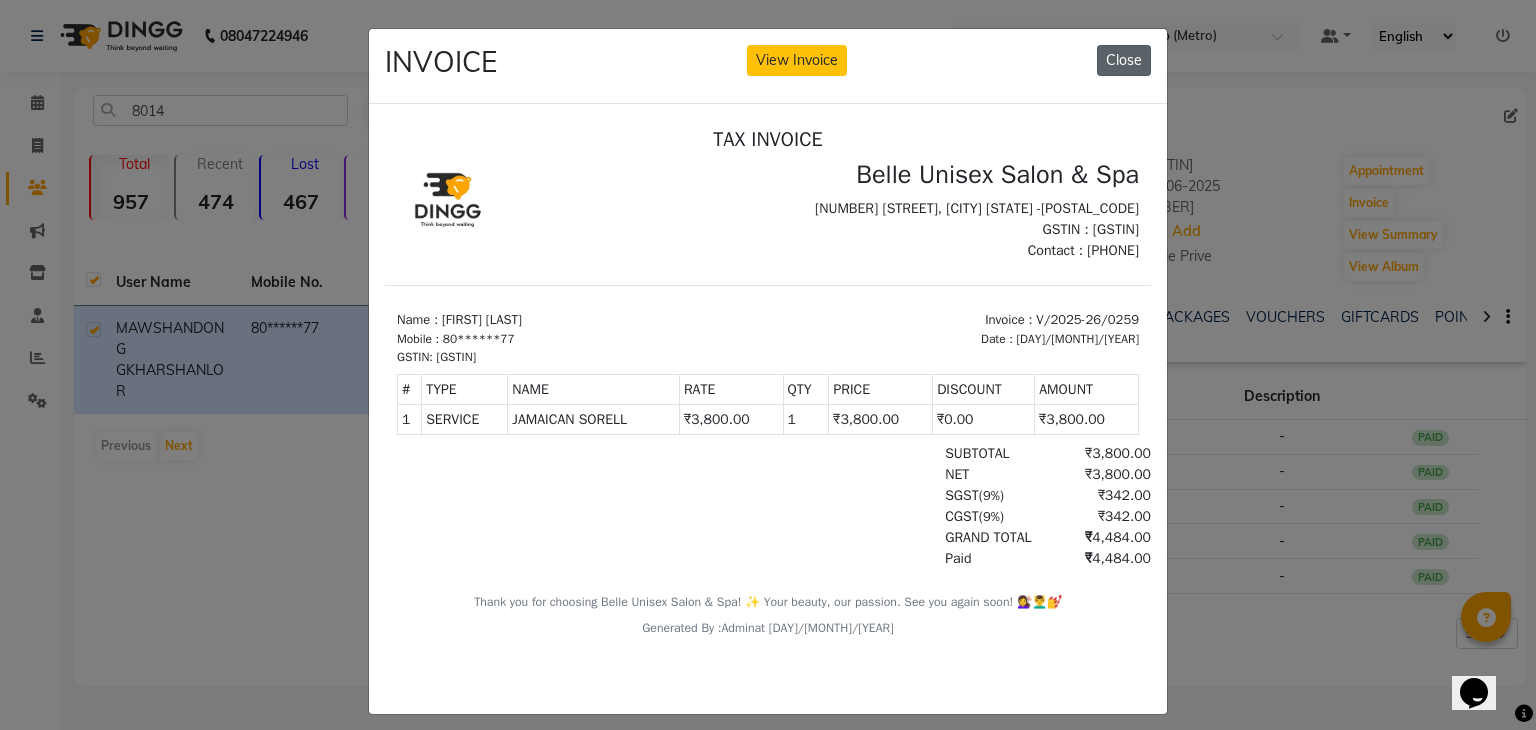 click on "Close" 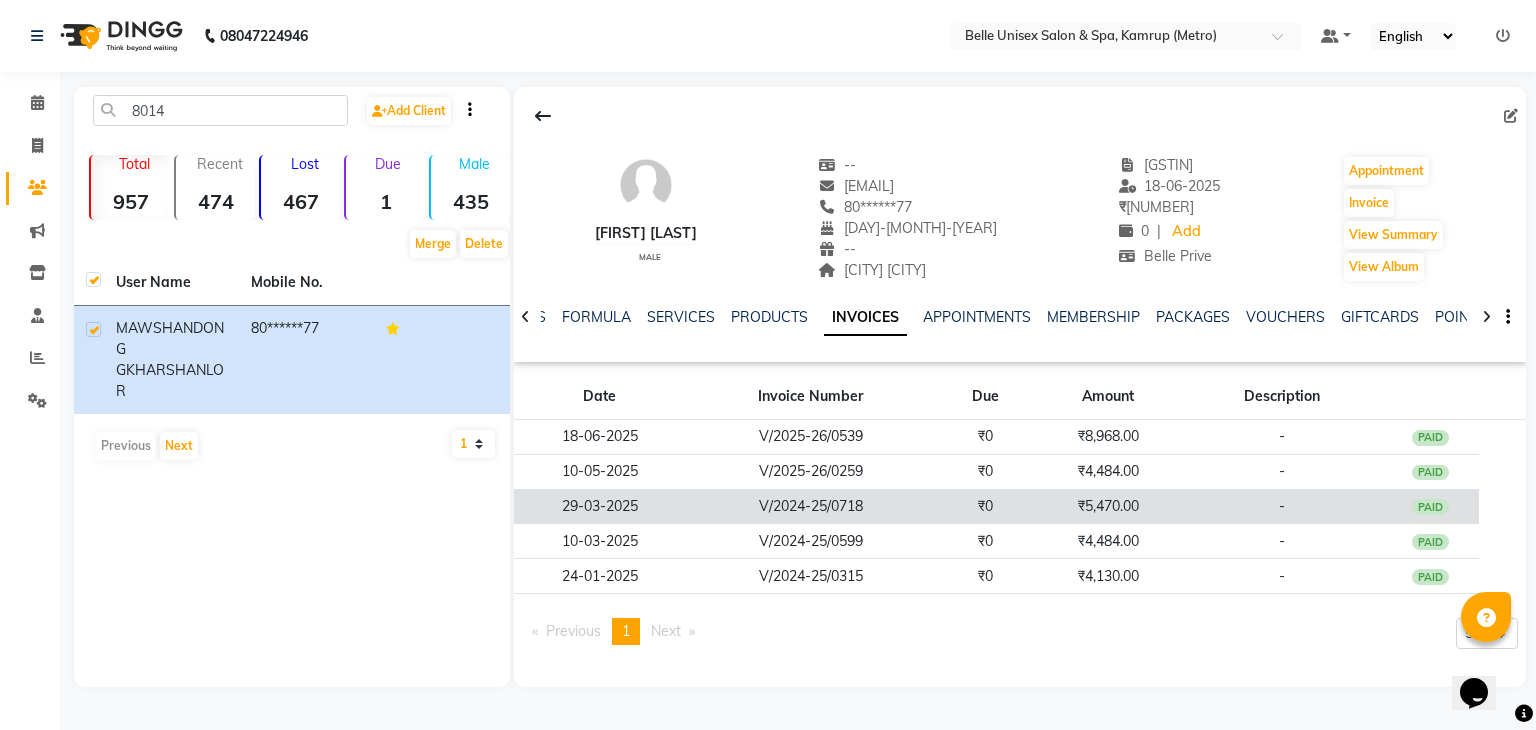 click on "V/2024-25/0718" 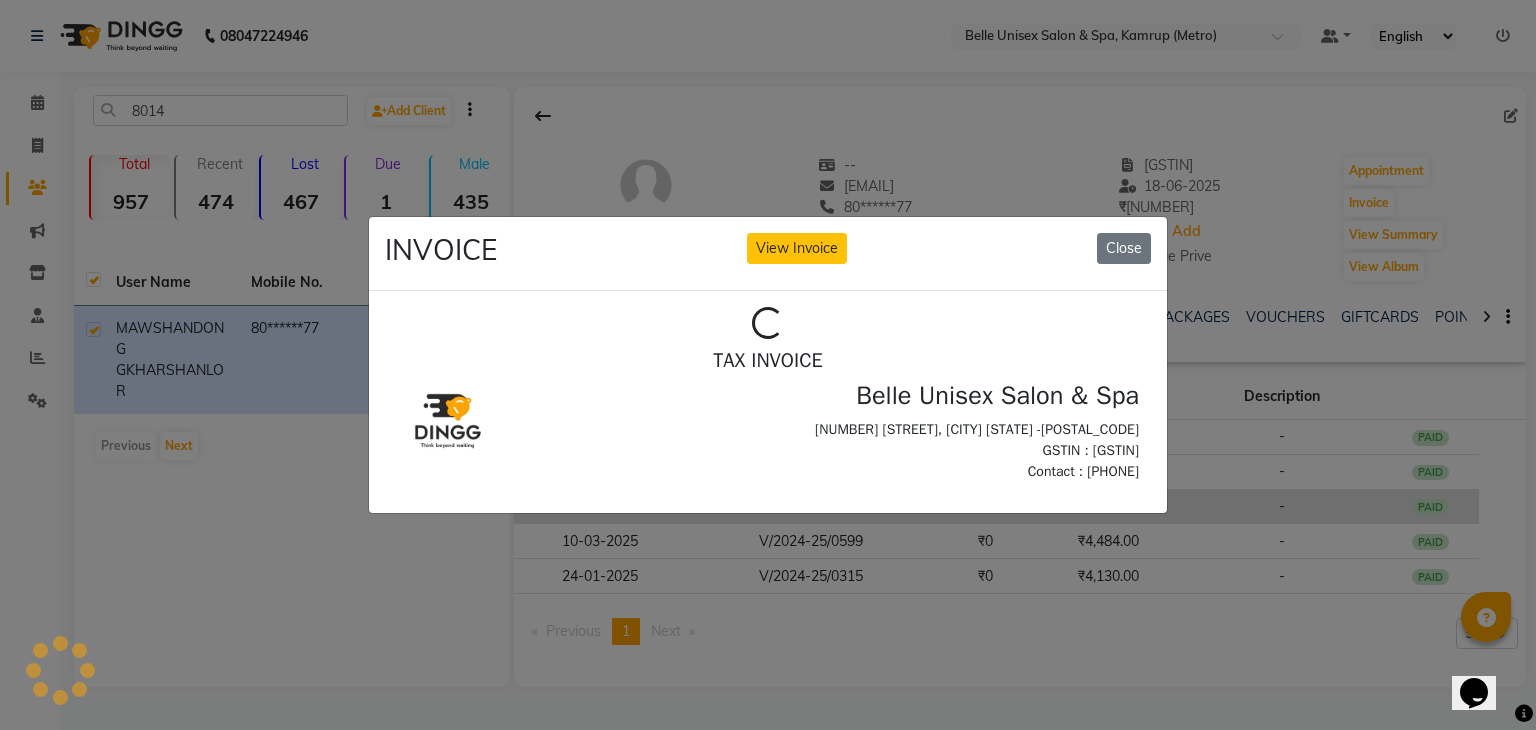 scroll, scrollTop: 0, scrollLeft: 0, axis: both 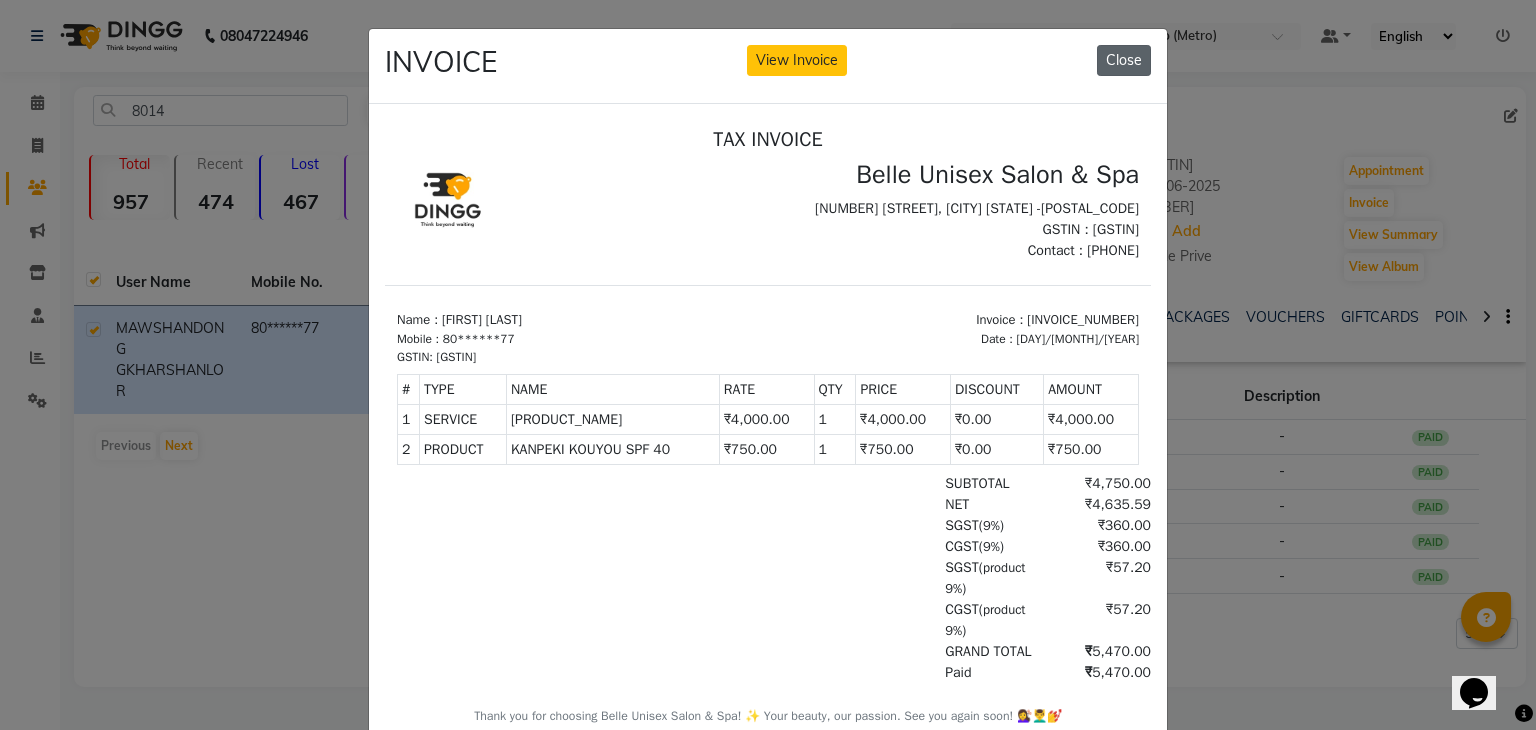 click on "Close" 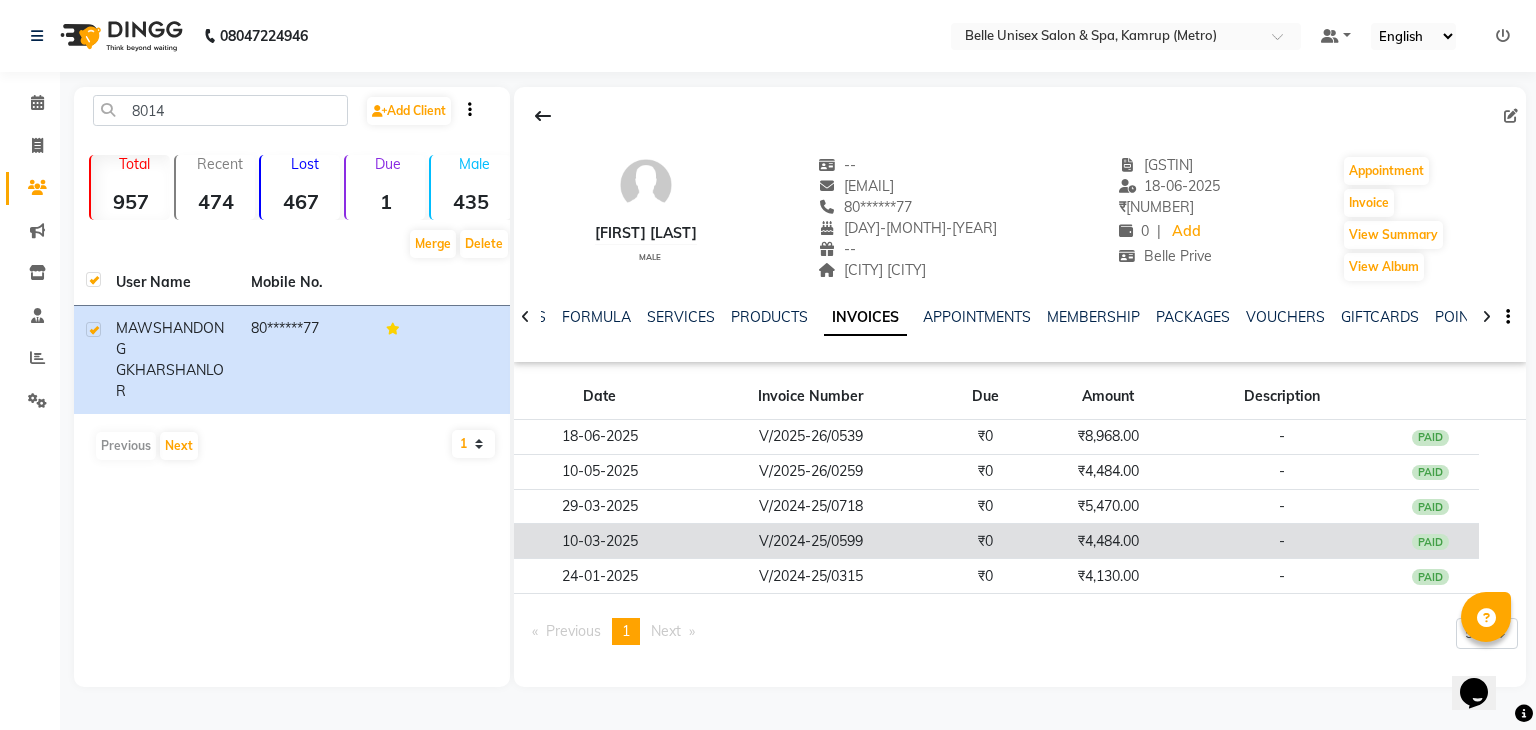click on "V/2024-25/0599" 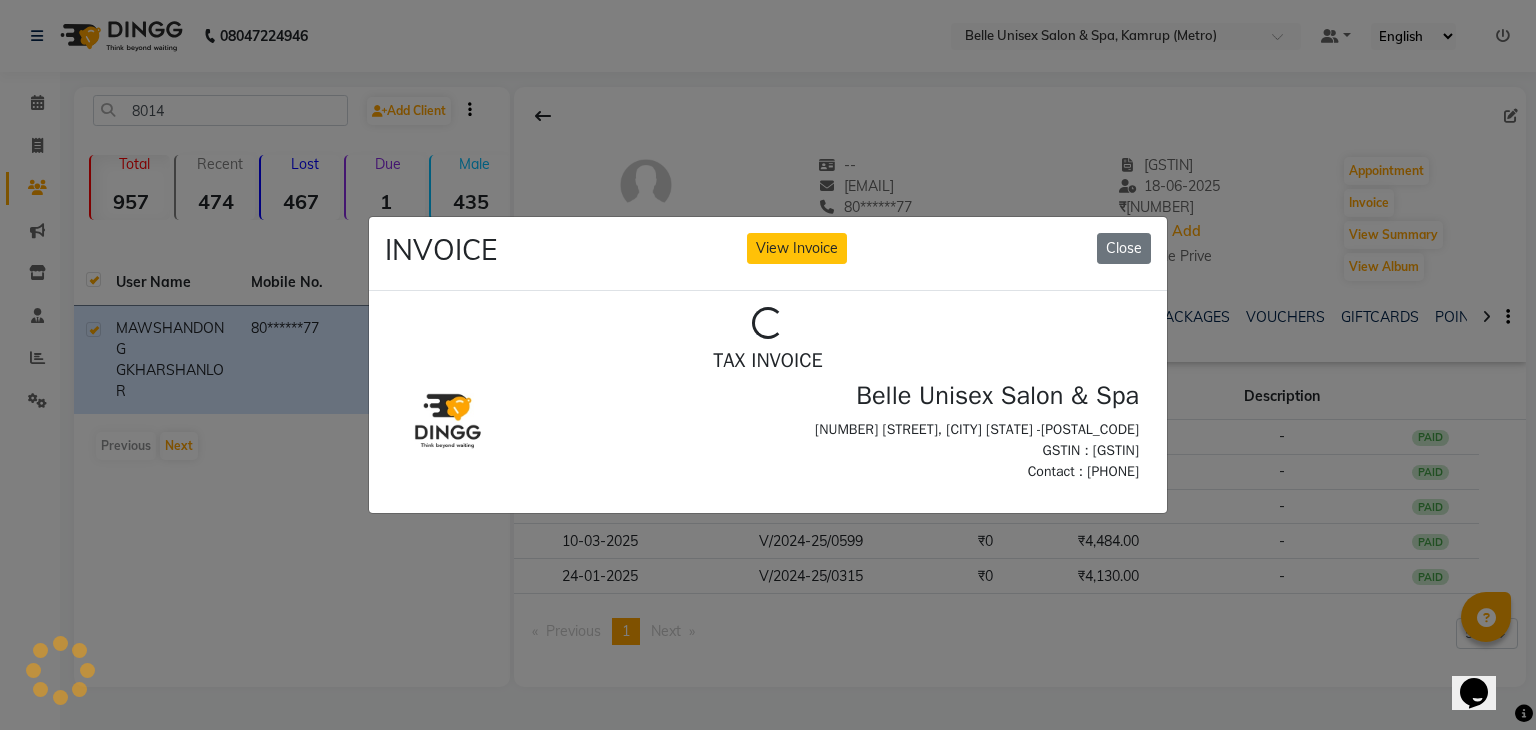 scroll, scrollTop: 0, scrollLeft: 0, axis: both 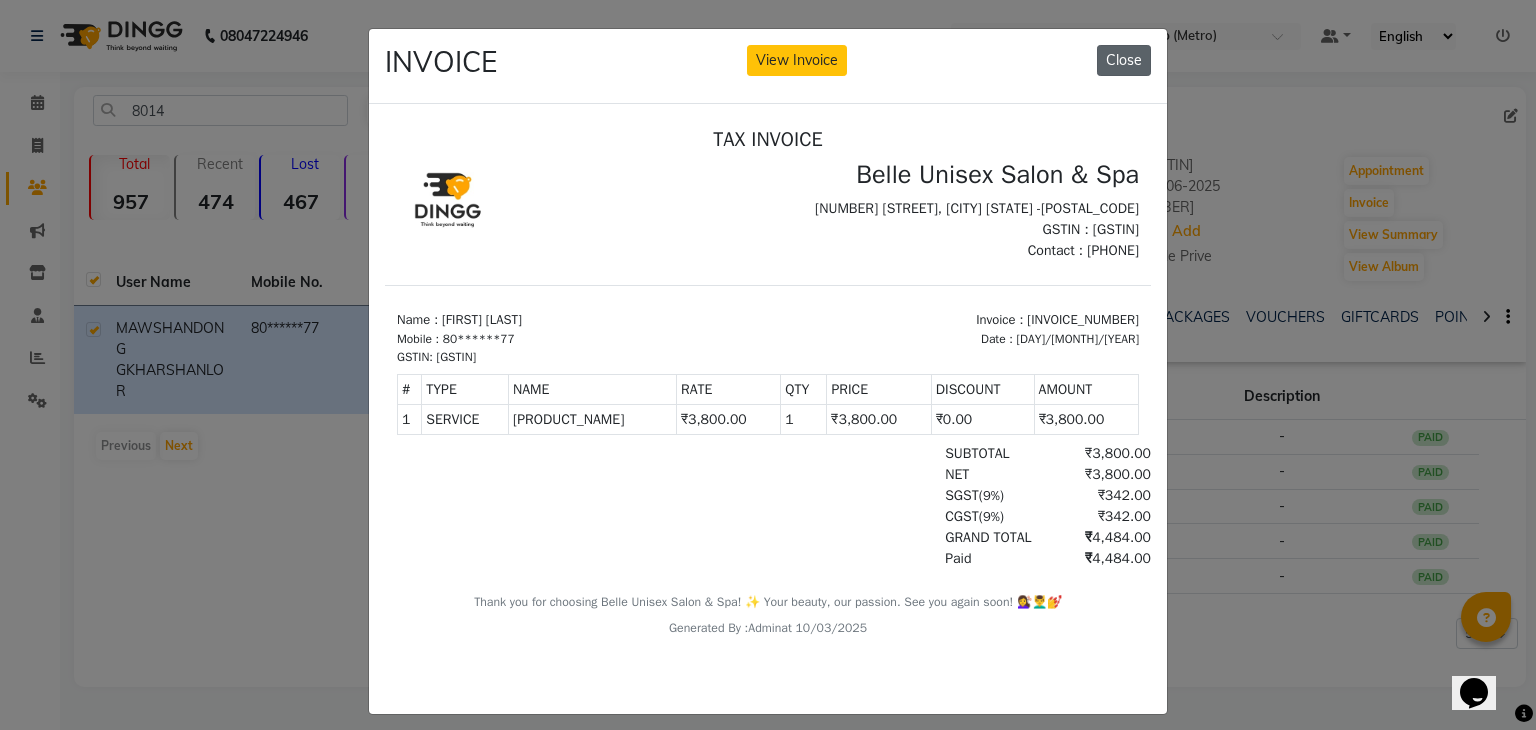 click on "Close" 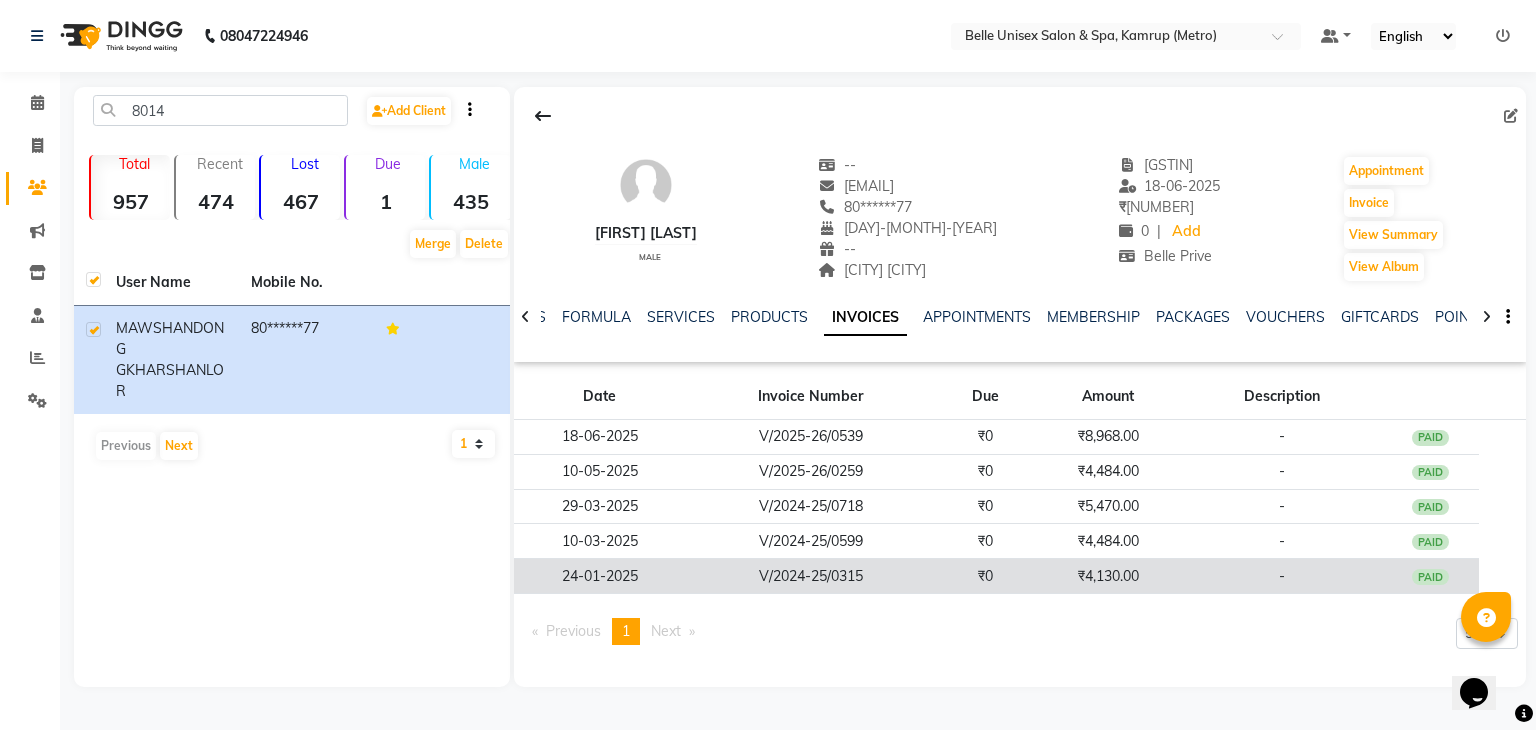 click on "V/2024-25/0315" 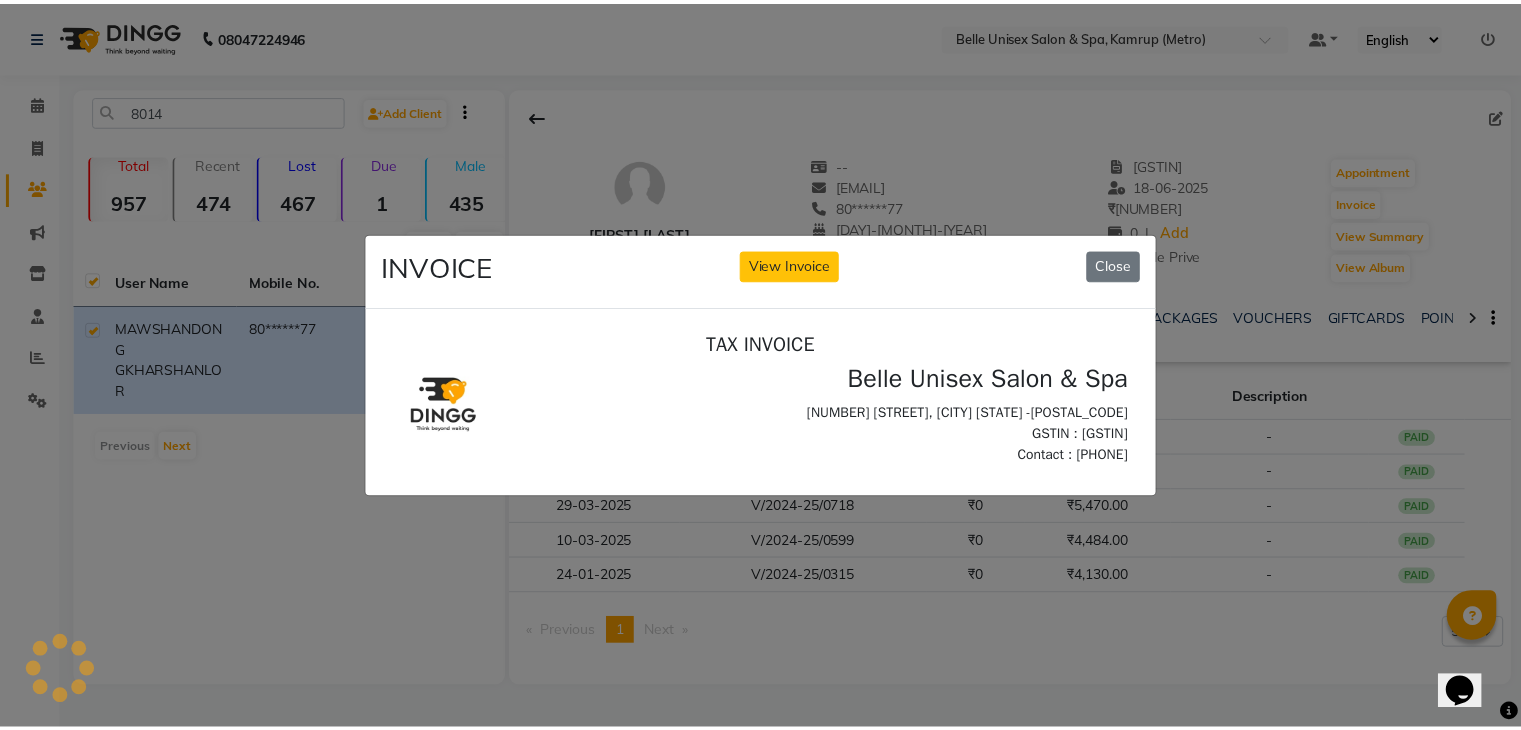 scroll, scrollTop: 0, scrollLeft: 0, axis: both 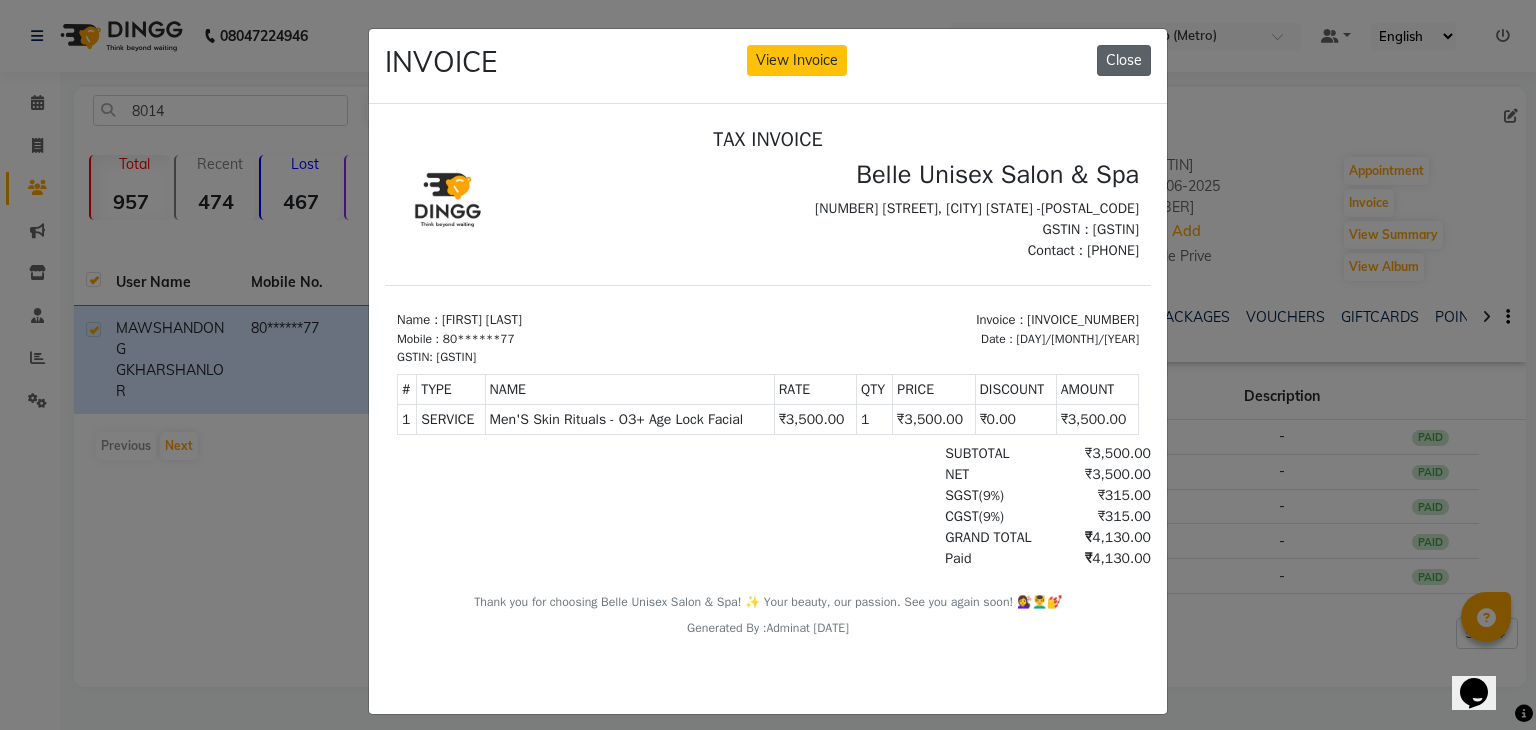 click on "Close" 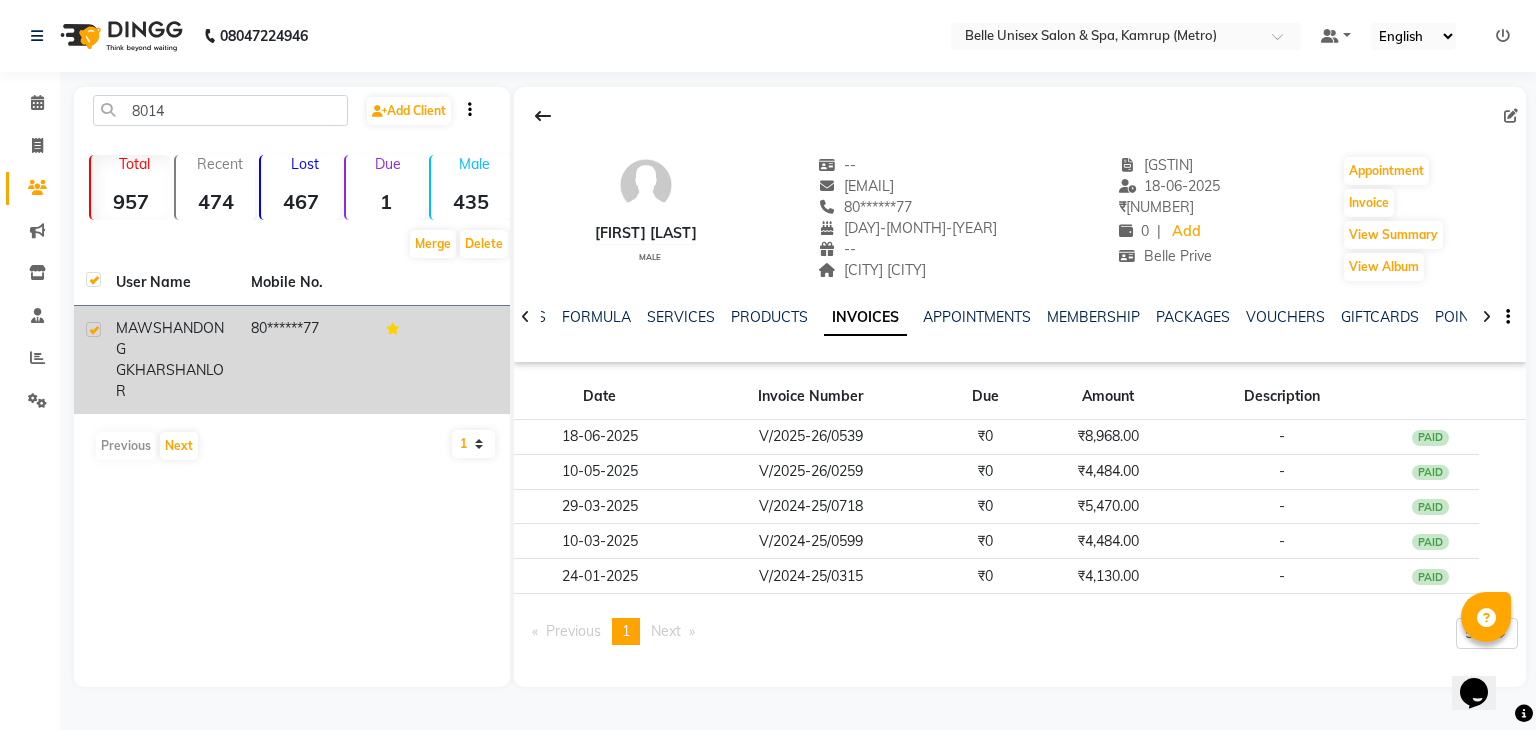 click 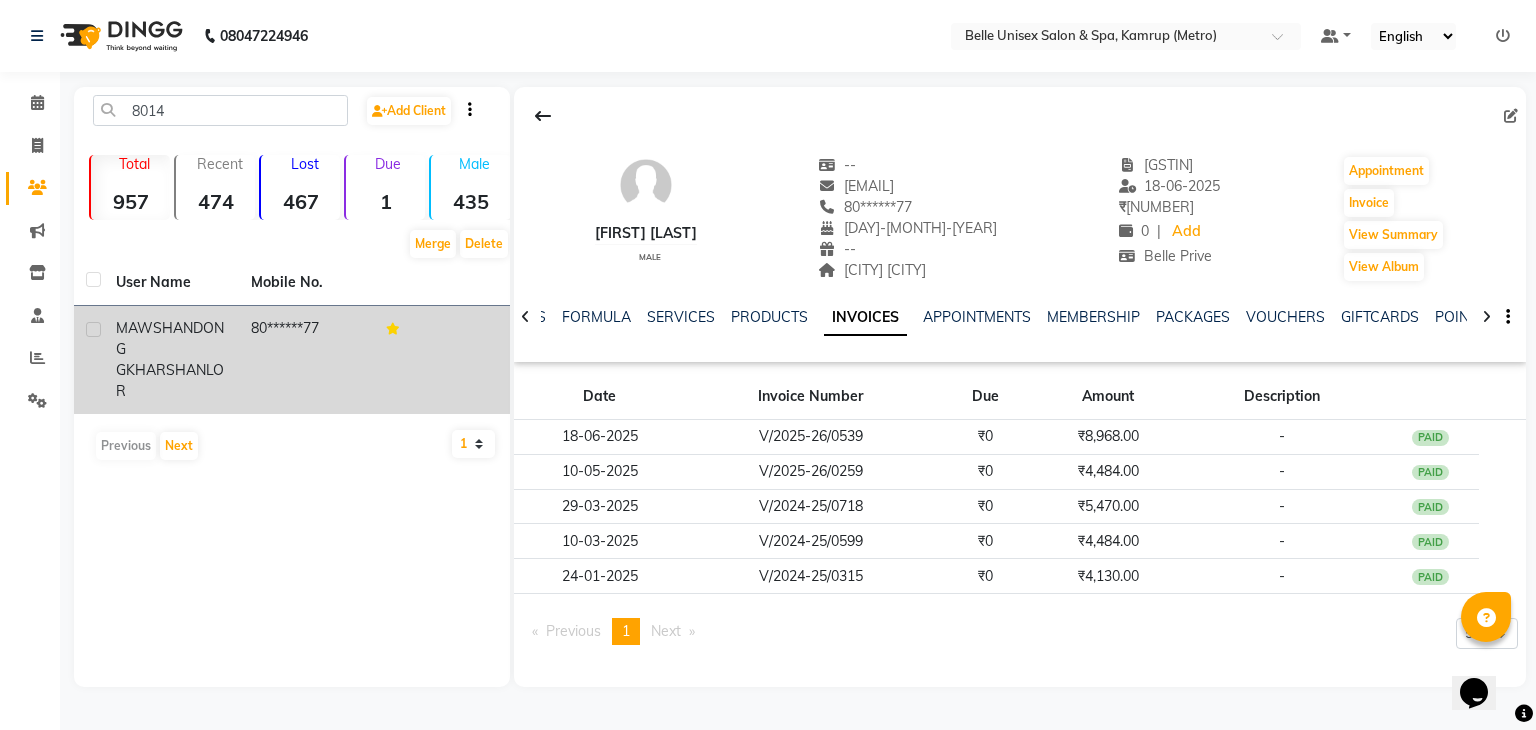 checkbox on "false" 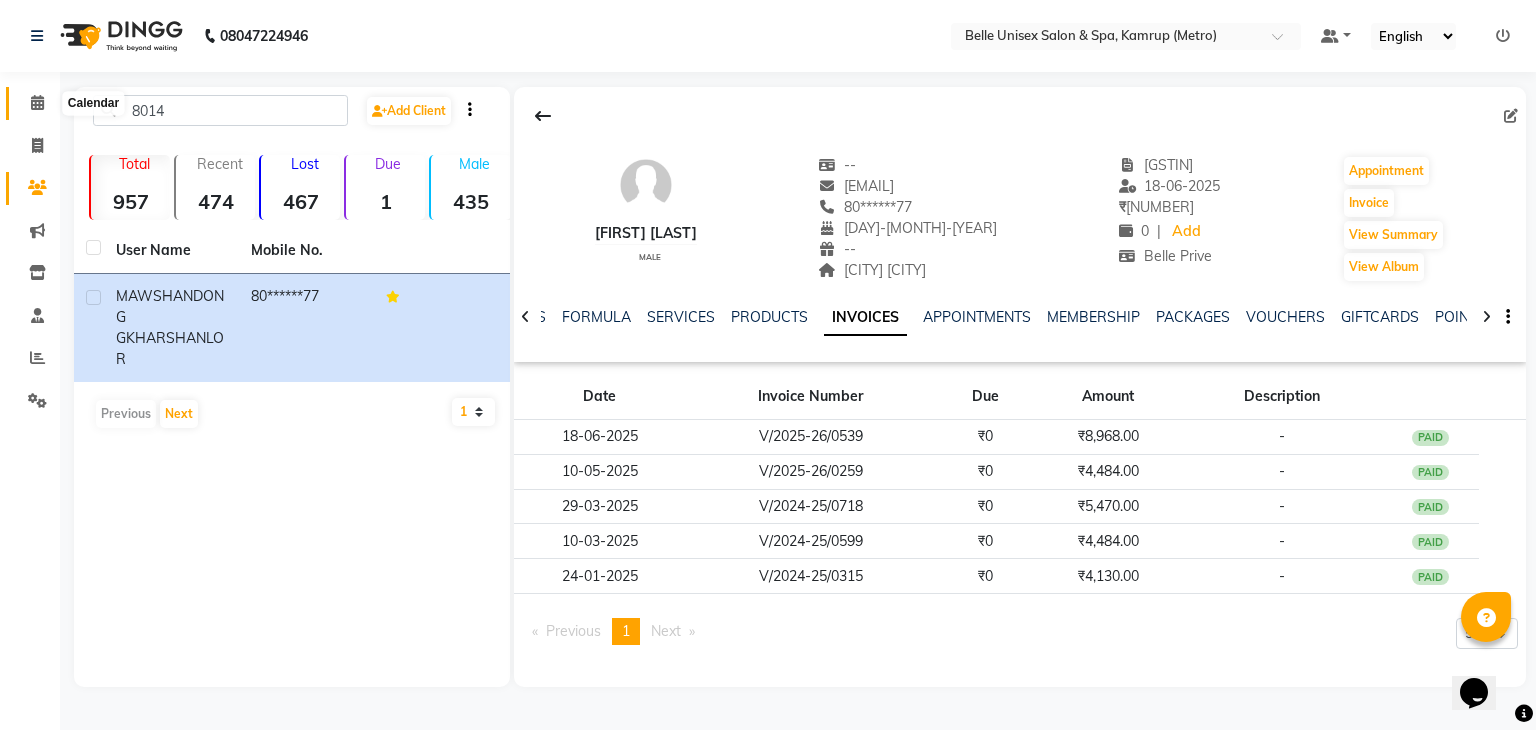 click 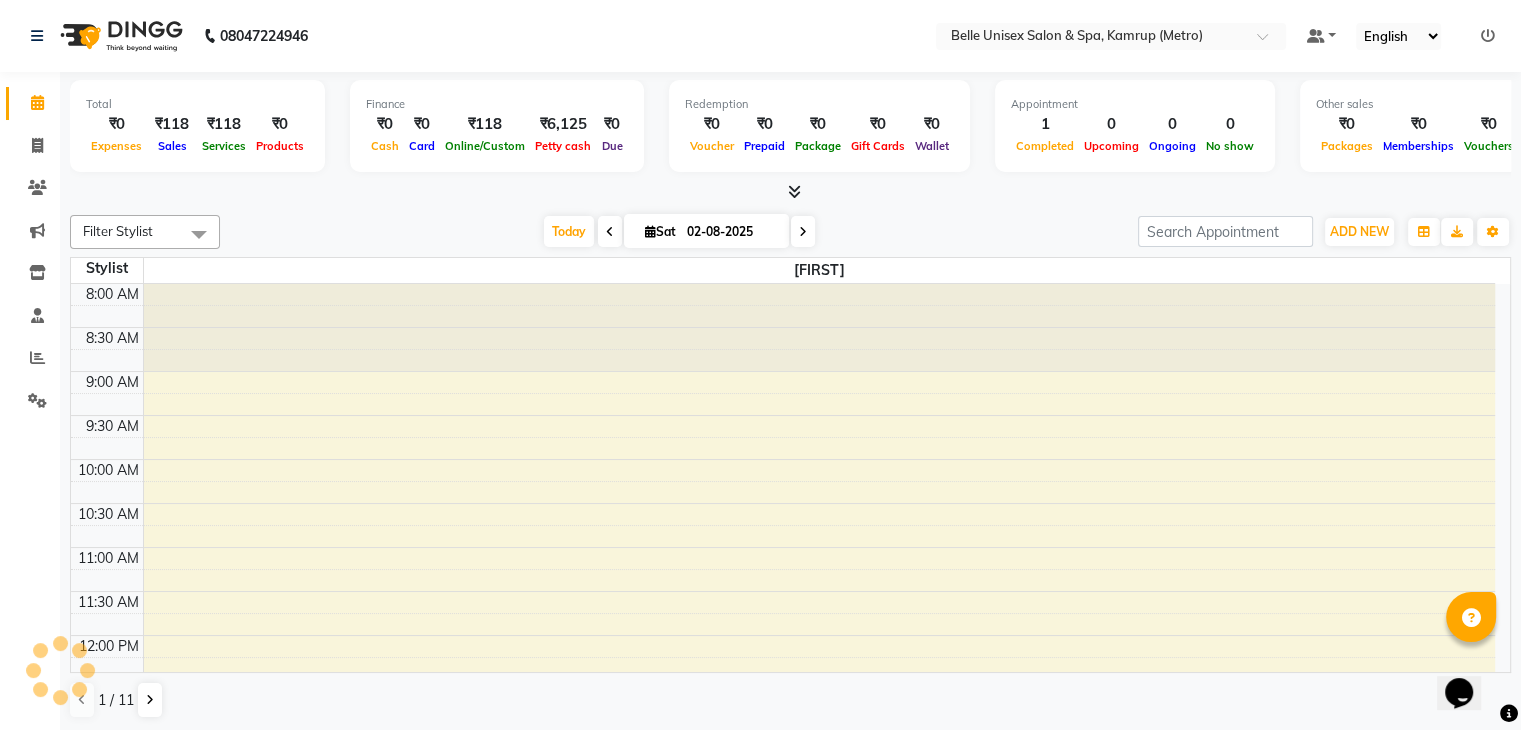 scroll, scrollTop: 611, scrollLeft: 0, axis: vertical 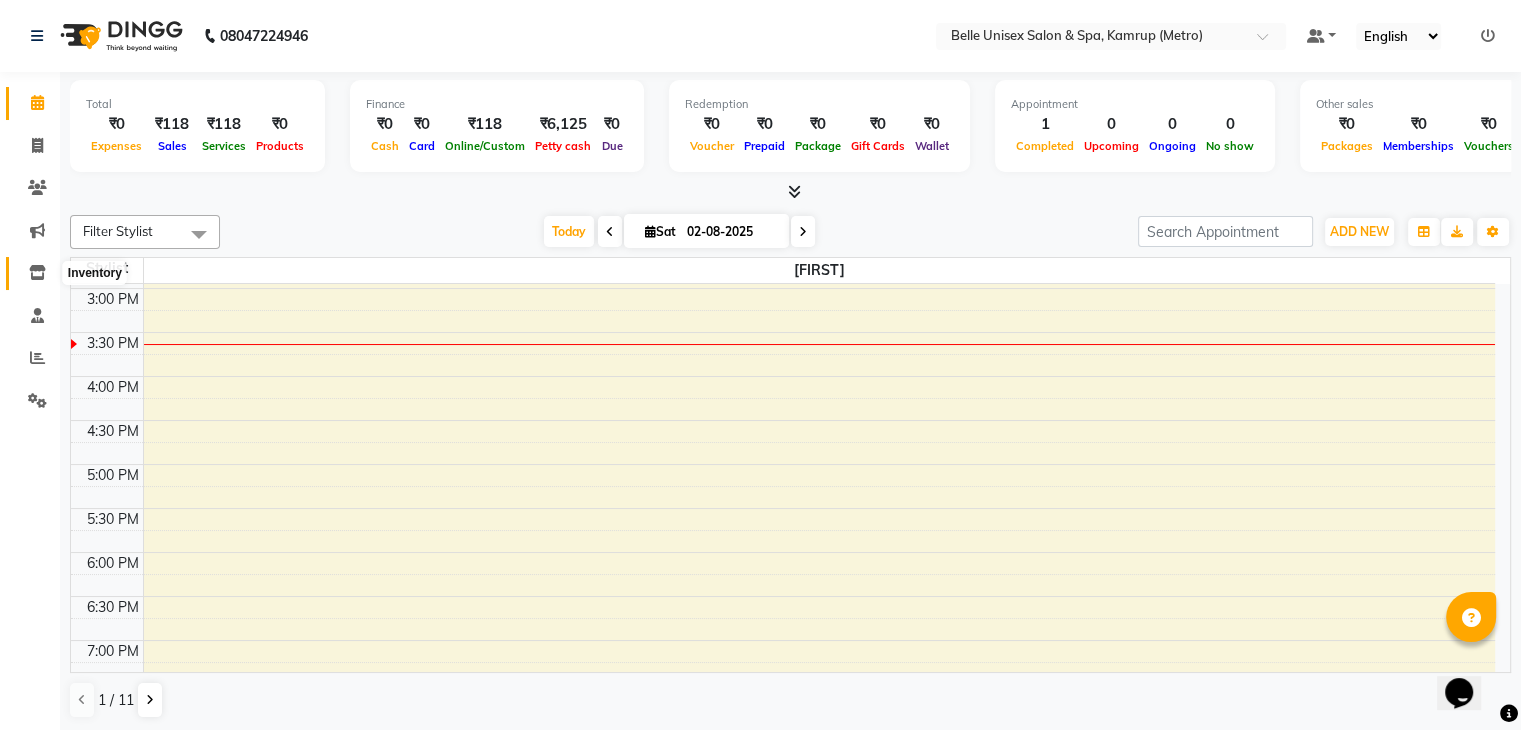 click 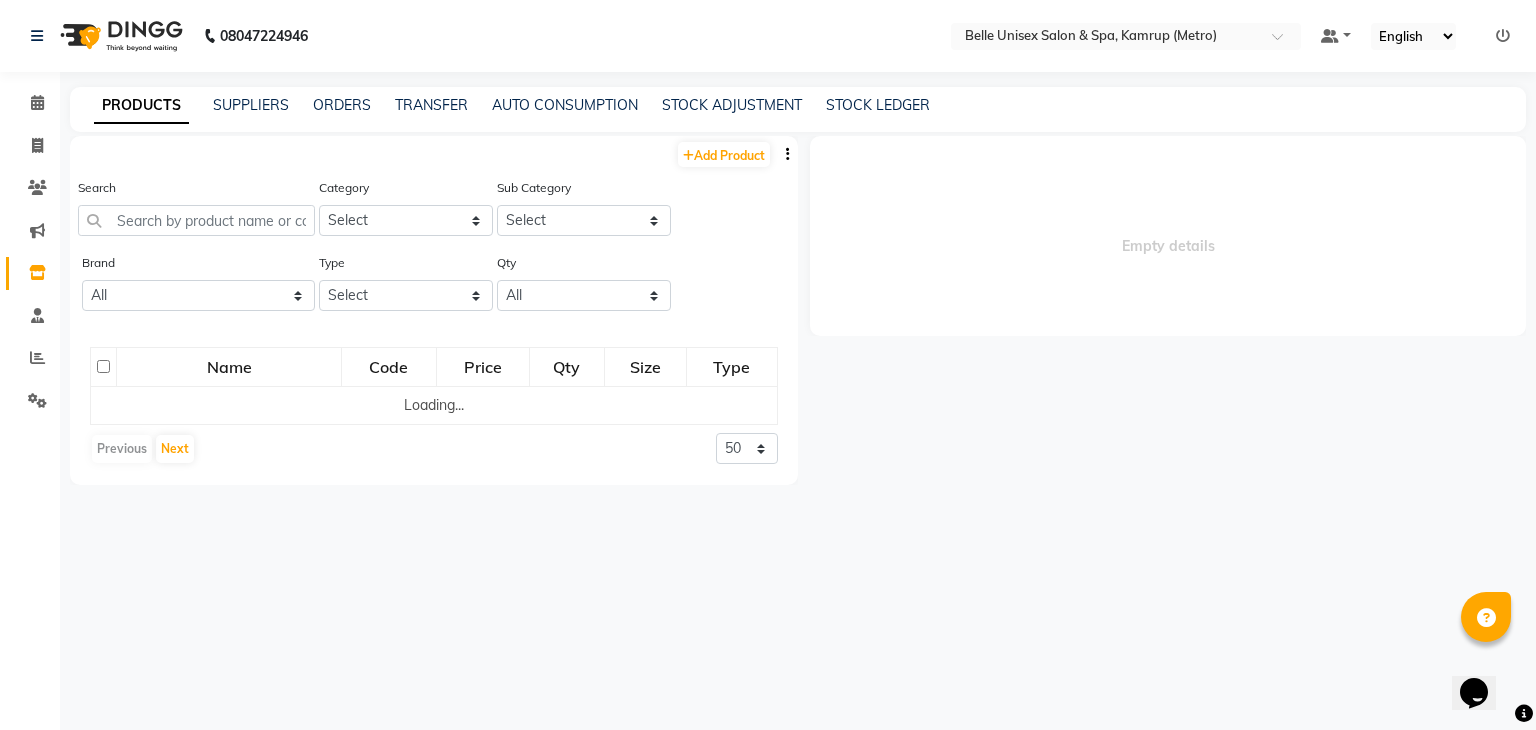 select 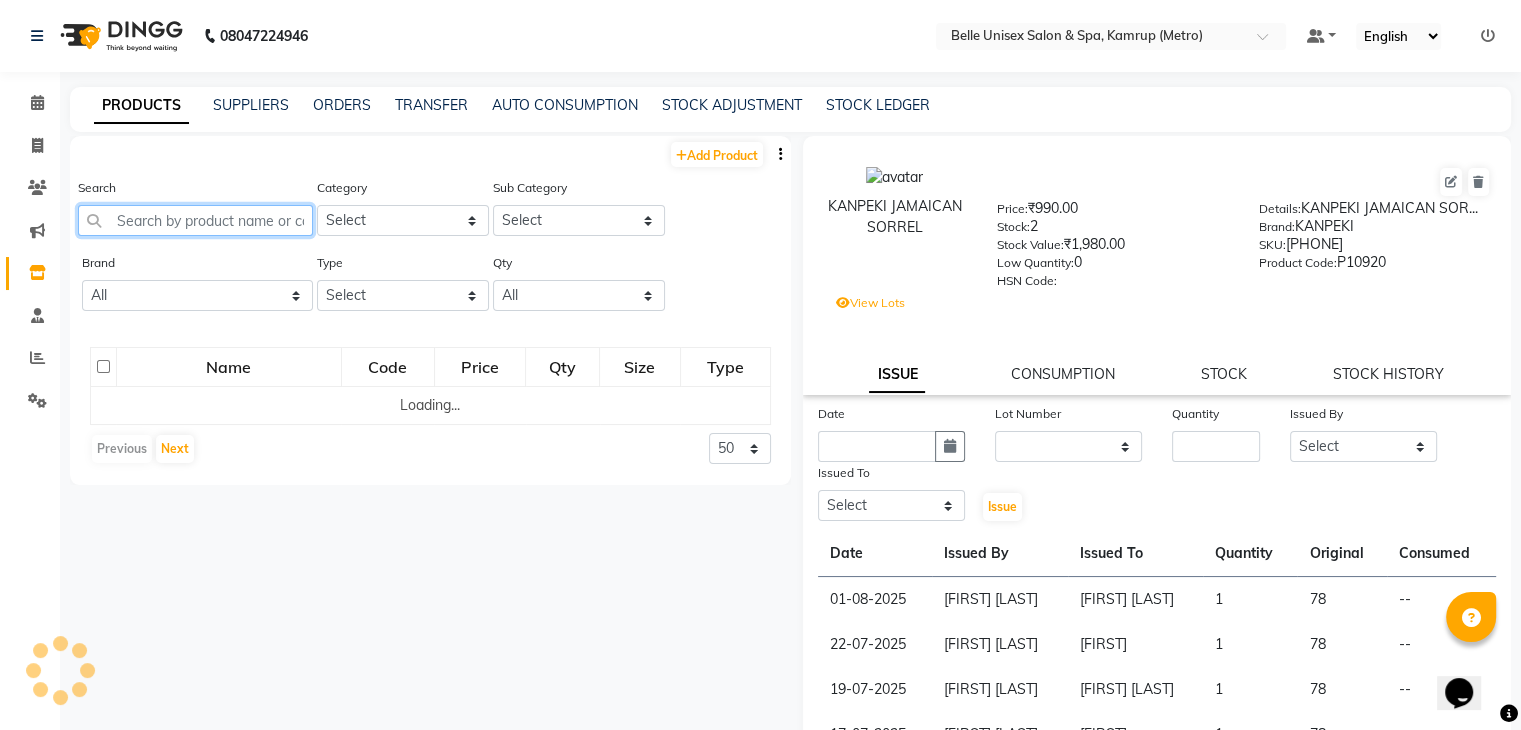 click 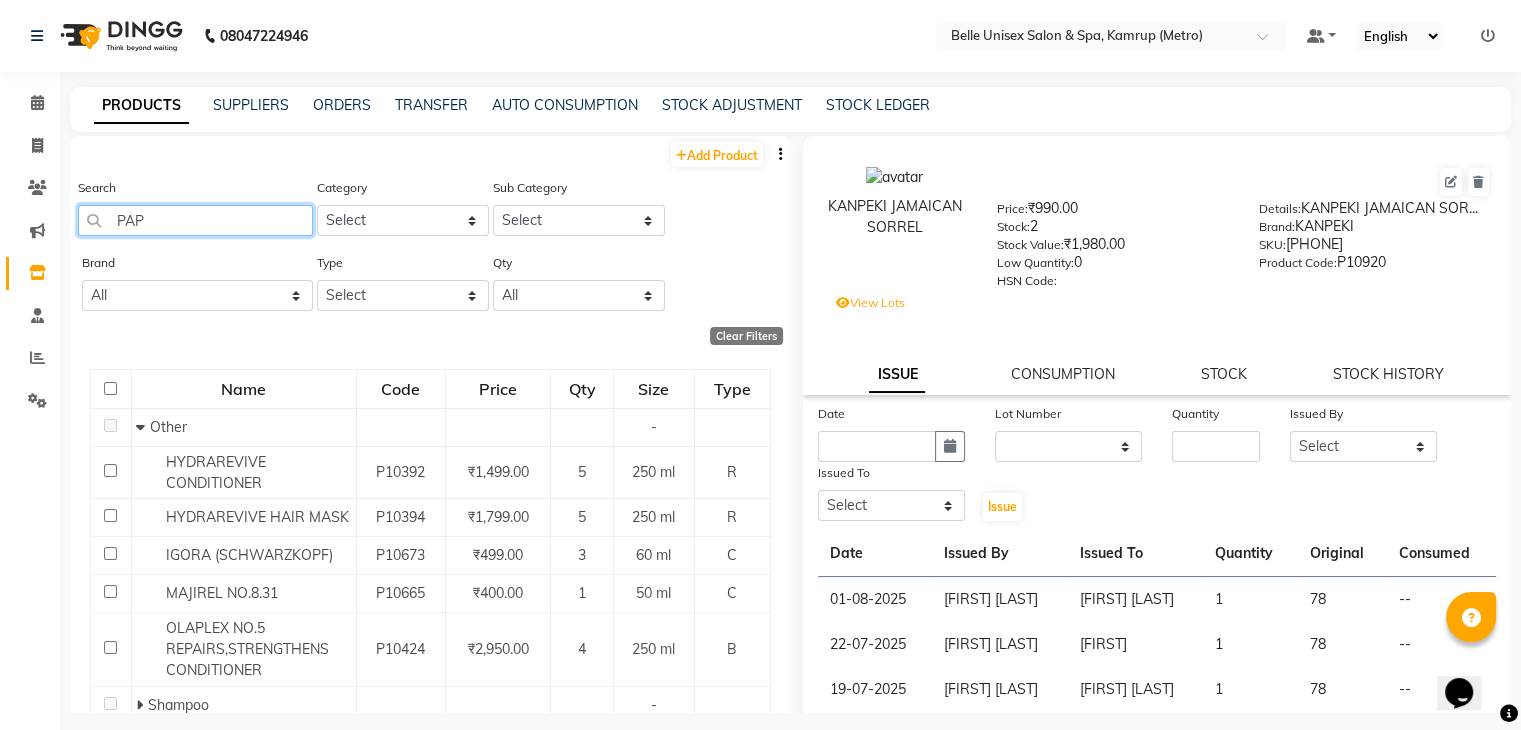 type on "PAPA" 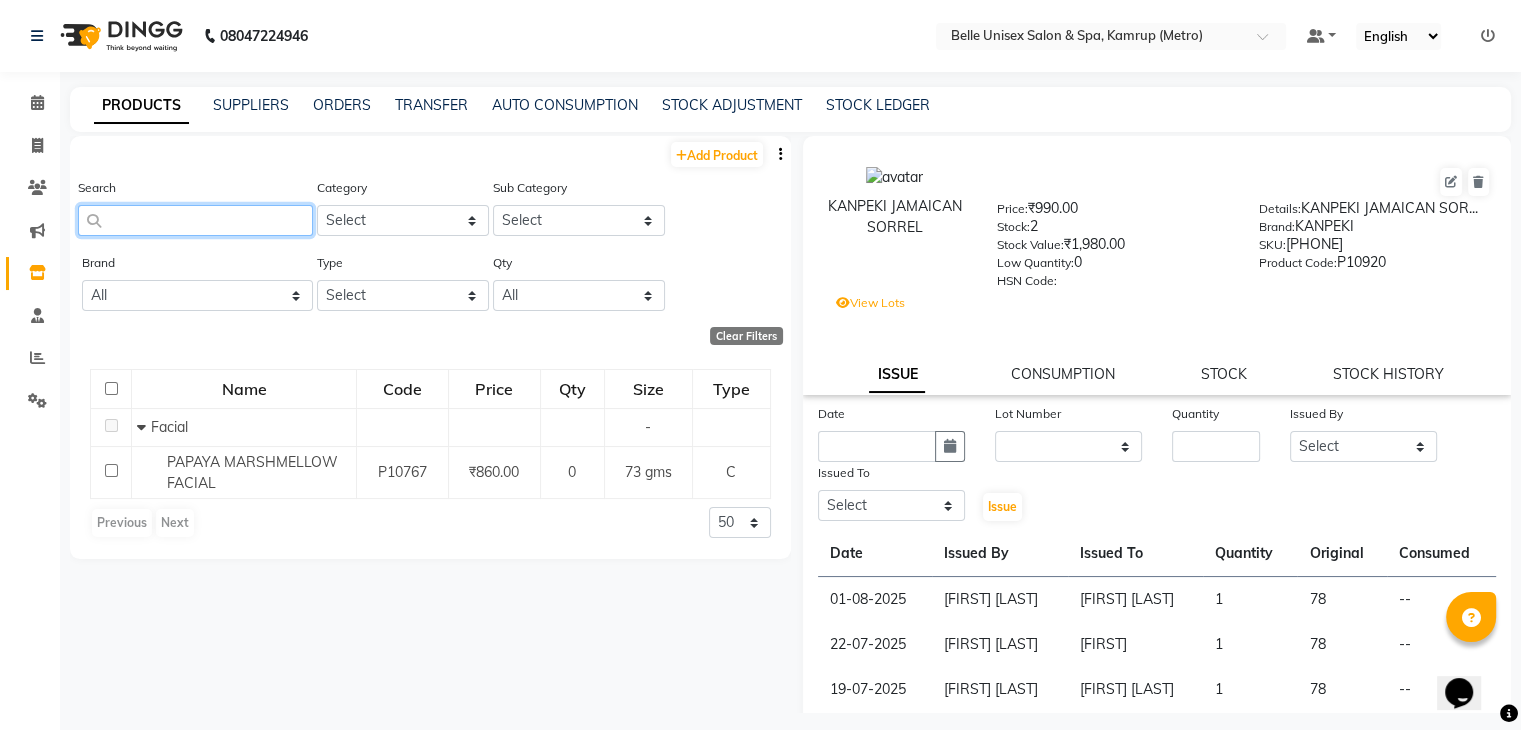 drag, startPoint x: 229, startPoint y: 225, endPoint x: 0, endPoint y: 244, distance: 229.78687 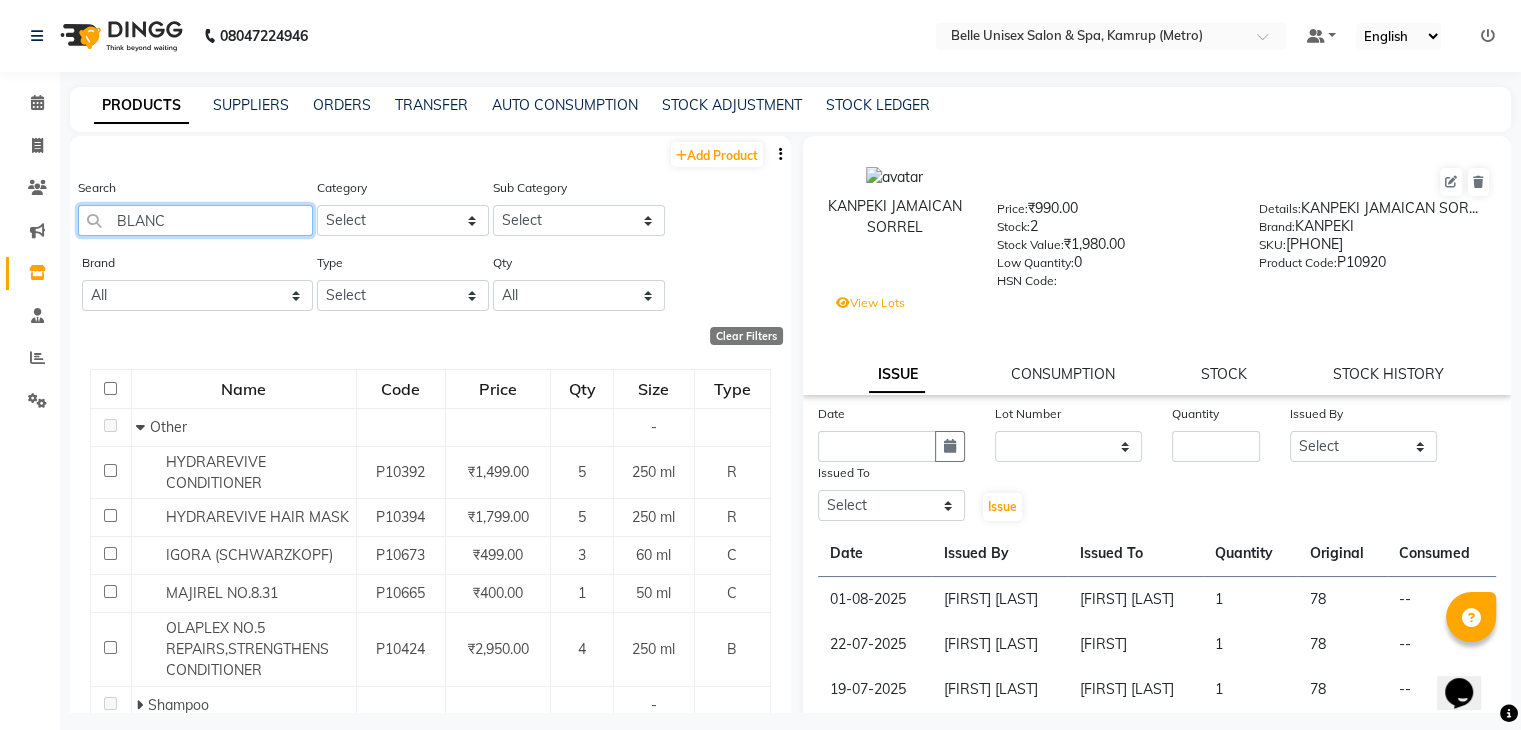 type on "BLANCH" 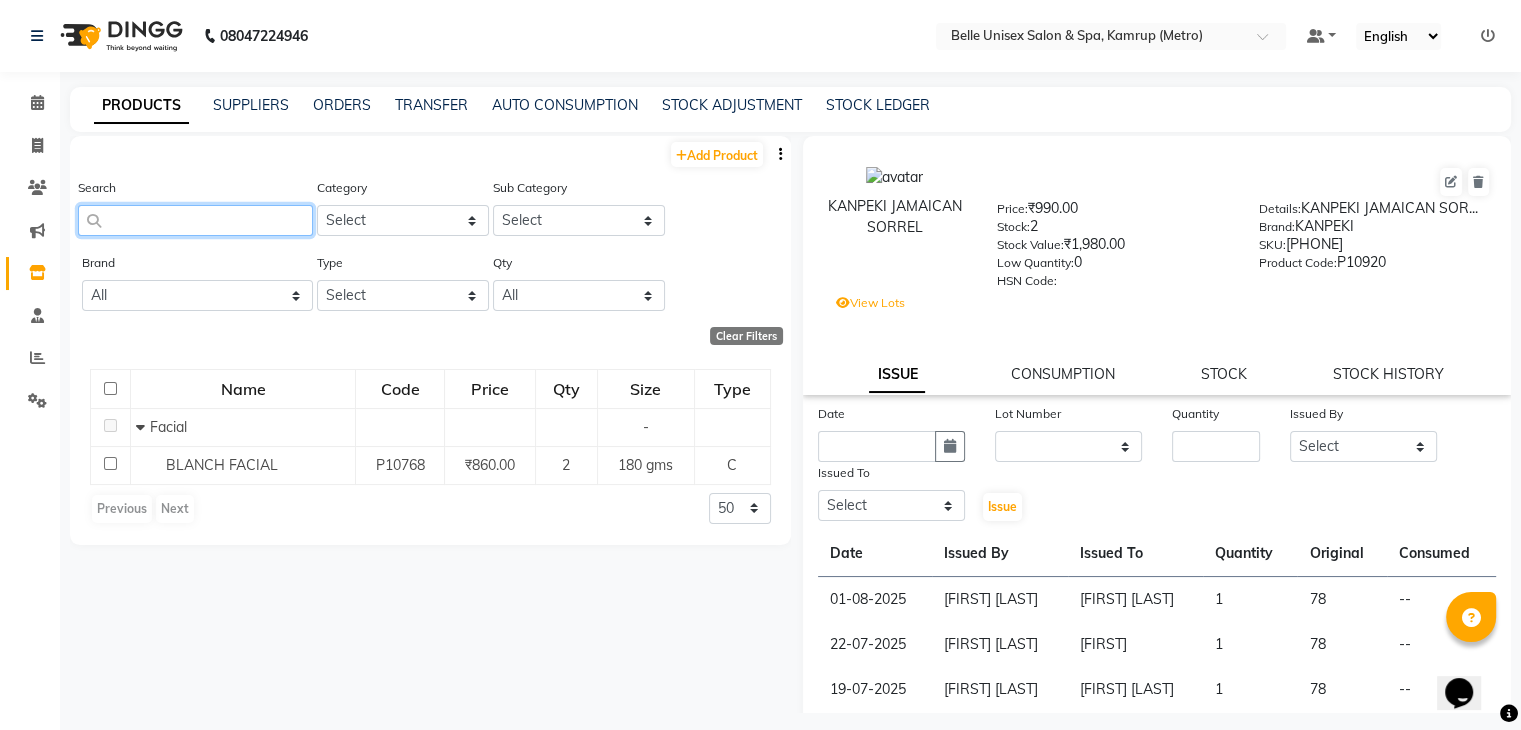 drag, startPoint x: 196, startPoint y: 229, endPoint x: 0, endPoint y: 262, distance: 198.75865 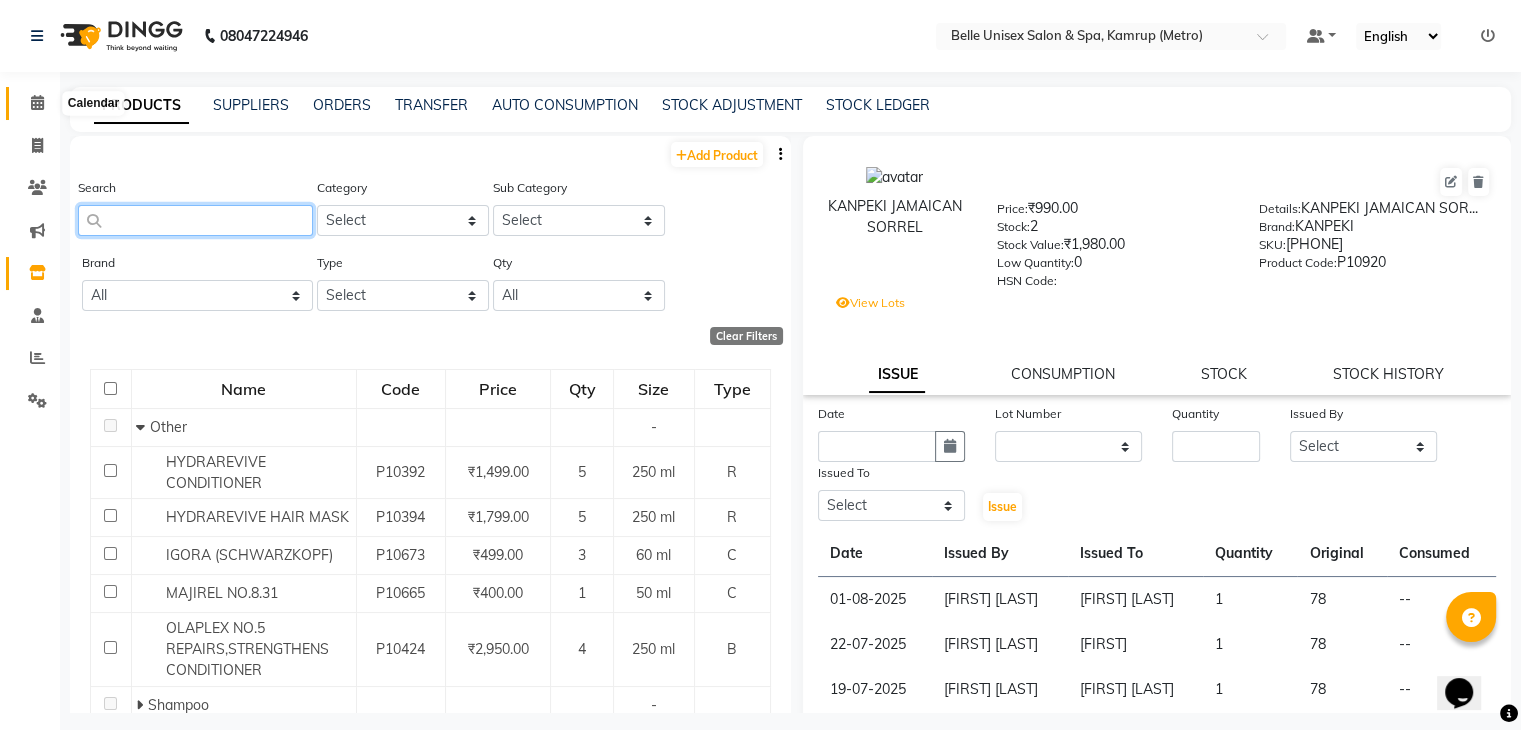 type 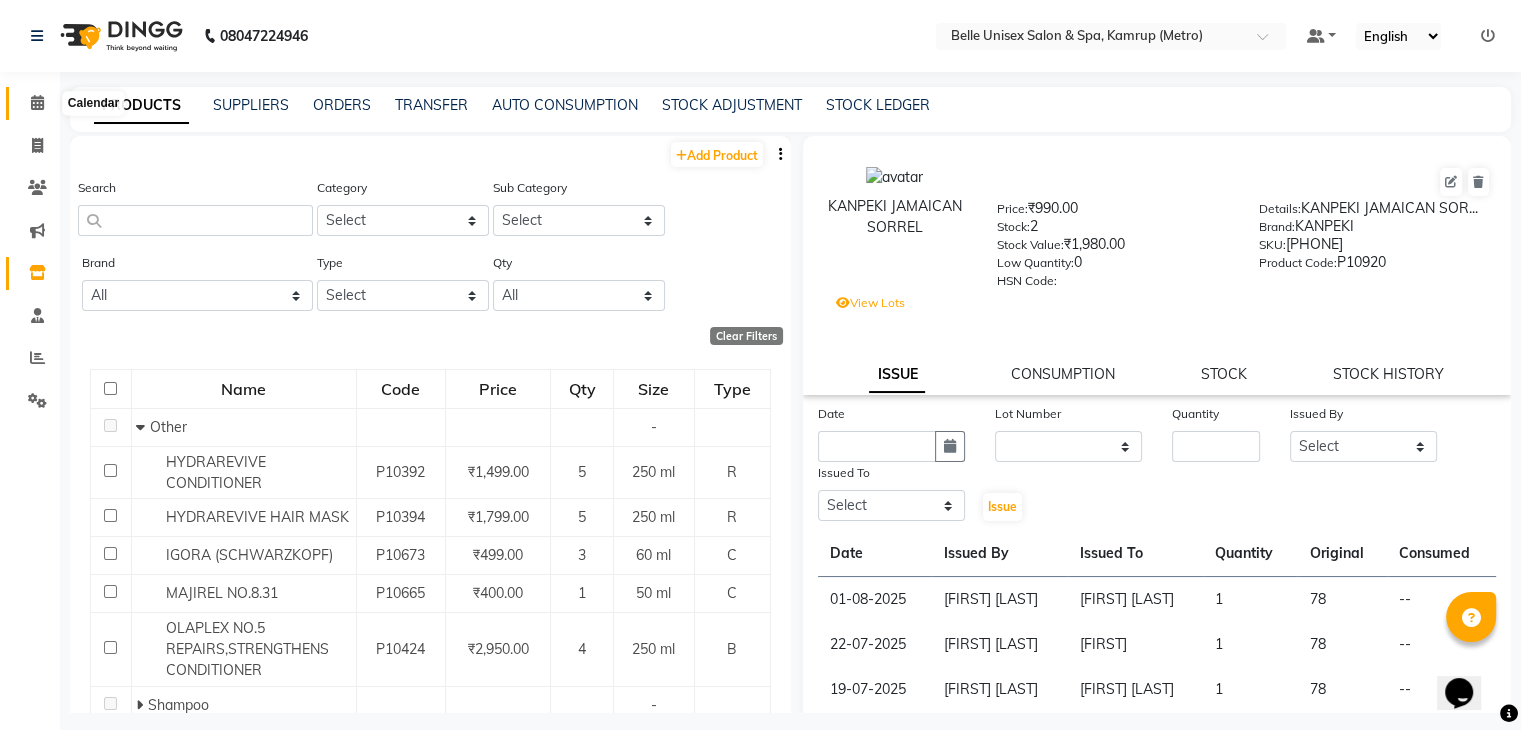 click 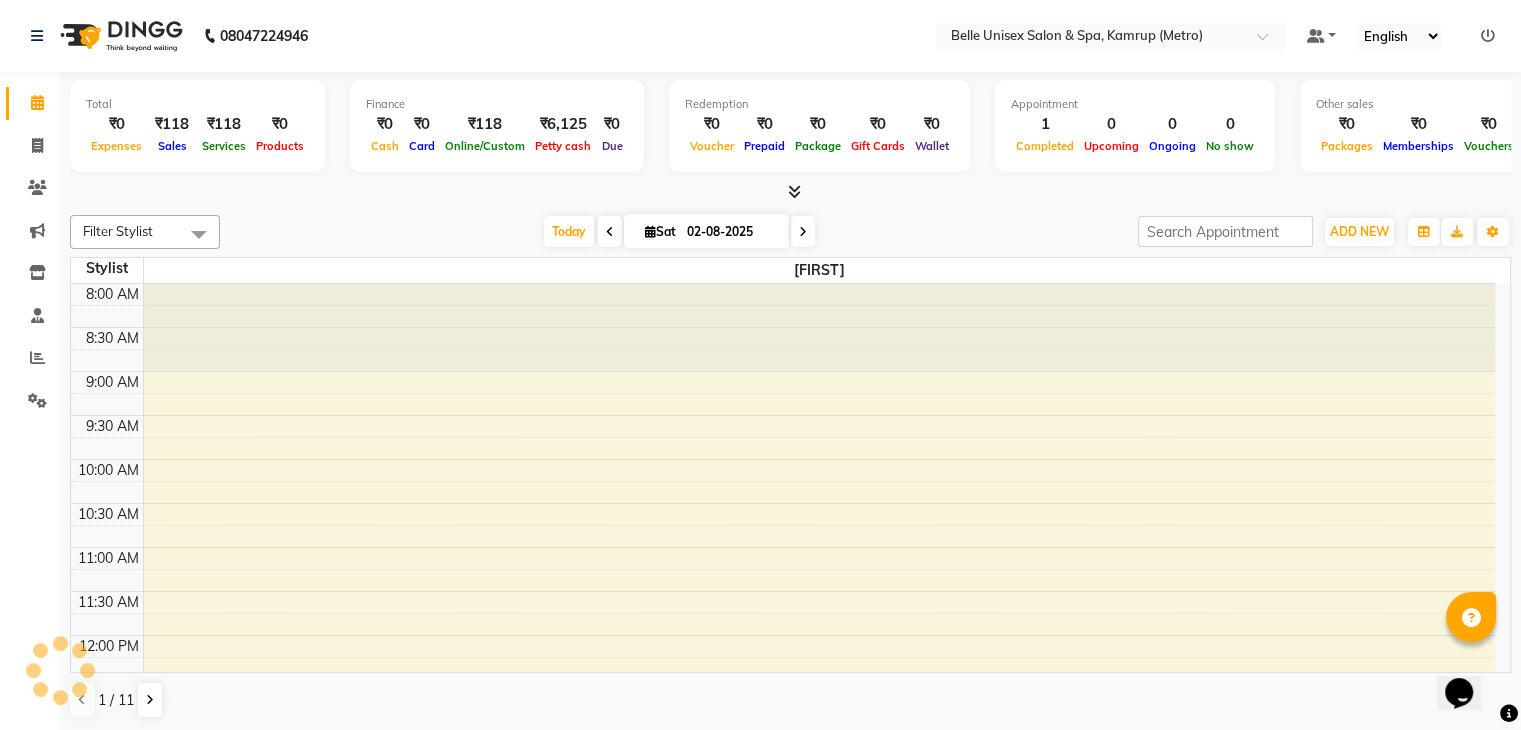 scroll, scrollTop: 0, scrollLeft: 0, axis: both 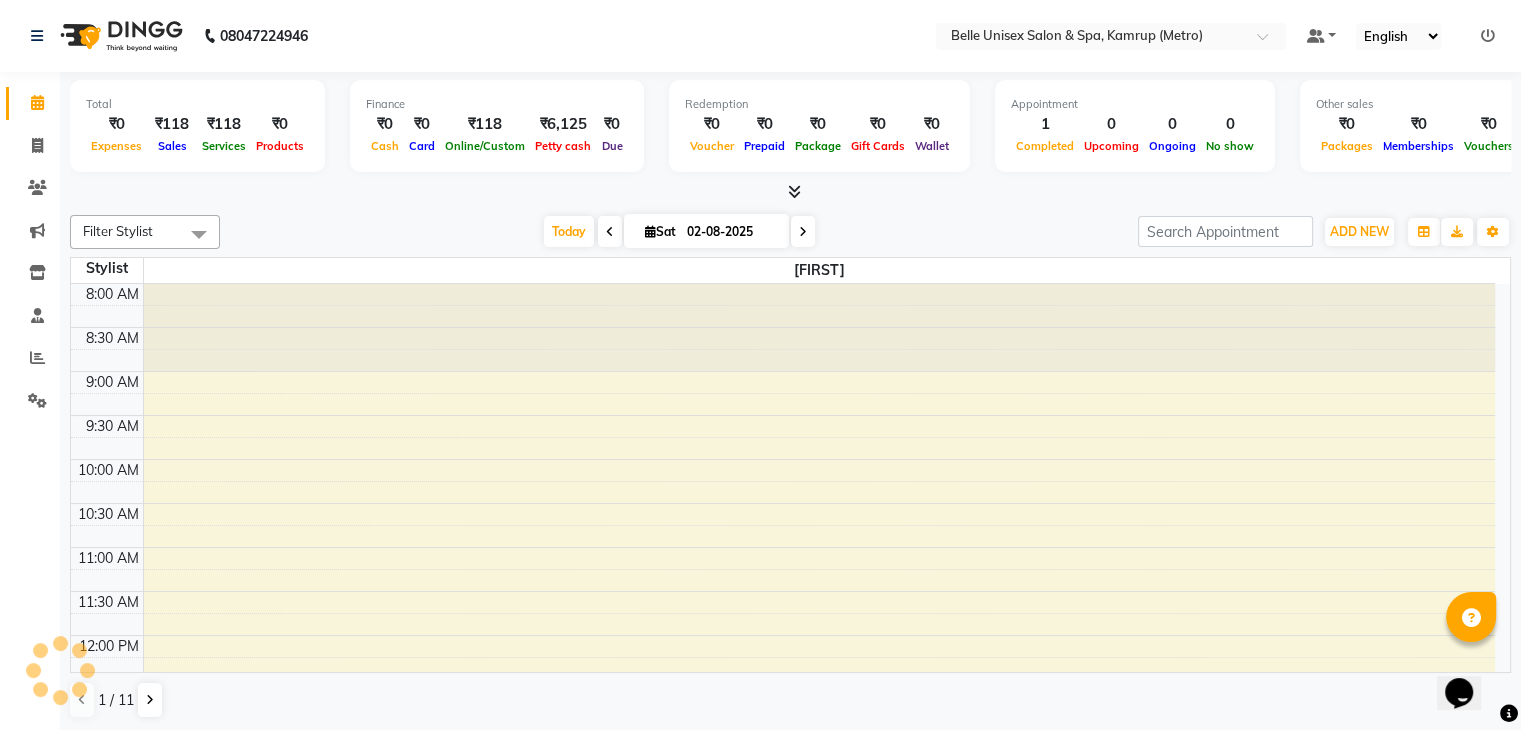 click at bounding box center (790, 192) 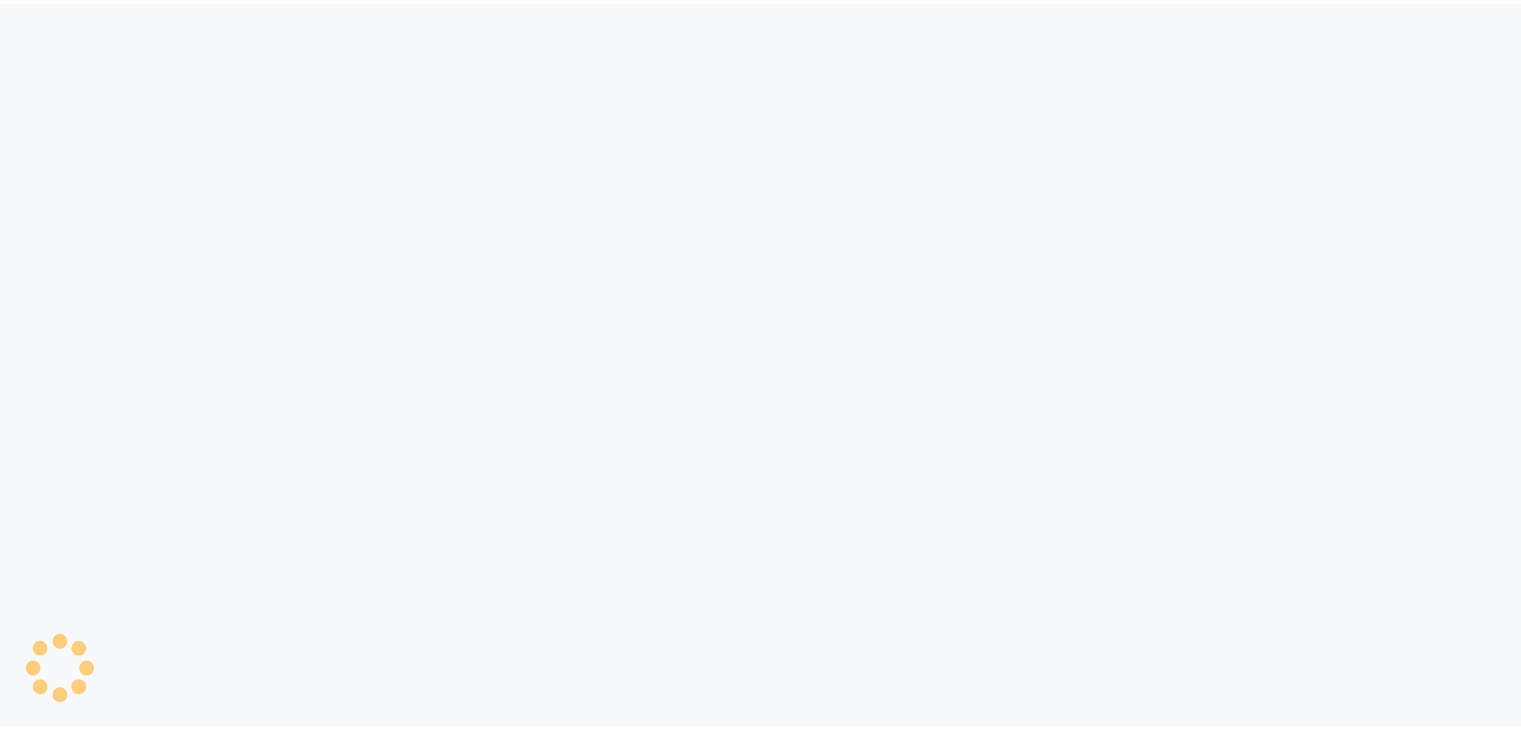 scroll, scrollTop: 0, scrollLeft: 0, axis: both 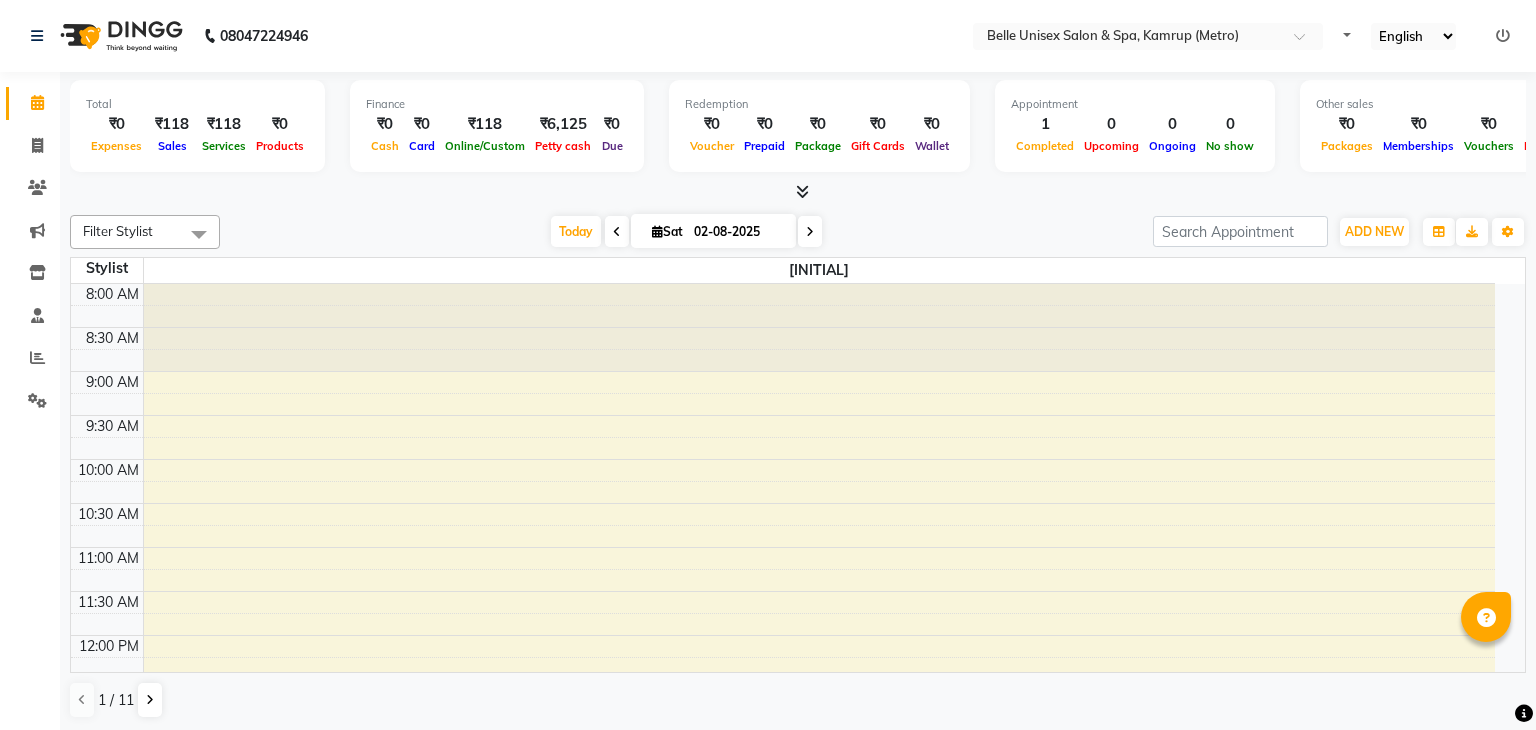 select on "en" 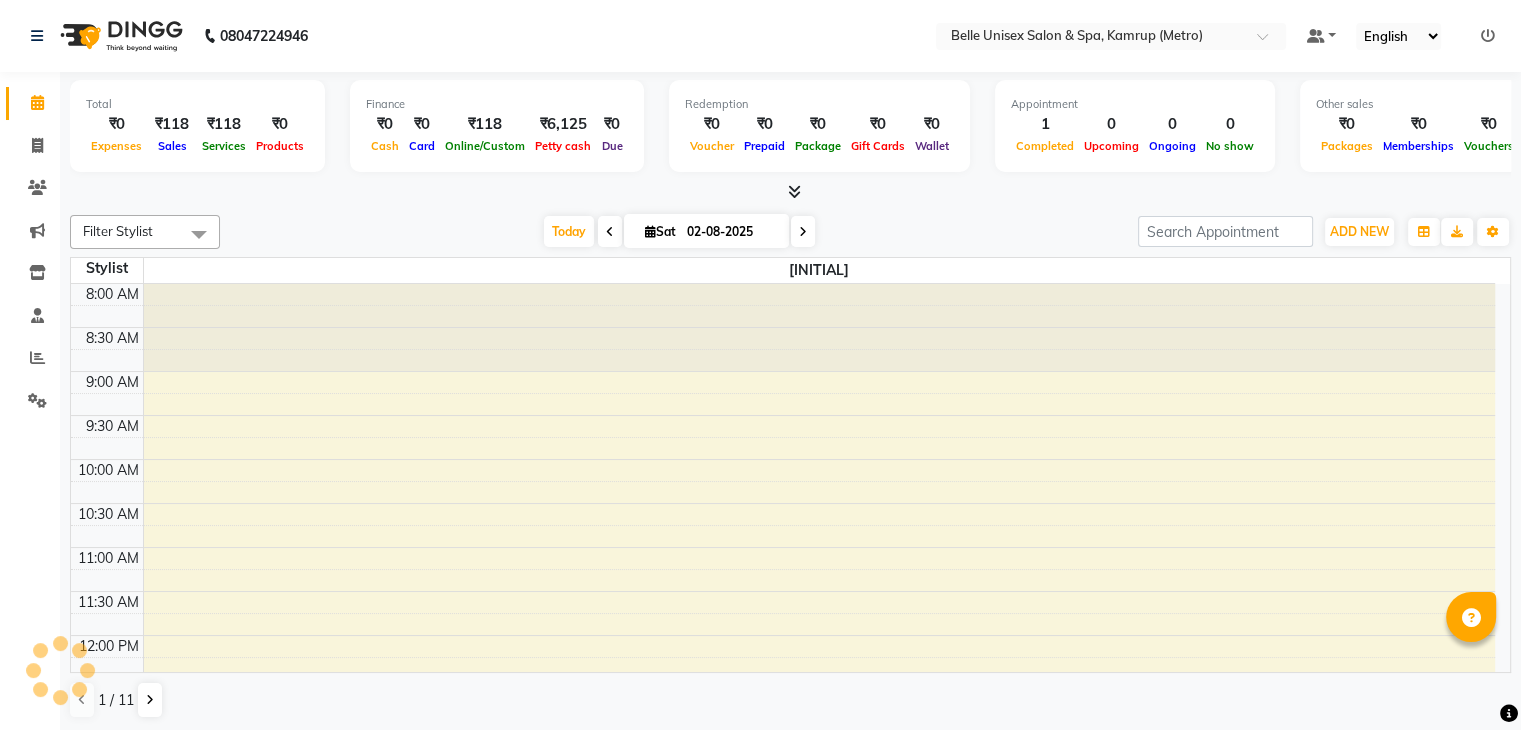 scroll, scrollTop: 0, scrollLeft: 0, axis: both 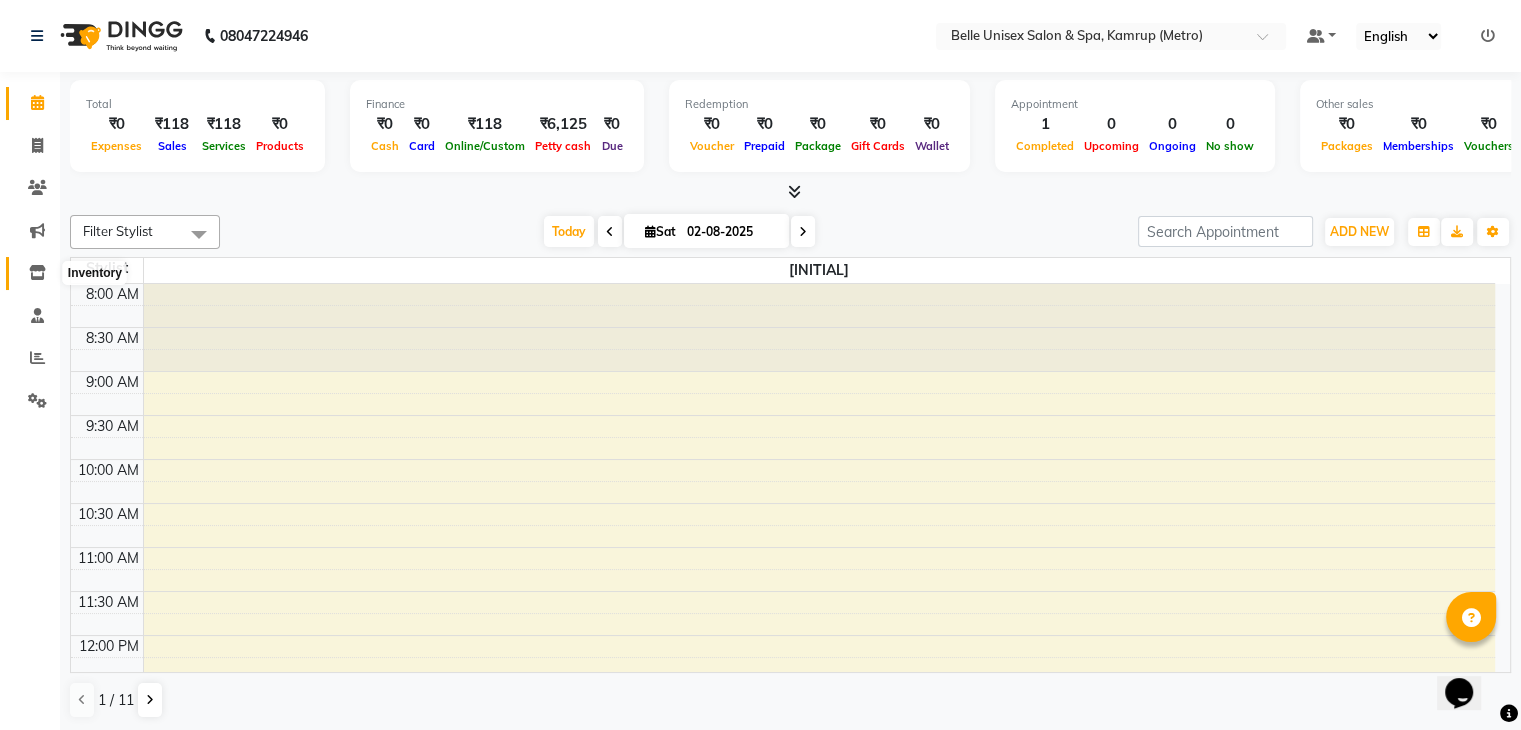 click 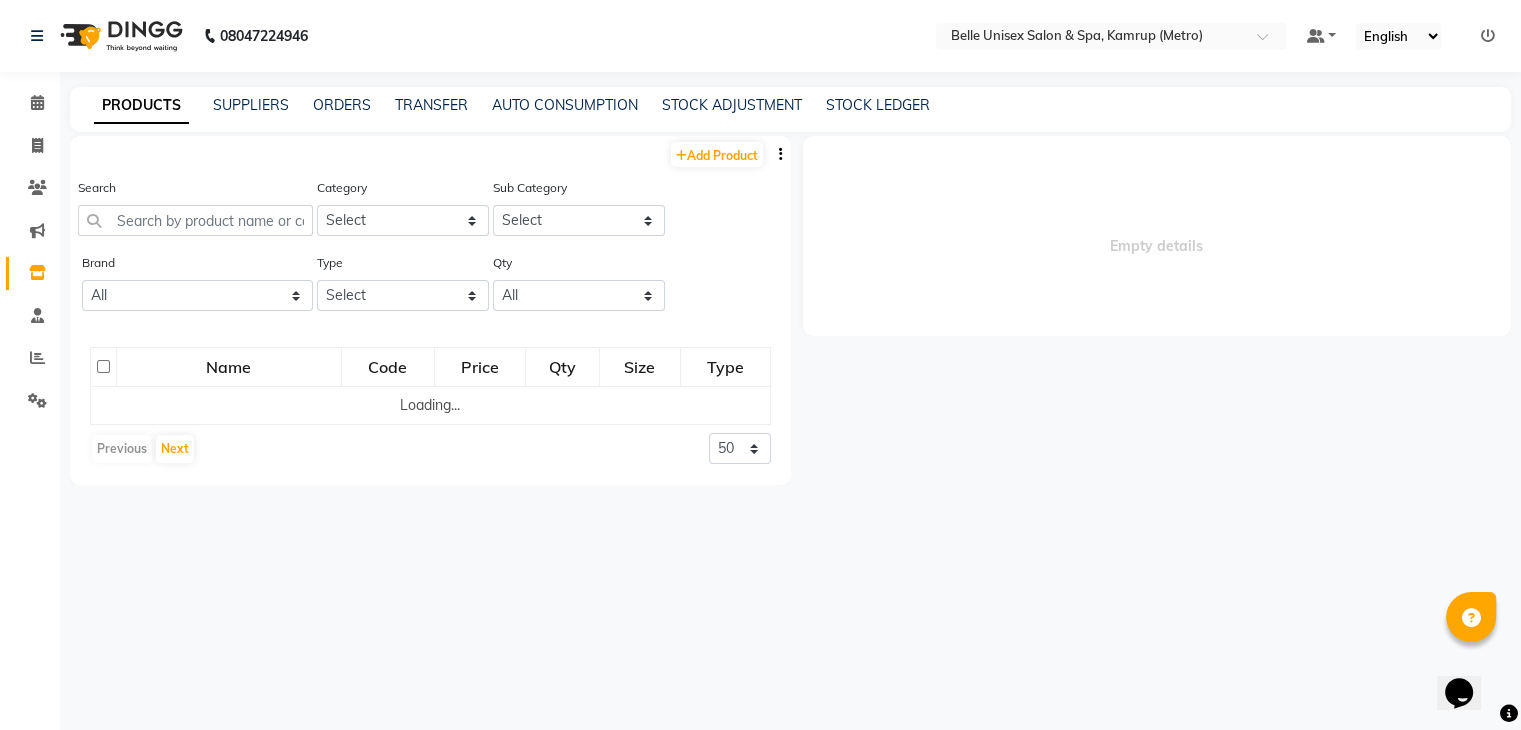 select 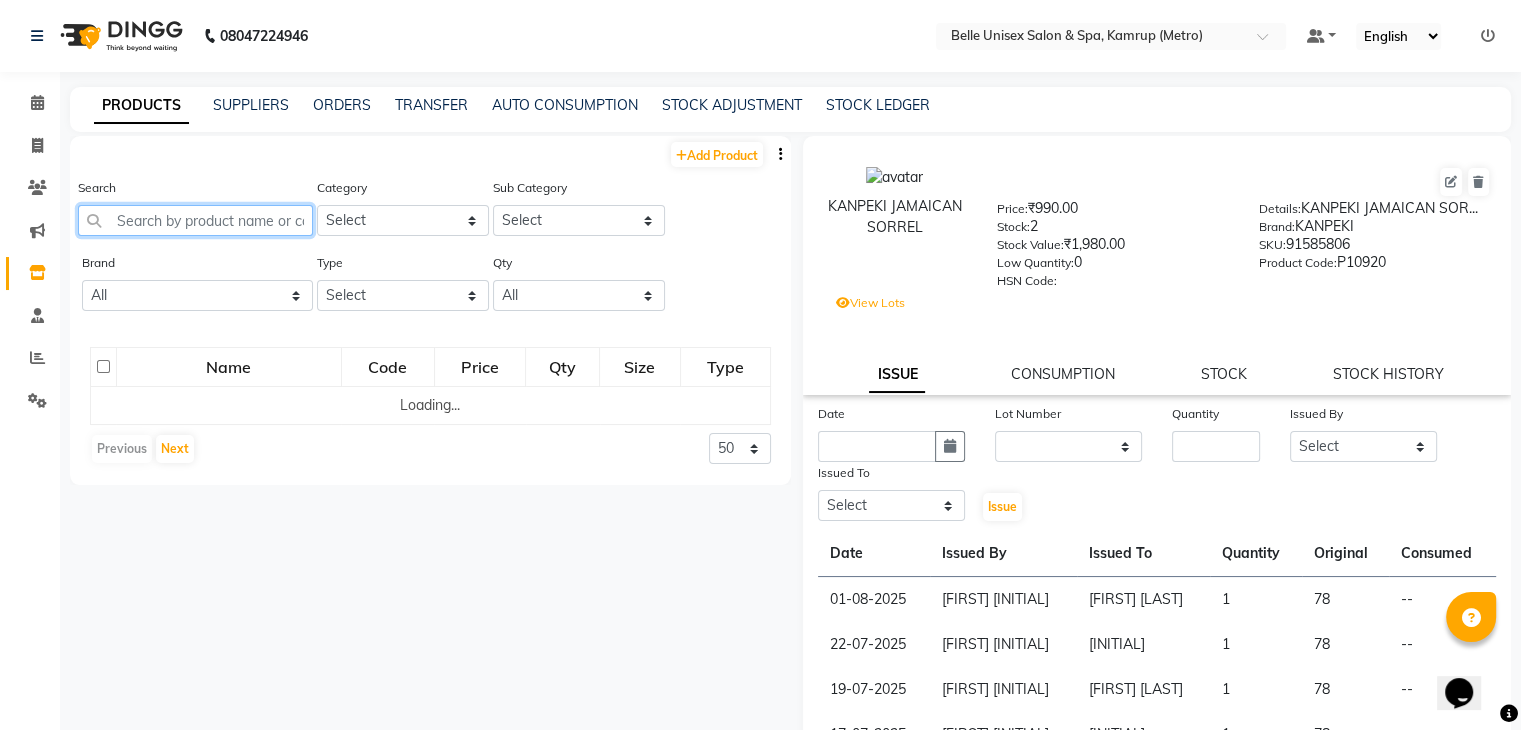 click 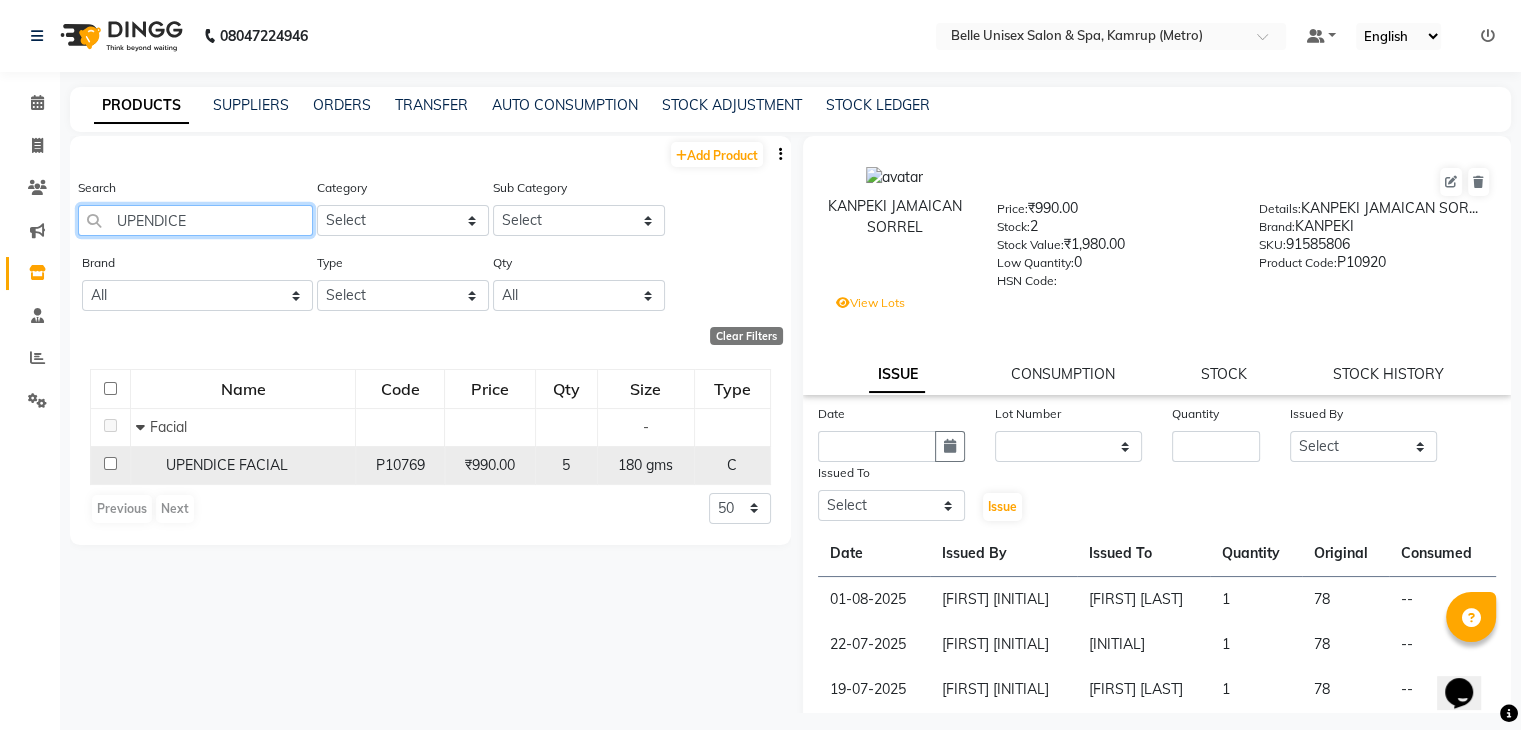 type on "UPENDICE" 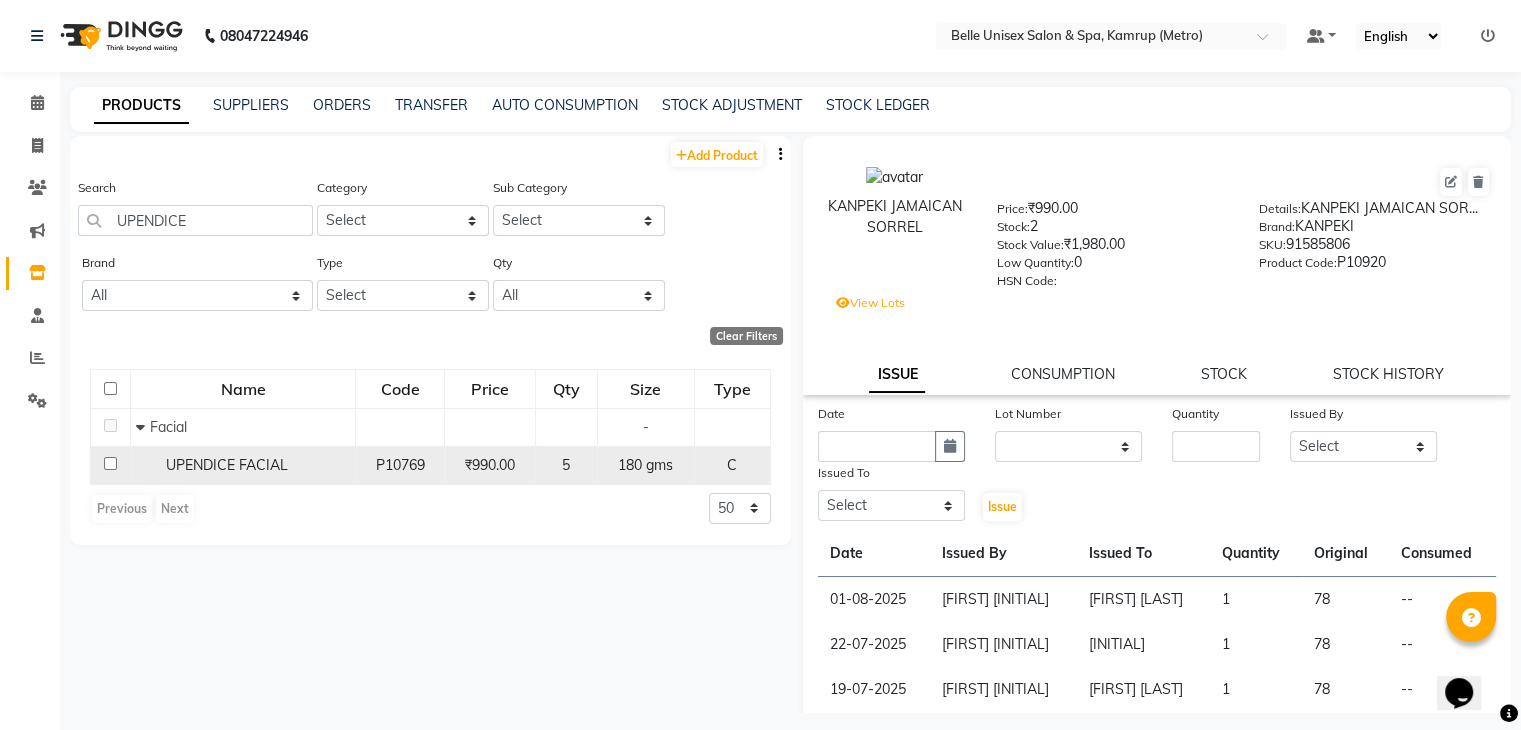click 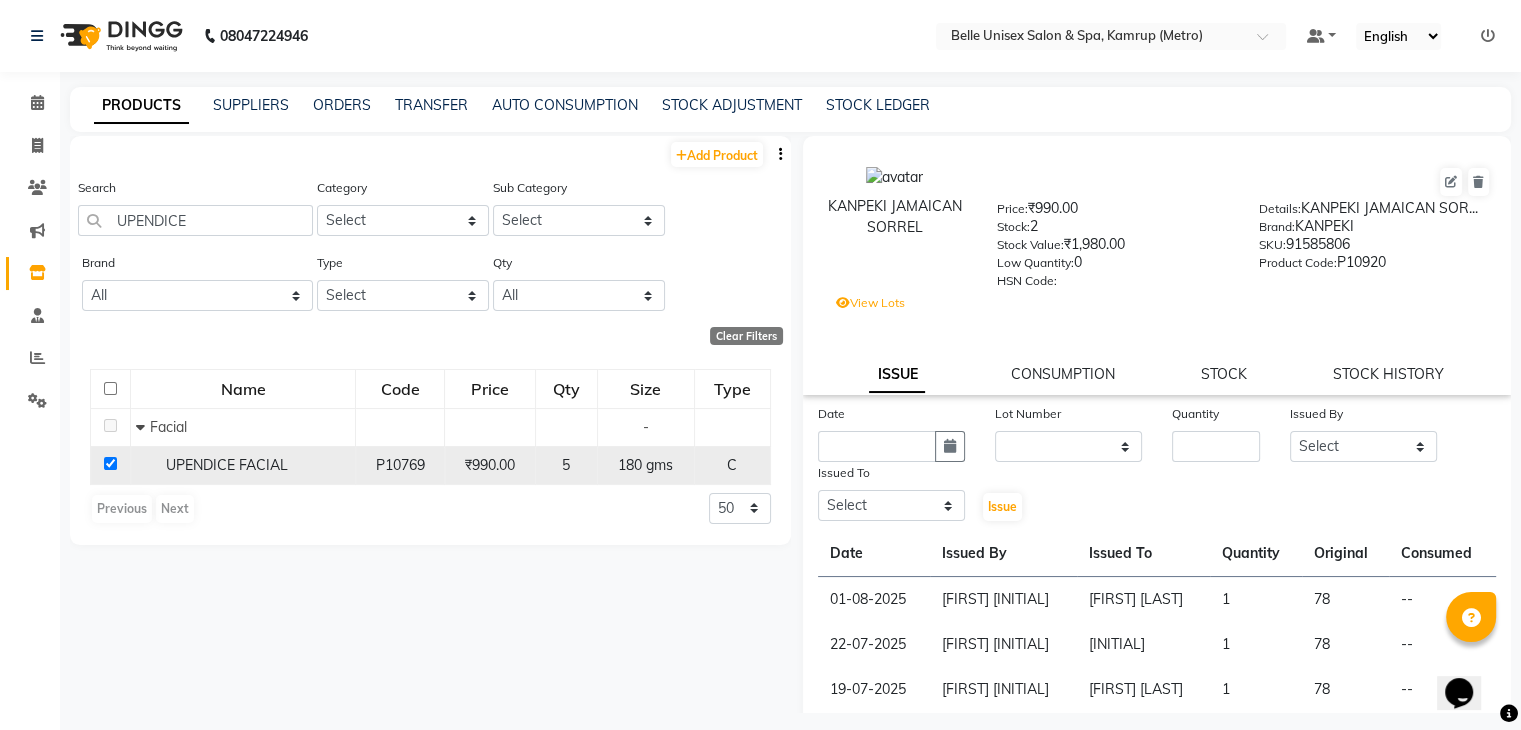 checkbox on "true" 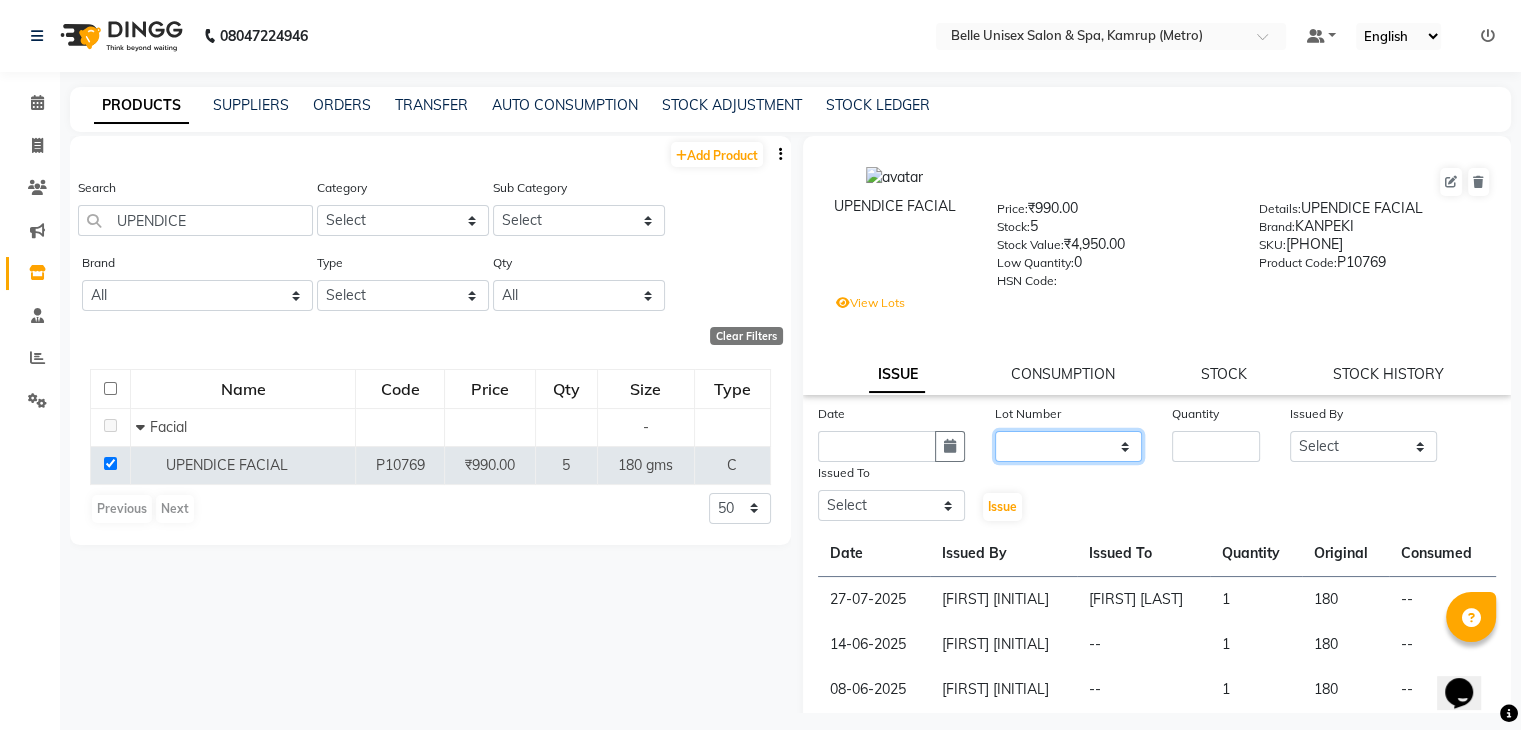click on "None  / 2026-06-15" 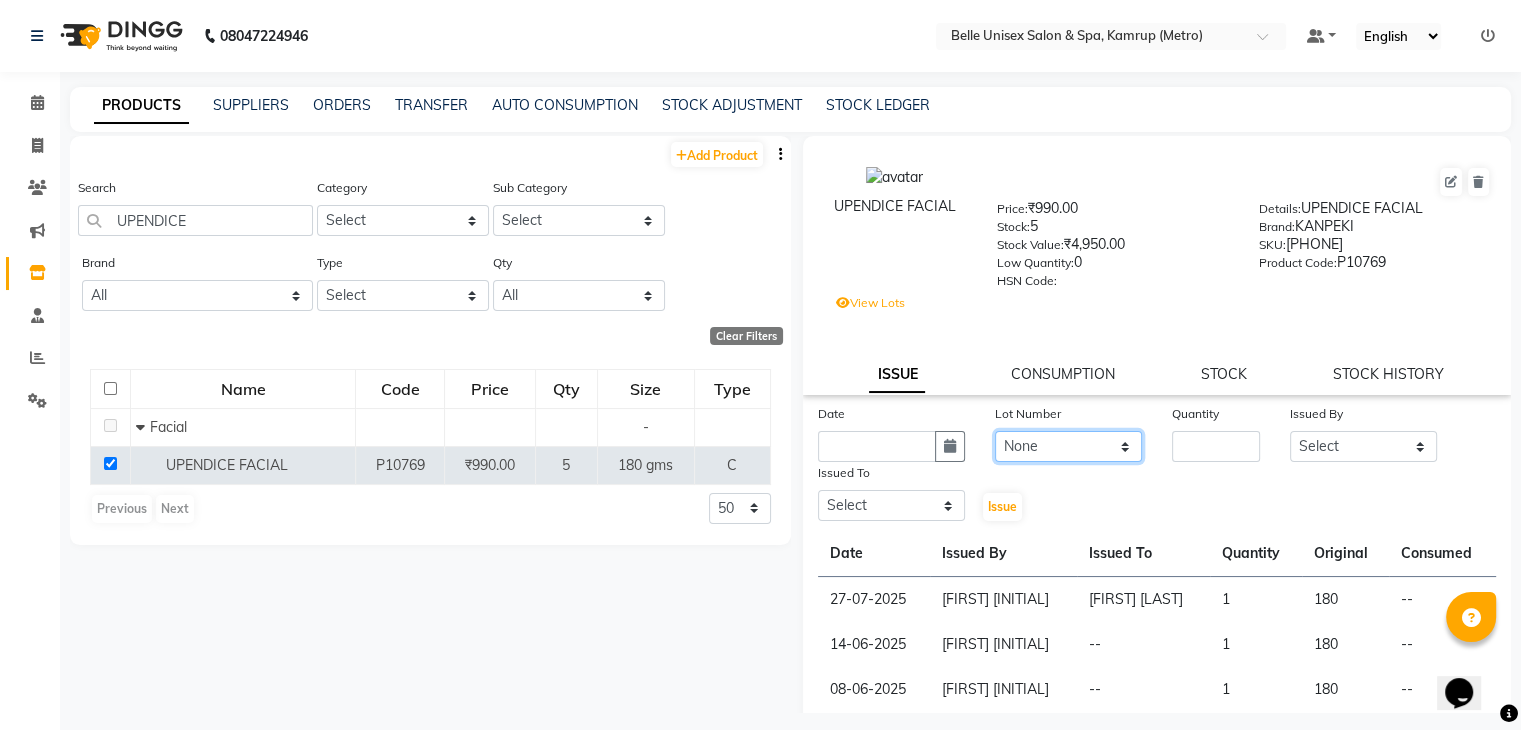 click on "None  / 2026-06-15" 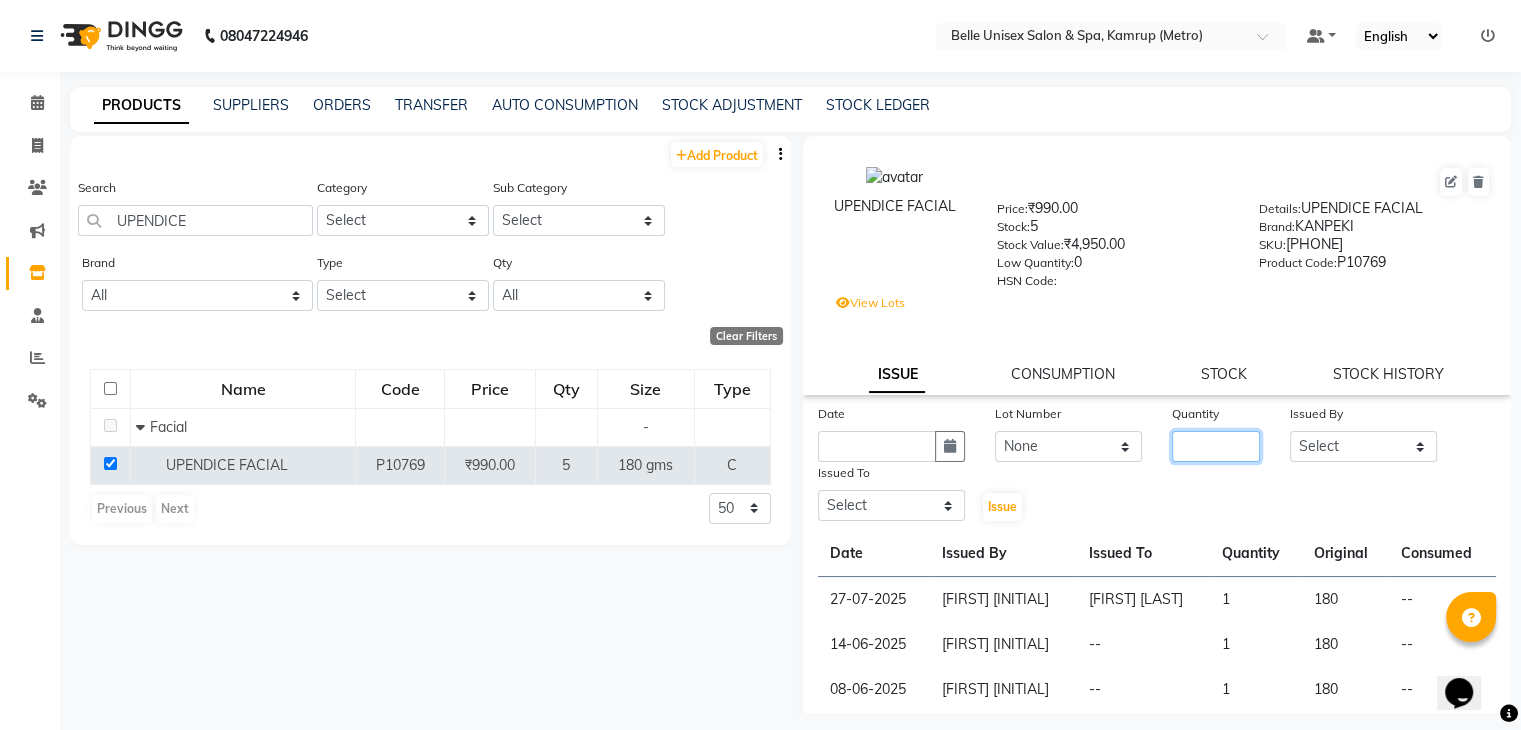 click 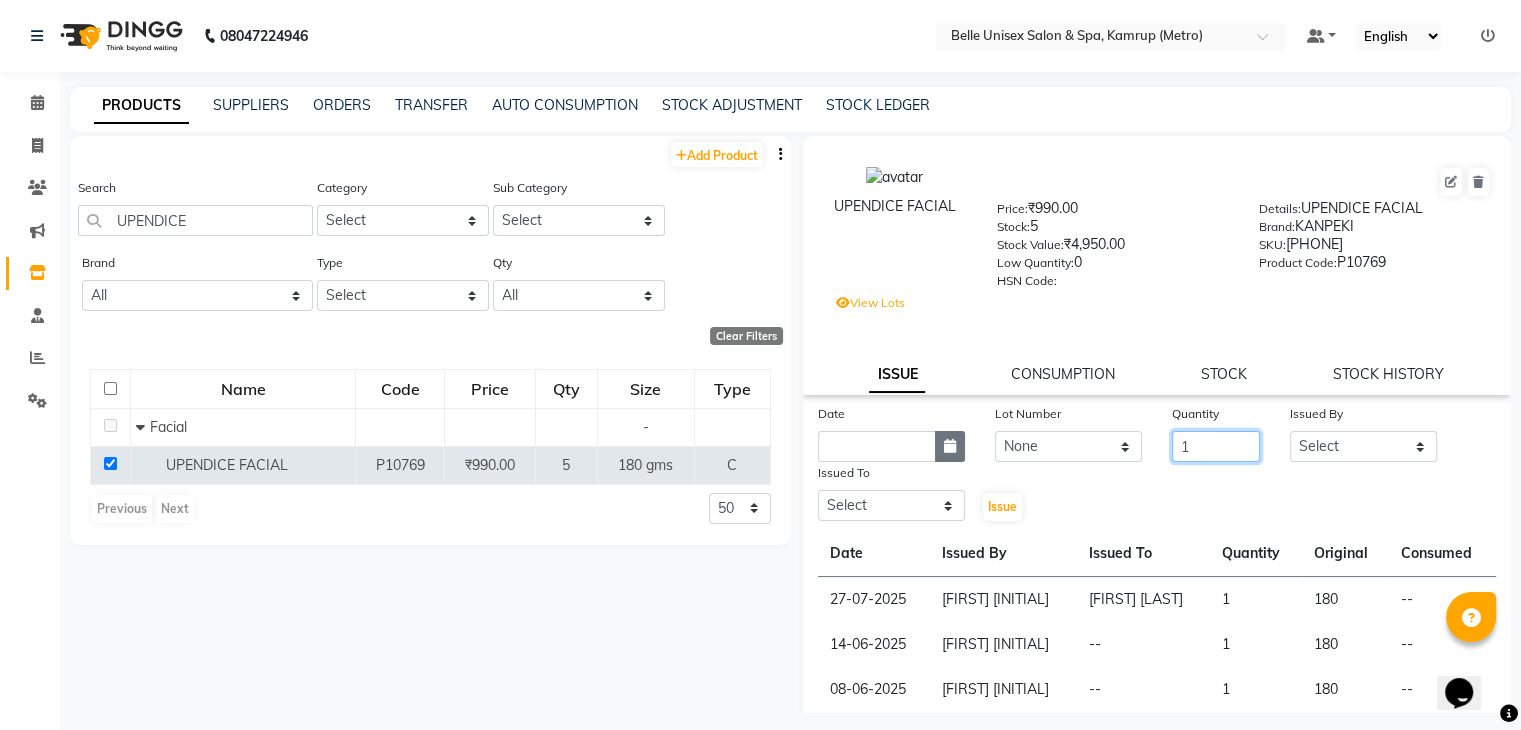 type on "1" 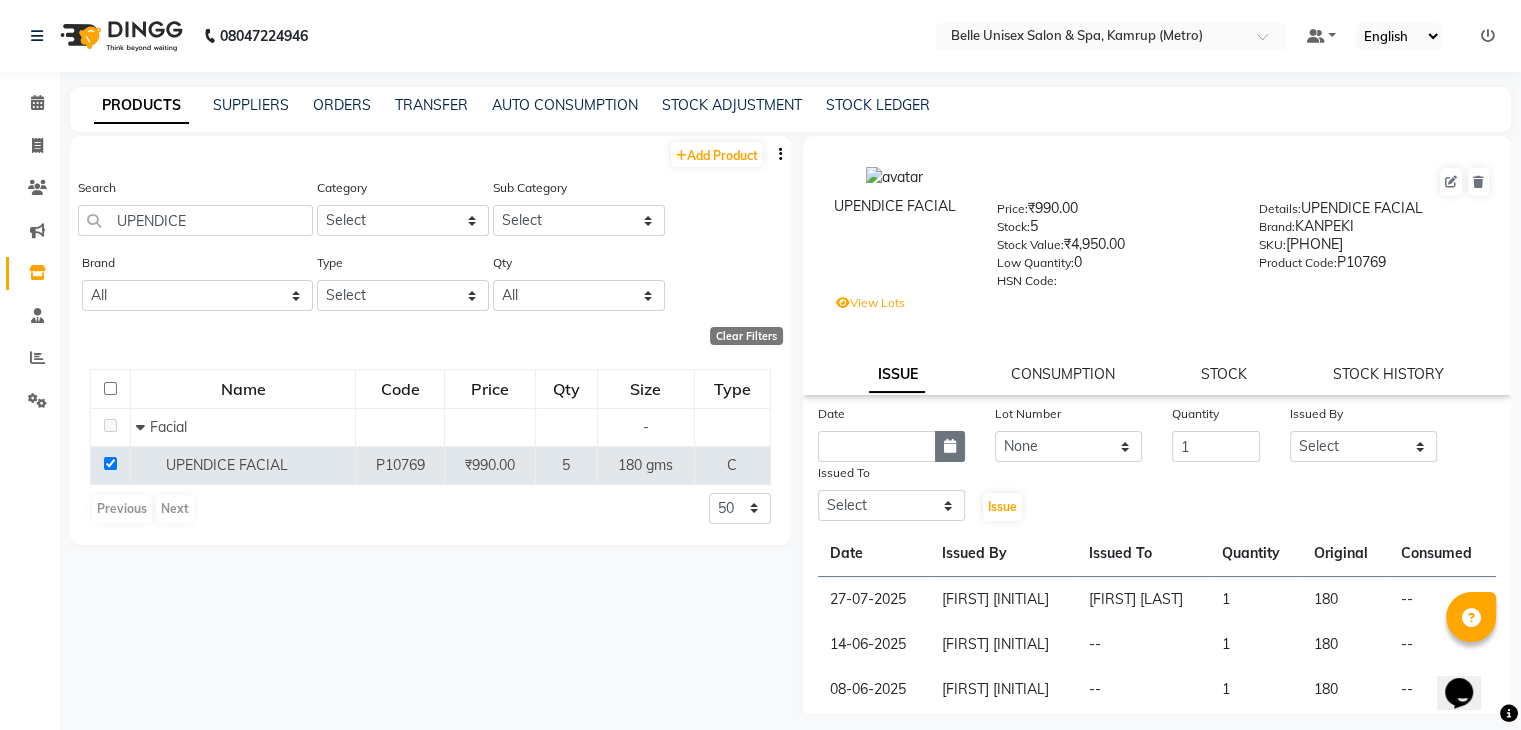 click 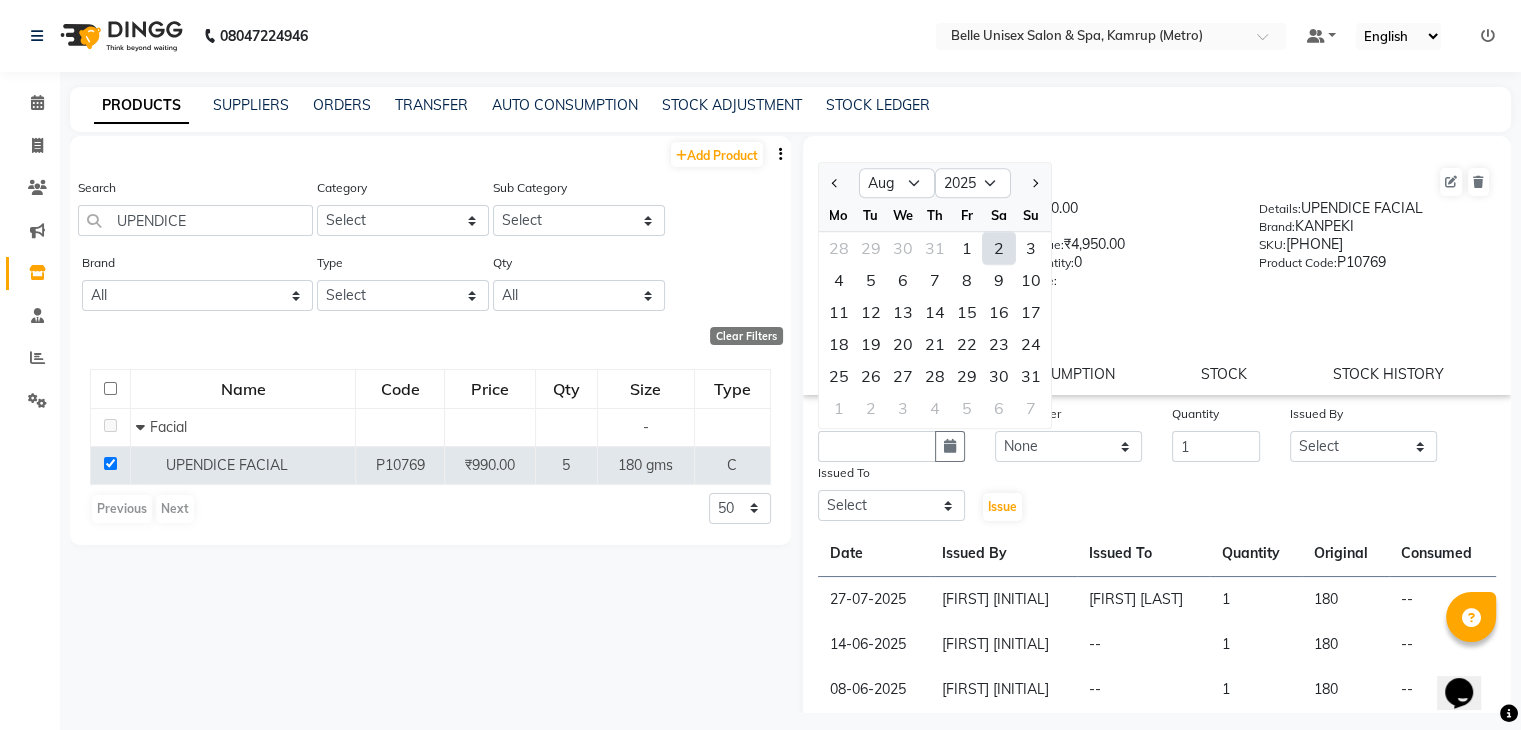 click on "2" 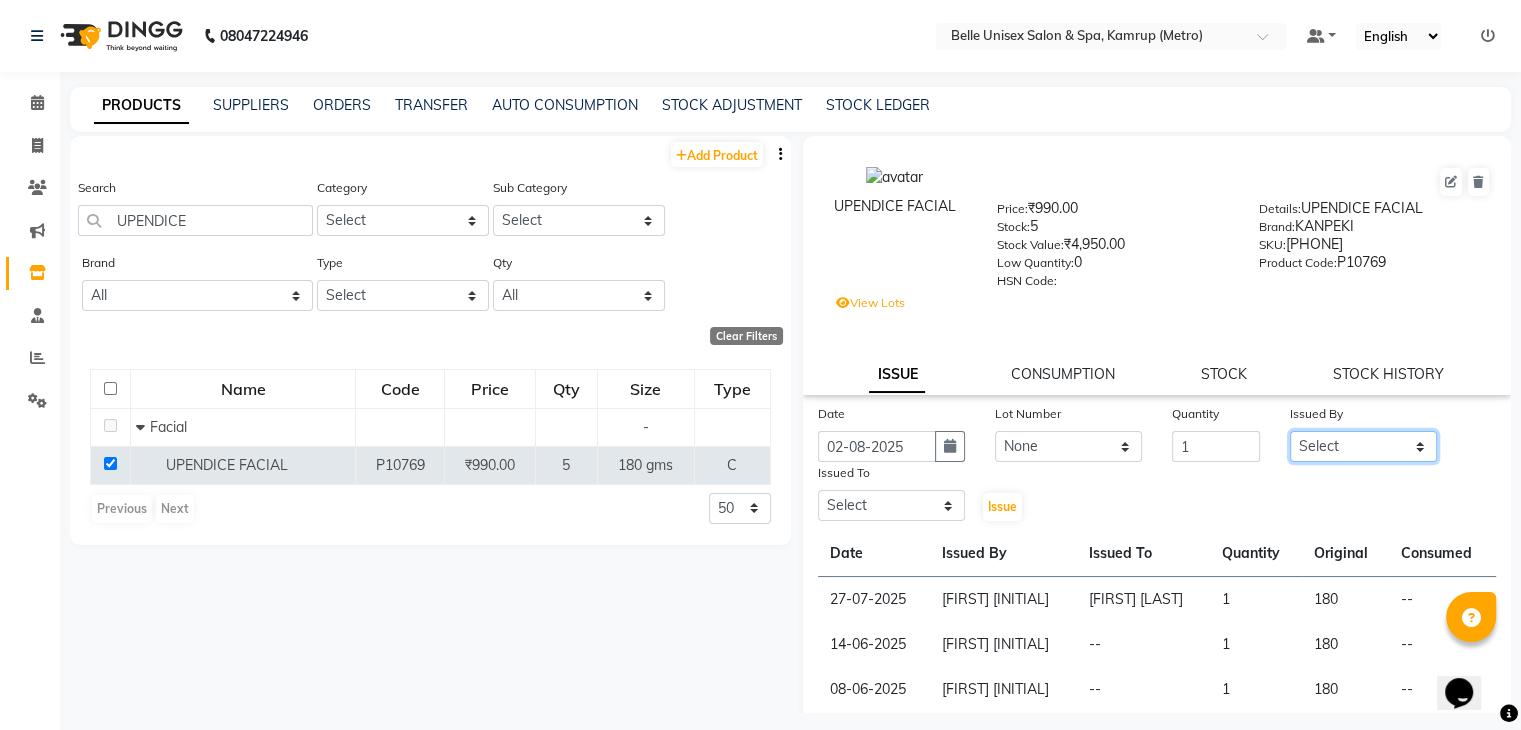 click on "Select ABBE Admin id ALEX UHD  ASEM  COUNTER SALE  IMLE AO JUPITARA(HK) PURNIMA HK  RANA KANTI SINHA   SABEHA SANGAM THERAPIST SOBITA BU THOIBA M." 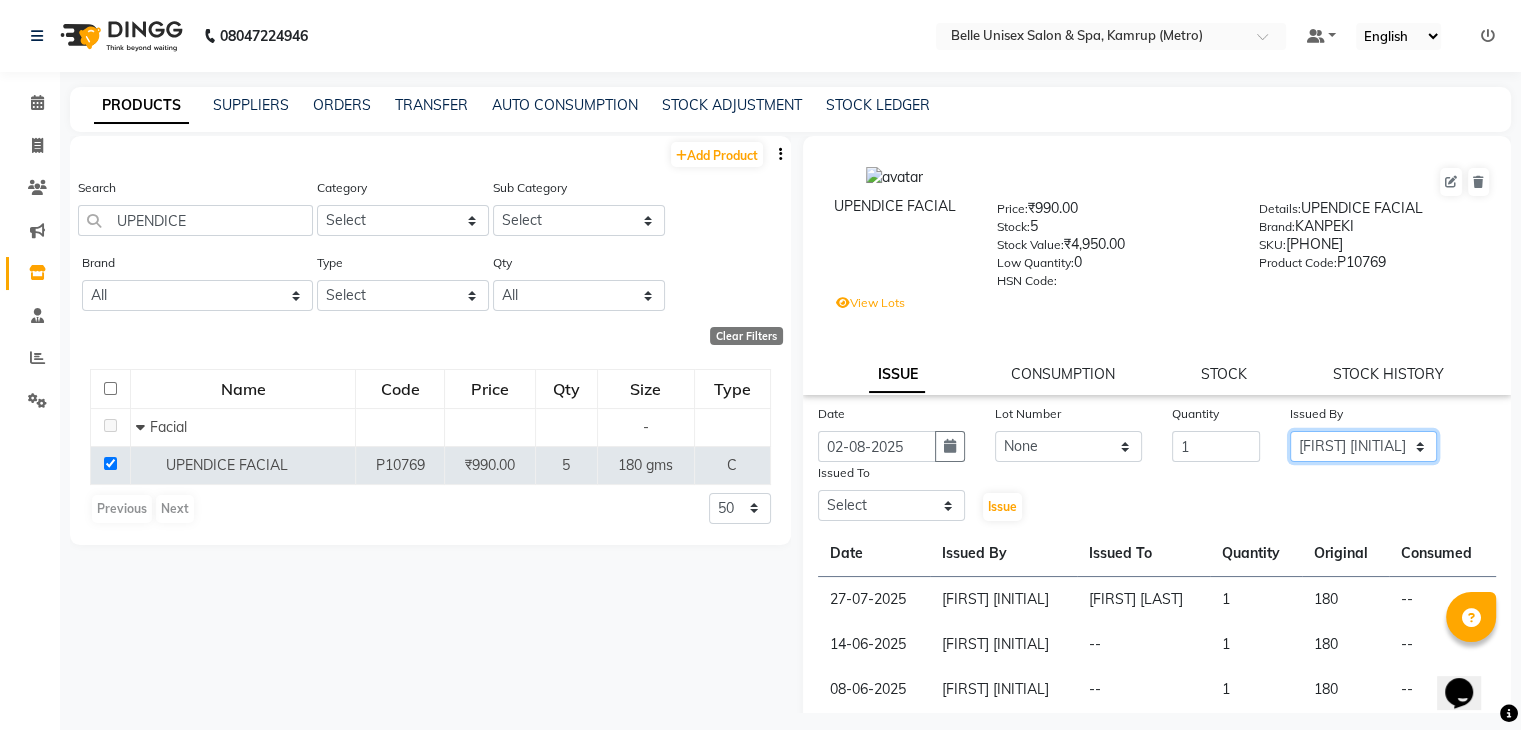 click on "Select ABBE Admin id ALEX UHD  ASEM  COUNTER SALE  IMLE AO JUPITARA(HK) PURNIMA HK  RANA KANTI SINHA   SABEHA SANGAM THERAPIST SOBITA BU THOIBA M." 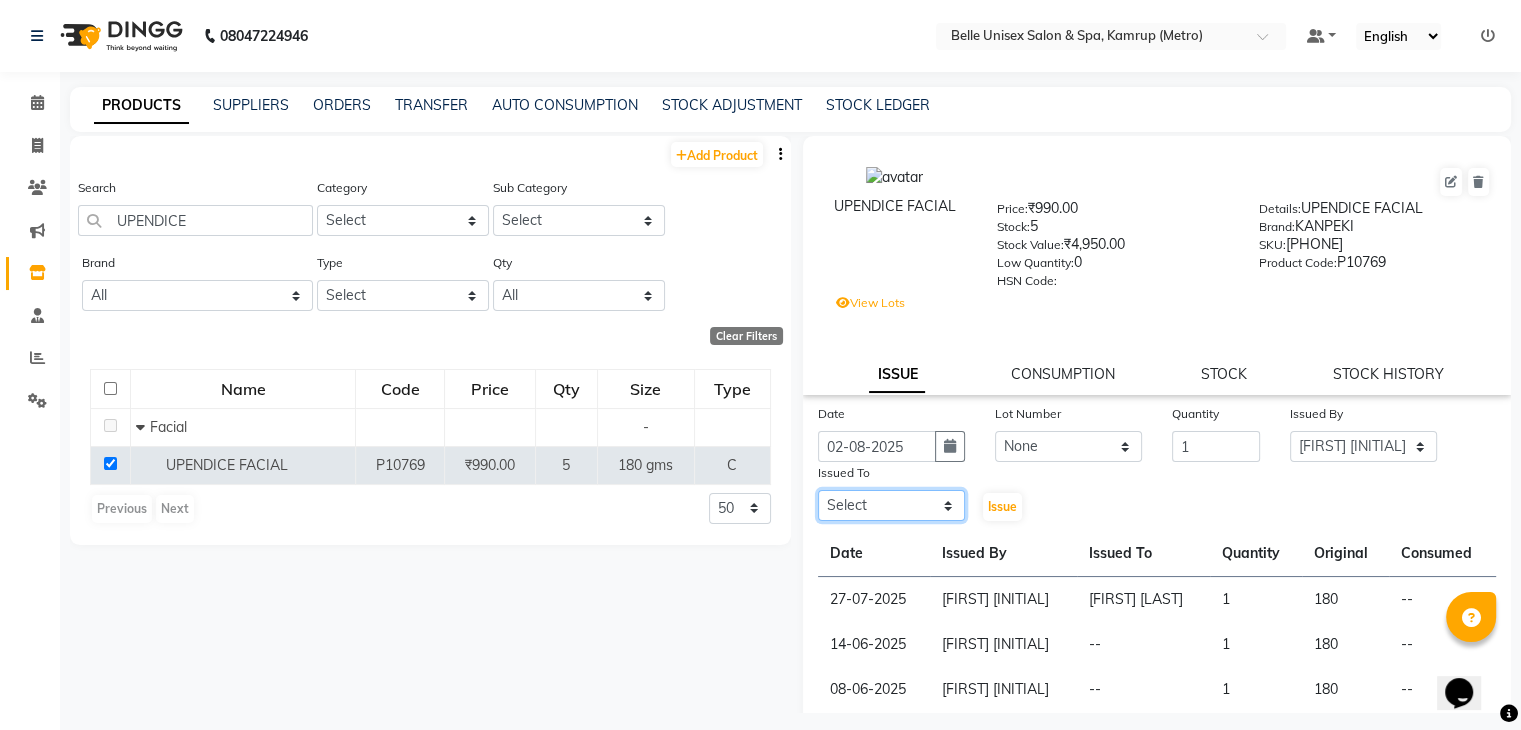 click on "Select ABBE Admin id ALEX UHD  ASEM  COUNTER SALE  IMLE AO JUPITARA(HK) PURNIMA HK  RANA KANTI SINHA   SABEHA SANGAM THERAPIST SOBITA BU THOIBA M." 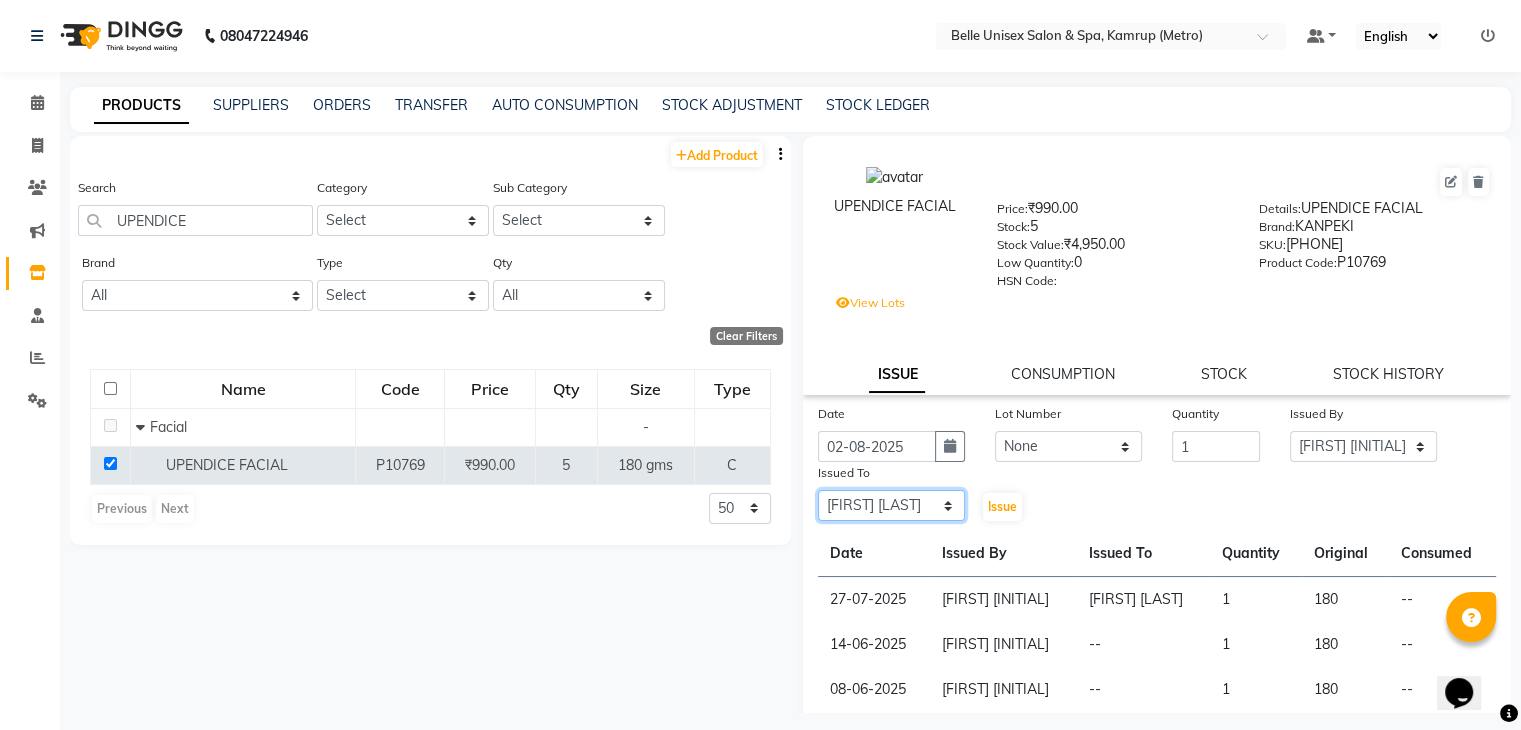 click on "Select ABBE Admin id ALEX UHD  ASEM  COUNTER SALE  IMLE AO JUPITARA(HK) PURNIMA HK  RANA KANTI SINHA   SABEHA SANGAM THERAPIST SOBITA BU THOIBA M." 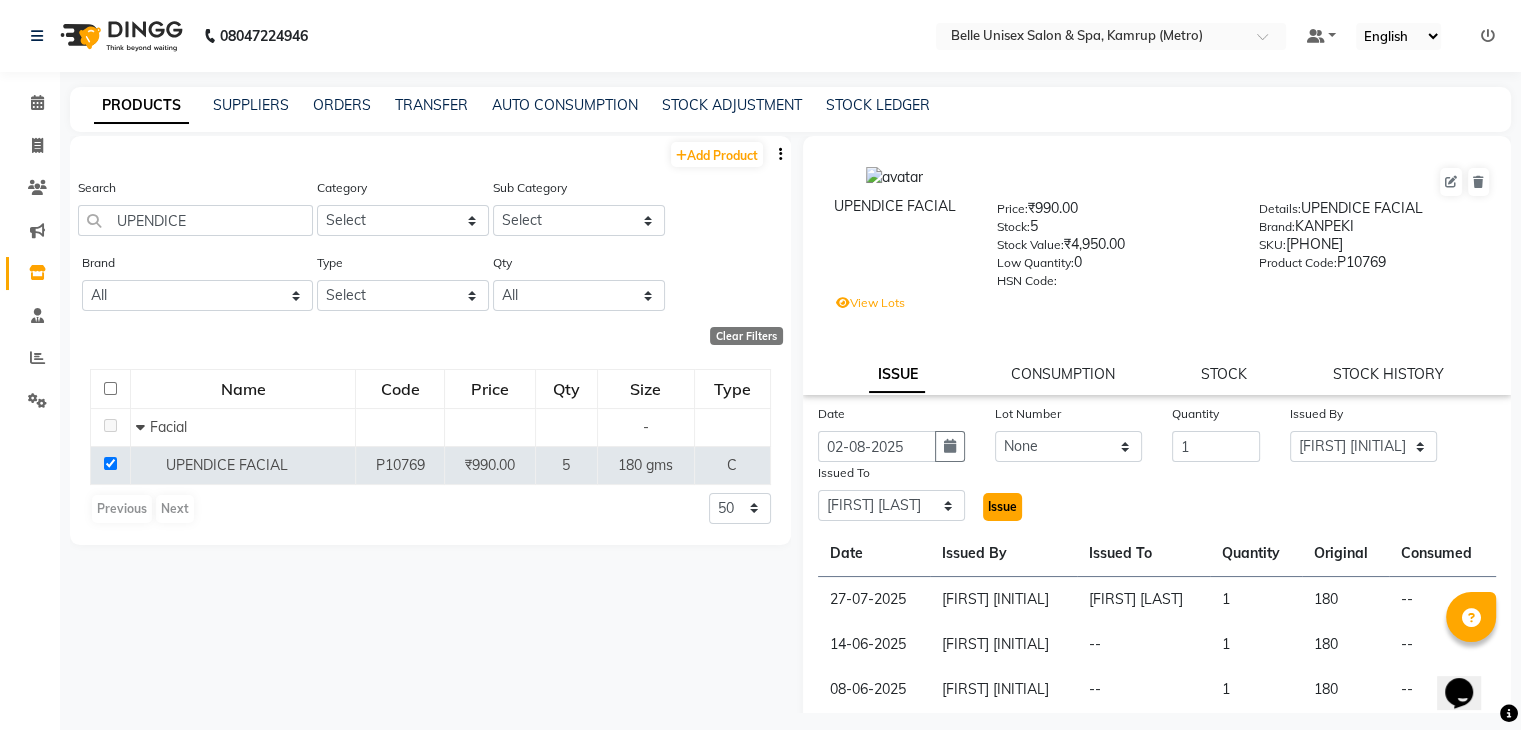click on "Issue" 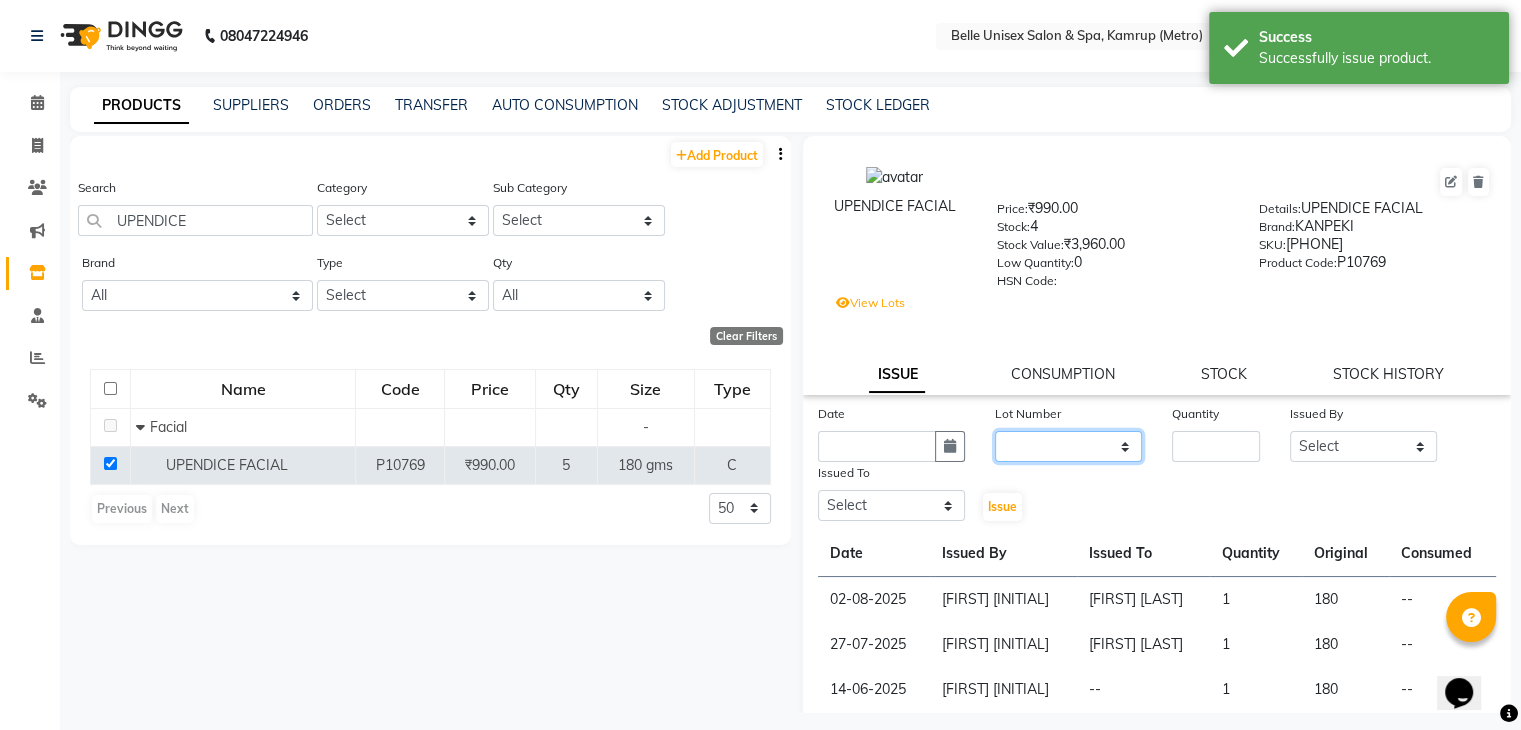 click on "None  / 2026-06-15" 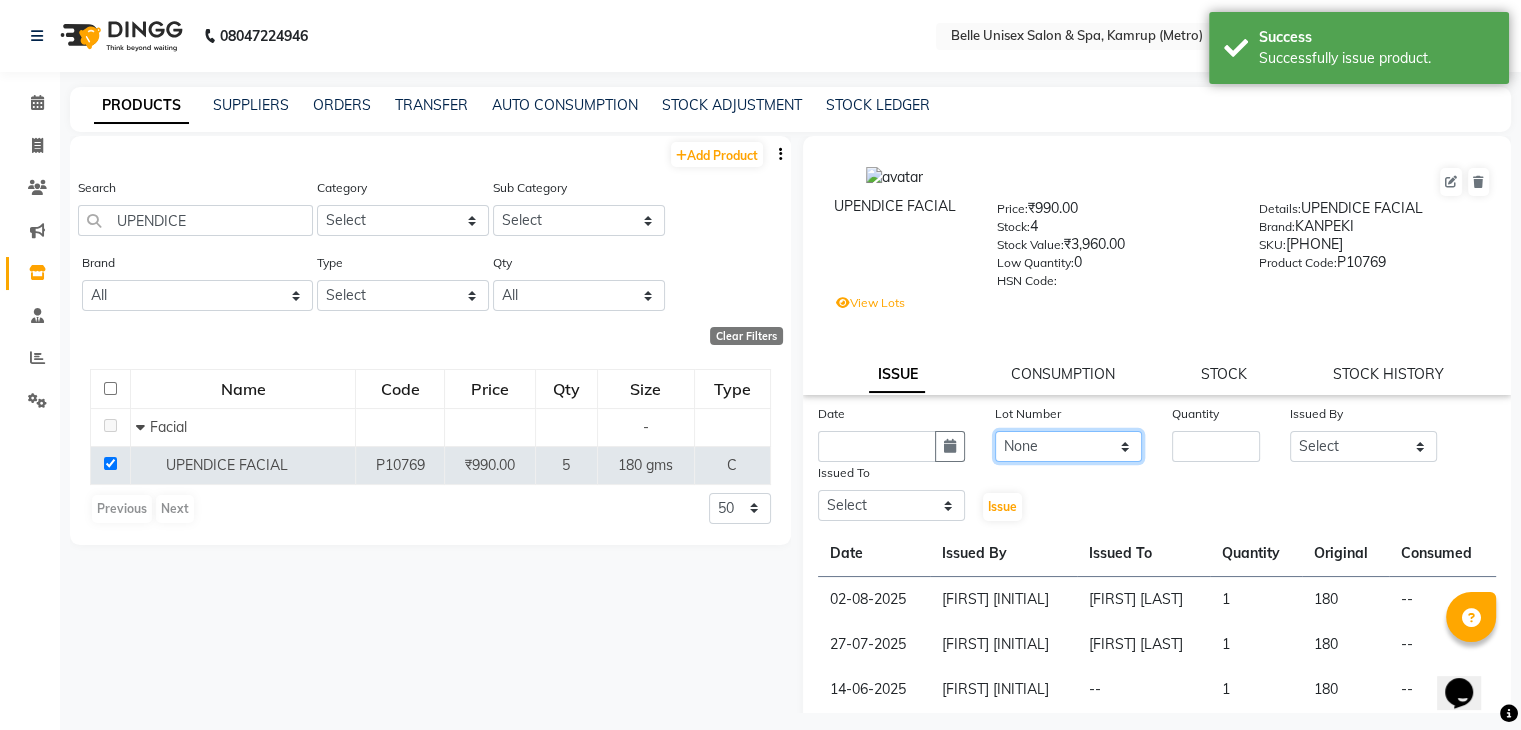 click on "None  / 2026-06-15" 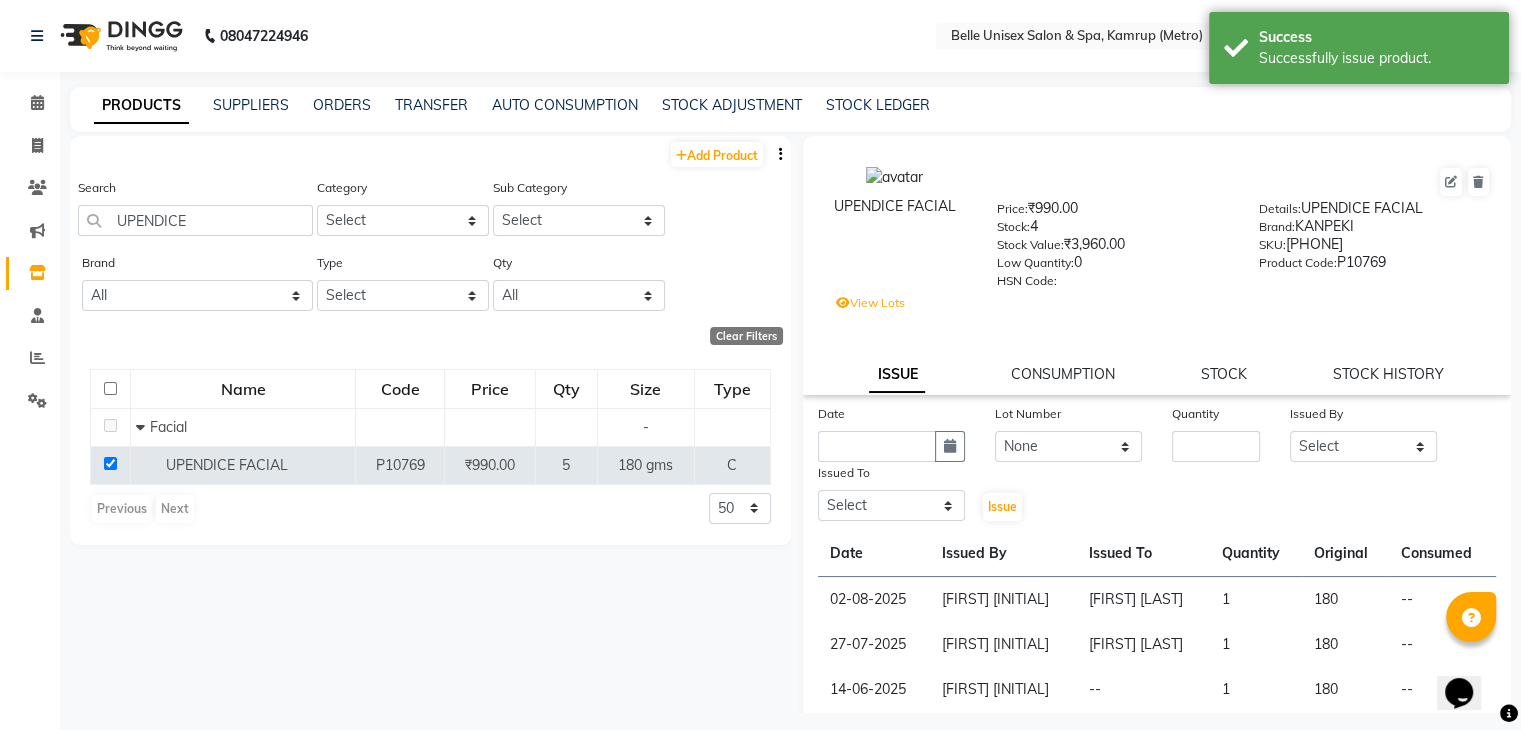 click on "Quantity" 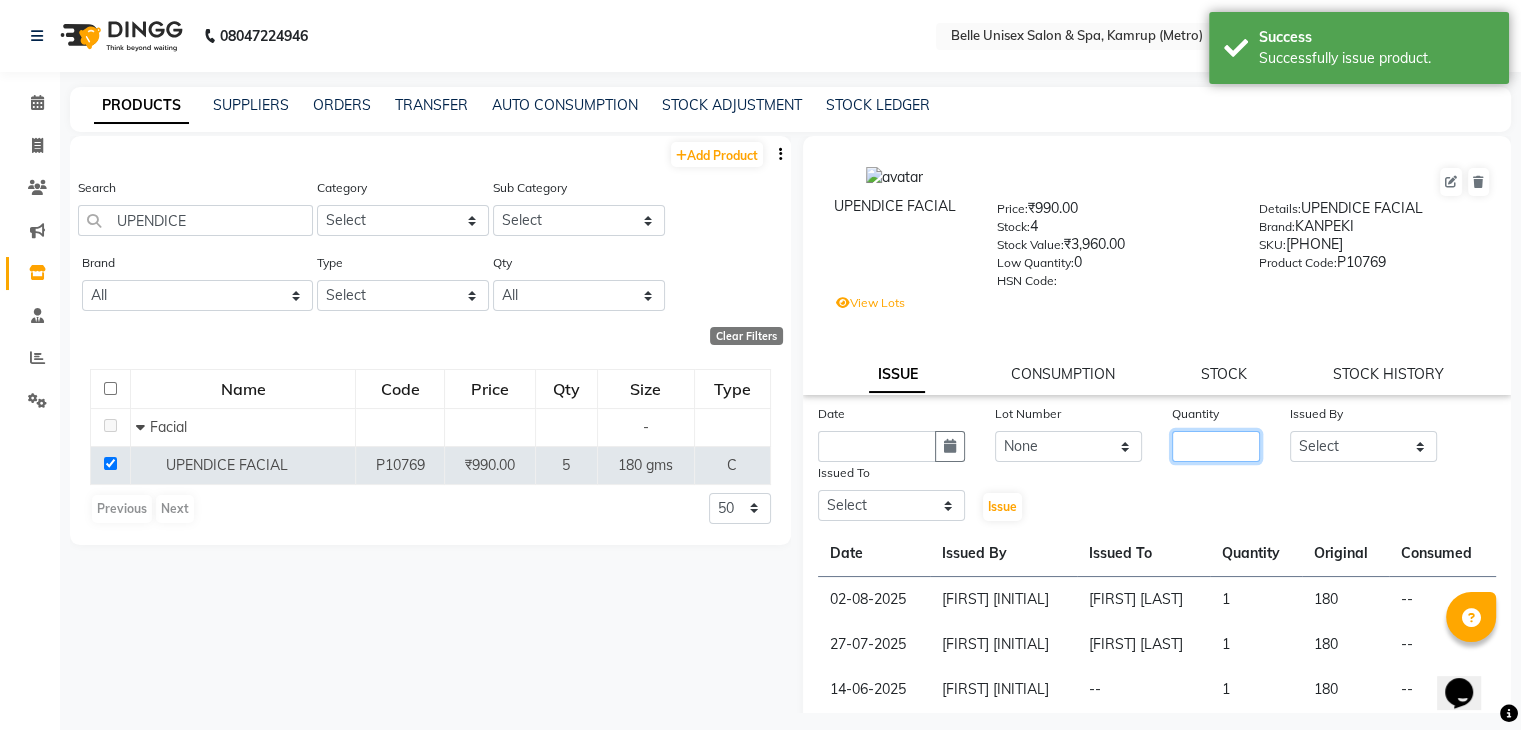 click 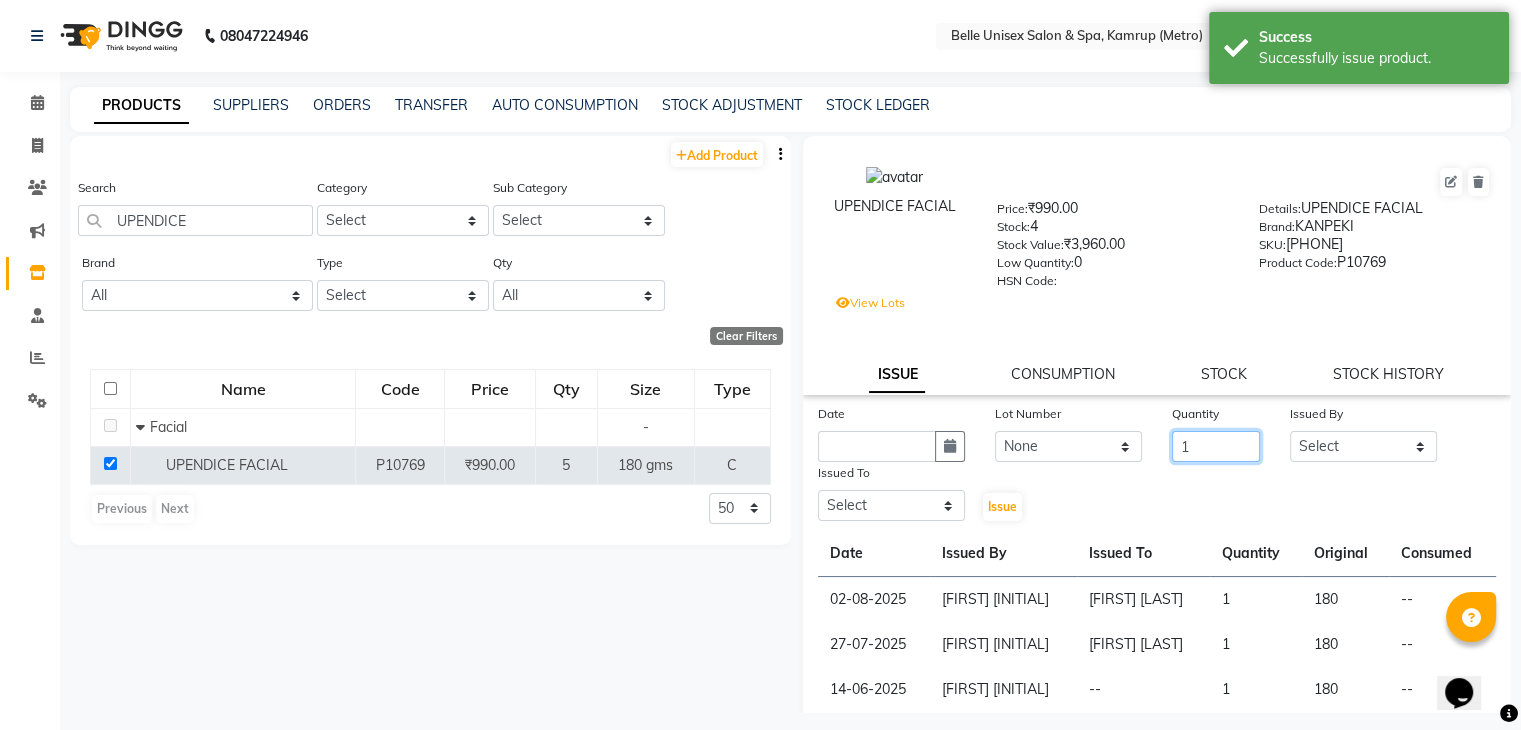 type on "1" 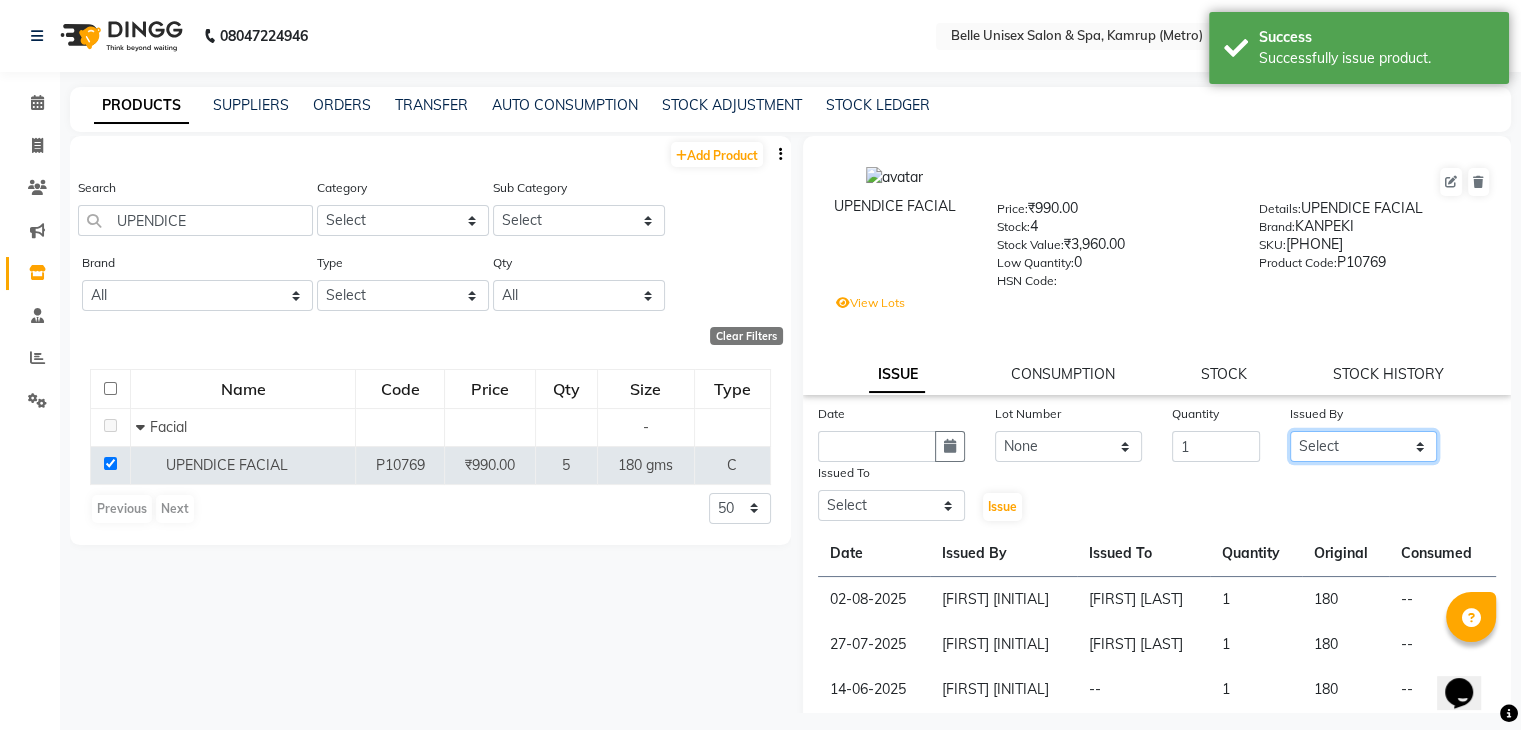 click on "Select ABBE Admin id ALEX UHD  ASEM  COUNTER SALE  IMLE AO JUPITARA(HK) PURNIMA HK  RANA KANTI SINHA   SABEHA SANGAM THERAPIST SOBITA BU THOIBA M." 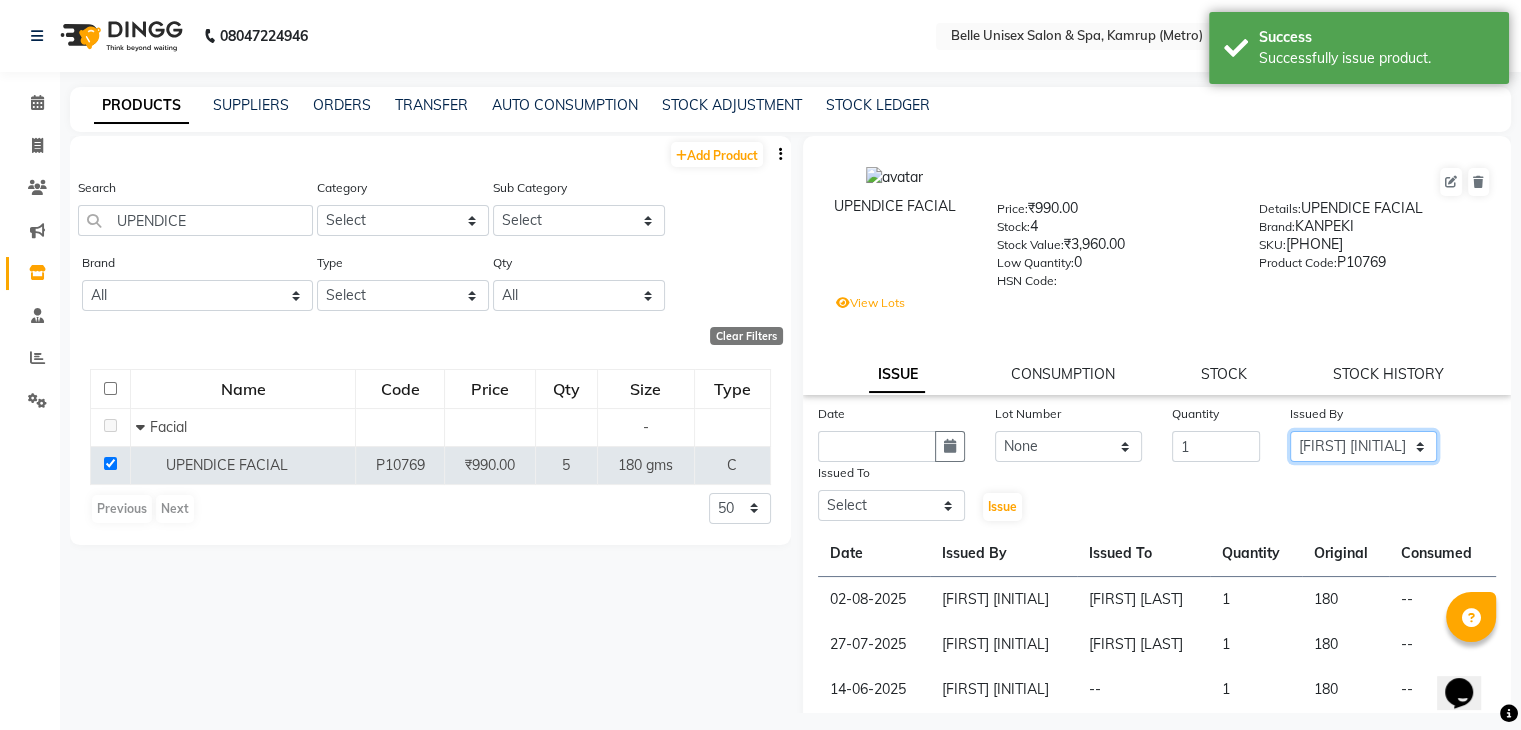 click on "Select ABBE Admin id ALEX UHD  ASEM  COUNTER SALE  IMLE AO JUPITARA(HK) PURNIMA HK  RANA KANTI SINHA   SABEHA SANGAM THERAPIST SOBITA BU THOIBA M." 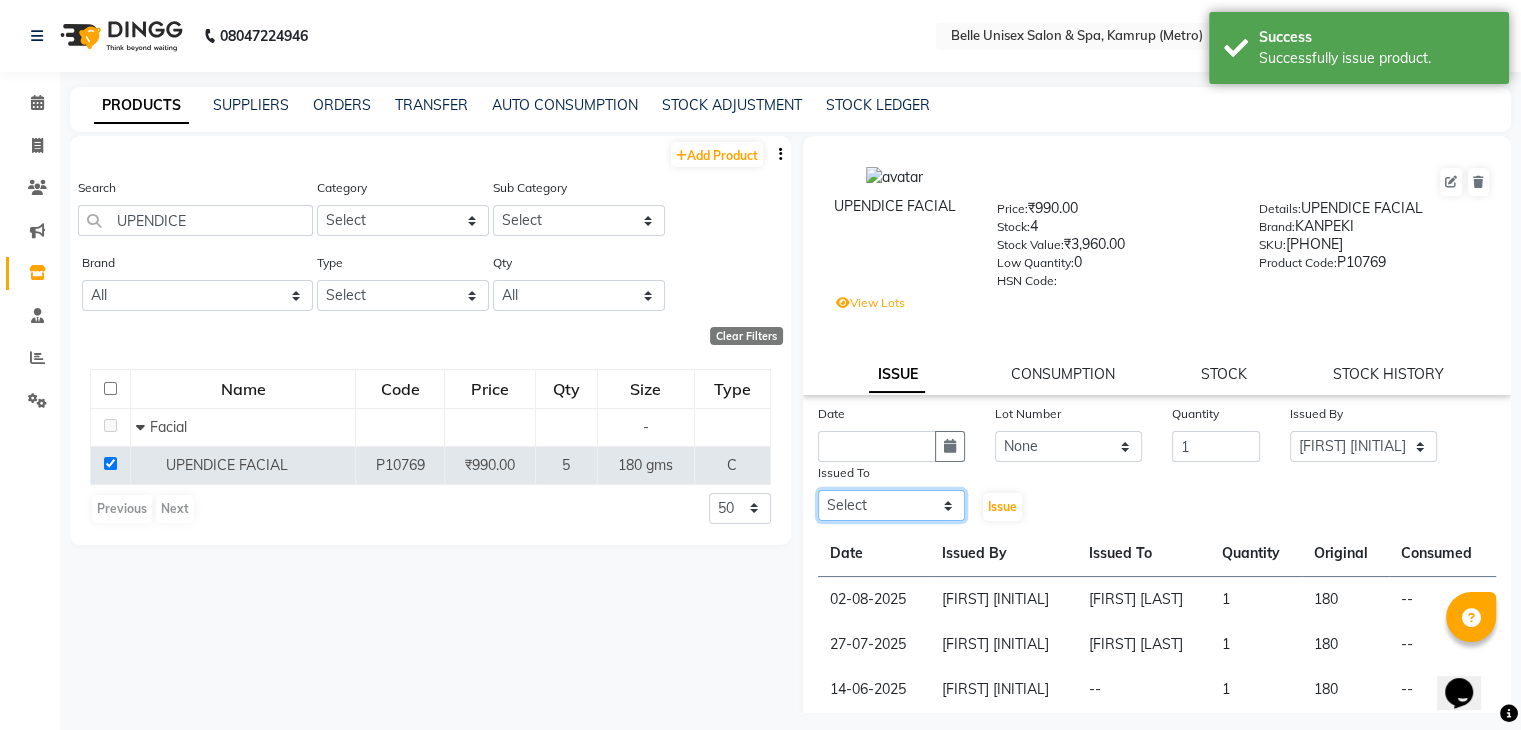 click on "Select ABBE Admin id ALEX UHD  ASEM  COUNTER SALE  IMLE AO JUPITARA(HK) PURNIMA HK  RANA KANTI SINHA   SABEHA SANGAM THERAPIST SOBITA BU THOIBA M." 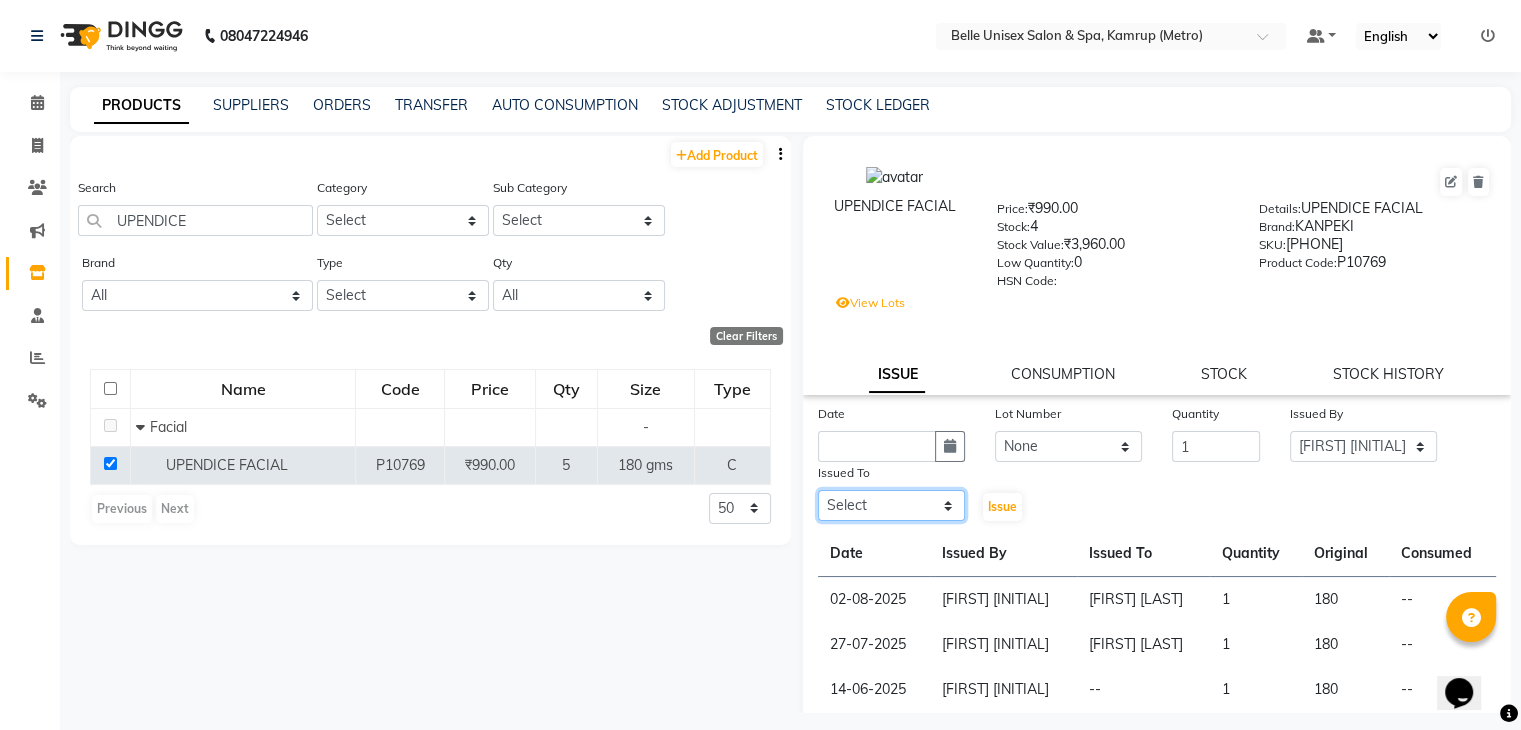 select on "83129" 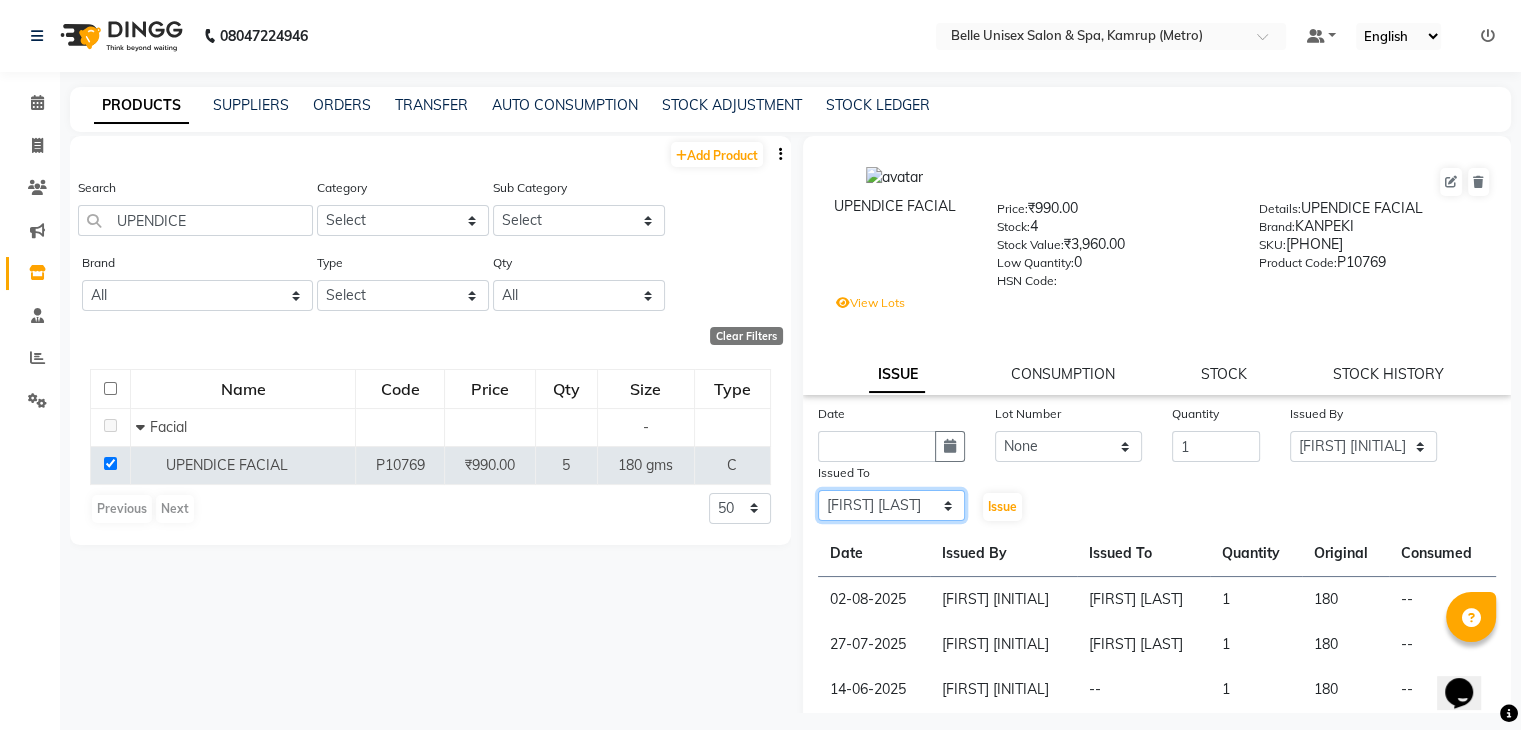 click on "Select ABBE Admin id ALEX UHD  ASEM  COUNTER SALE  IMLE AO JUPITARA(HK) PURNIMA HK  RANA KANTI SINHA   SABEHA SANGAM THERAPIST SOBITA BU THOIBA M." 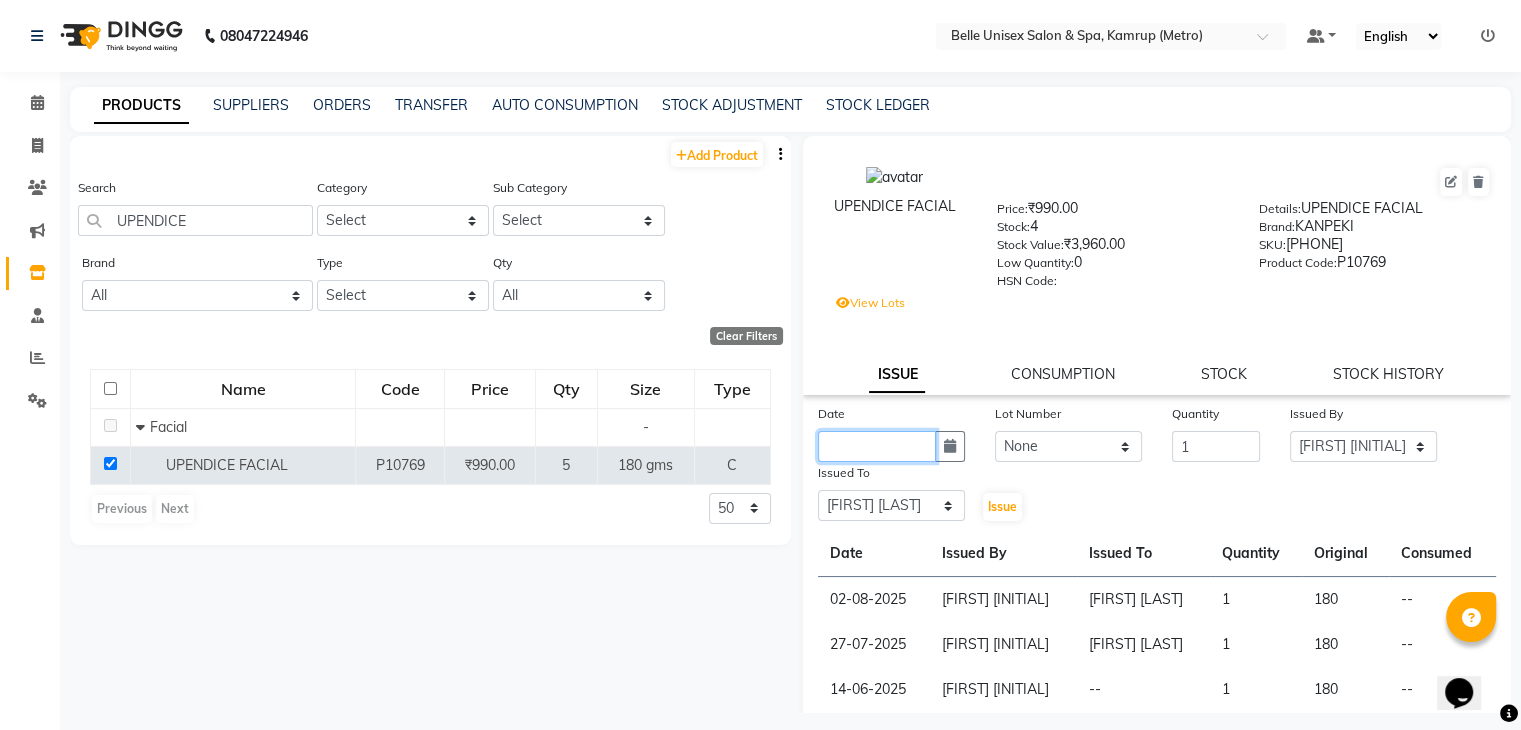 click 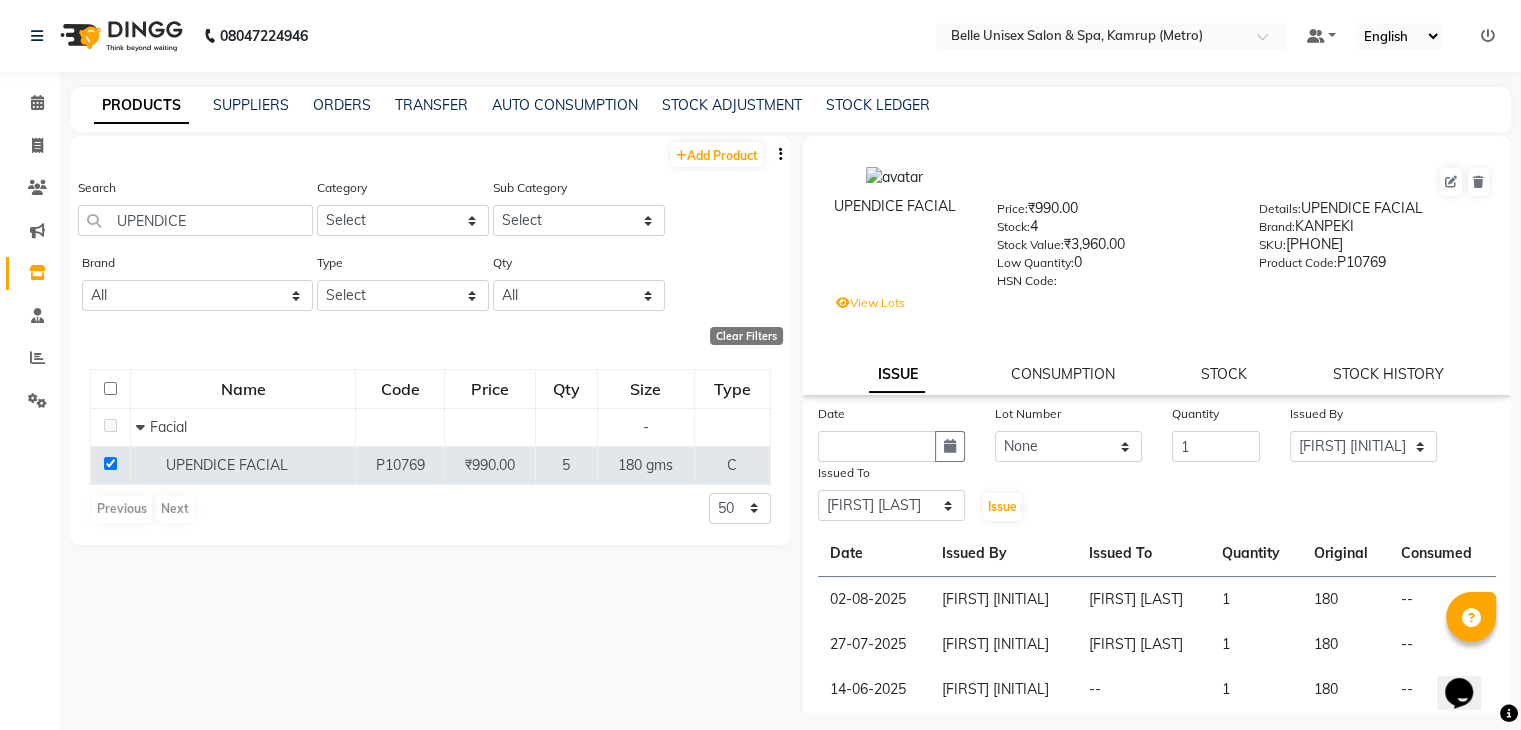 select on "8" 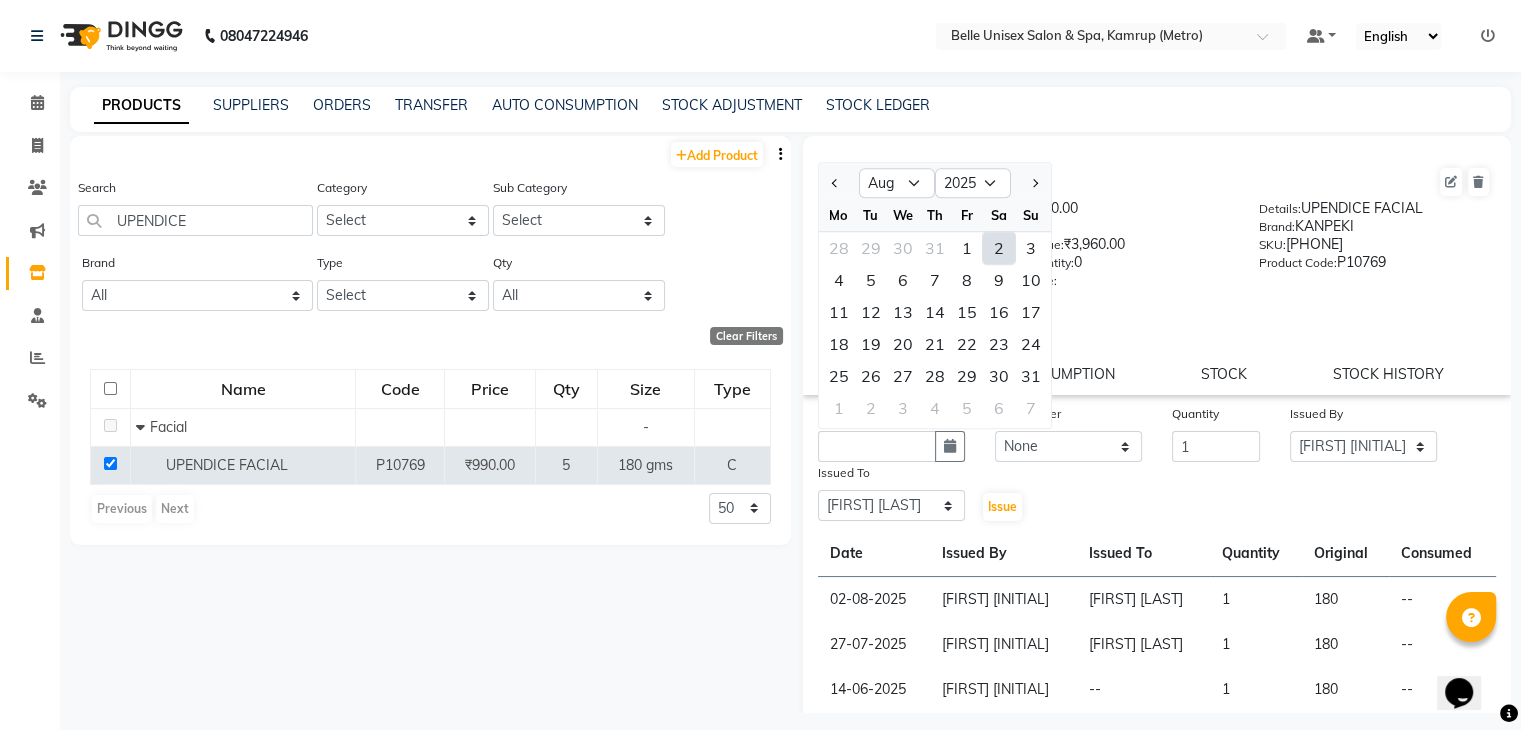 click on "2" 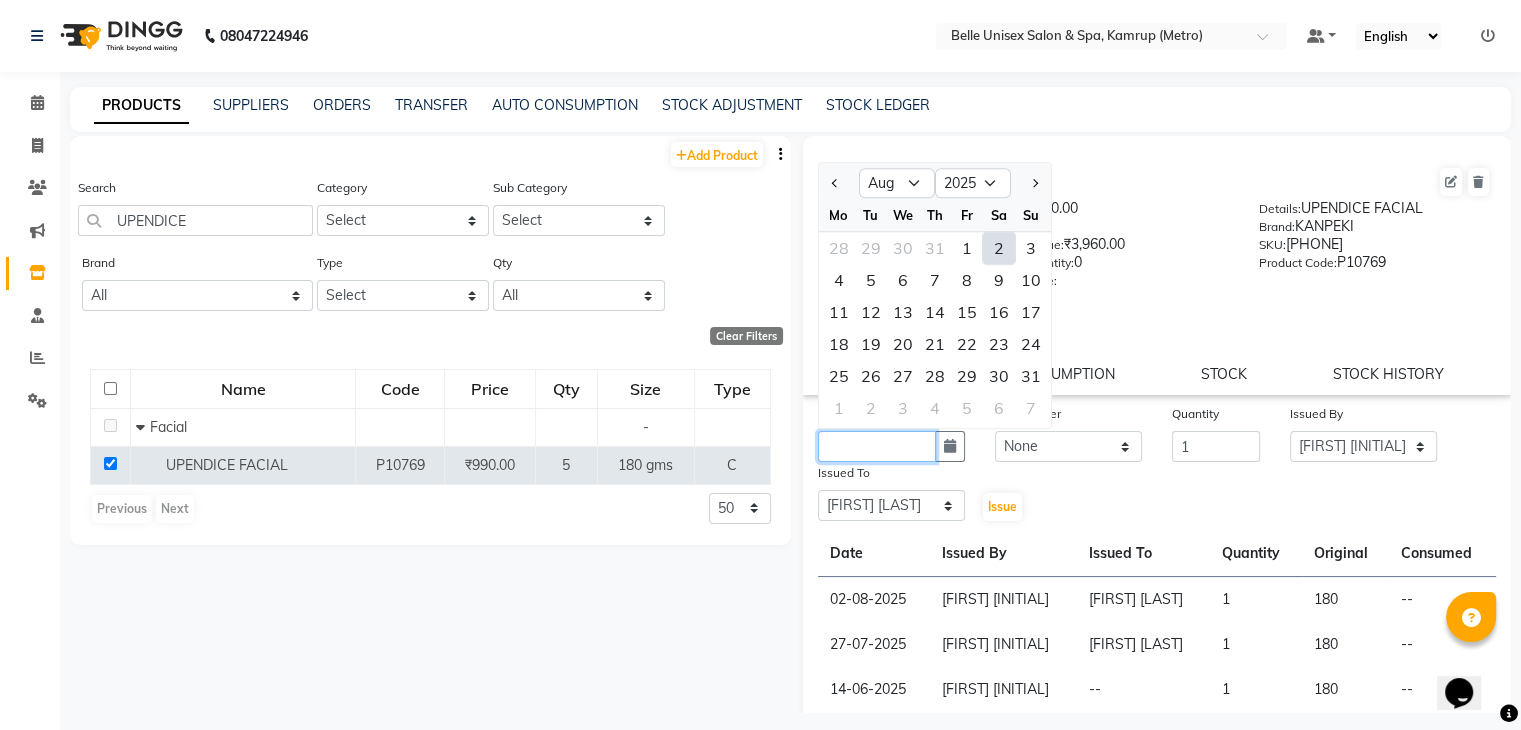 type on "02-08-2025" 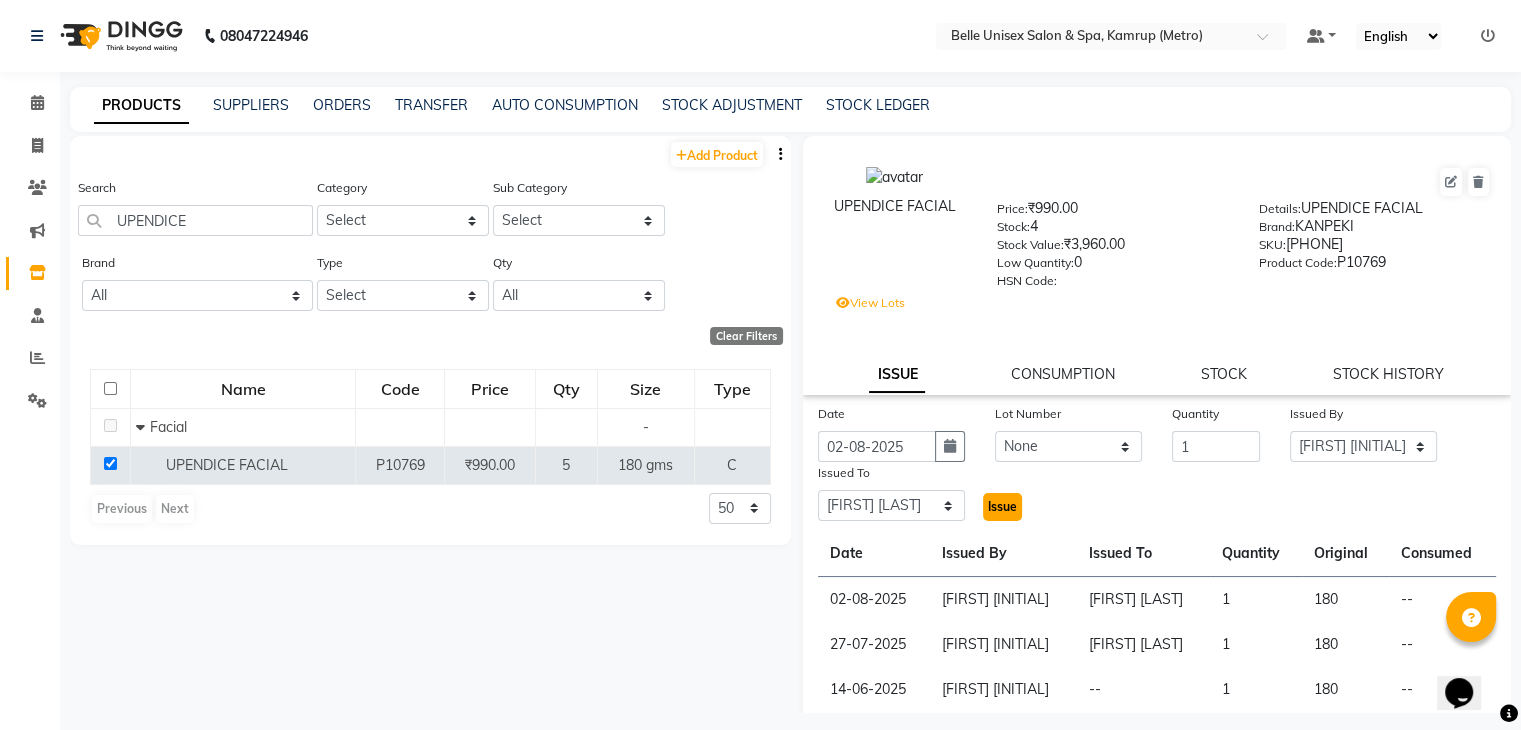 click on "Issue" 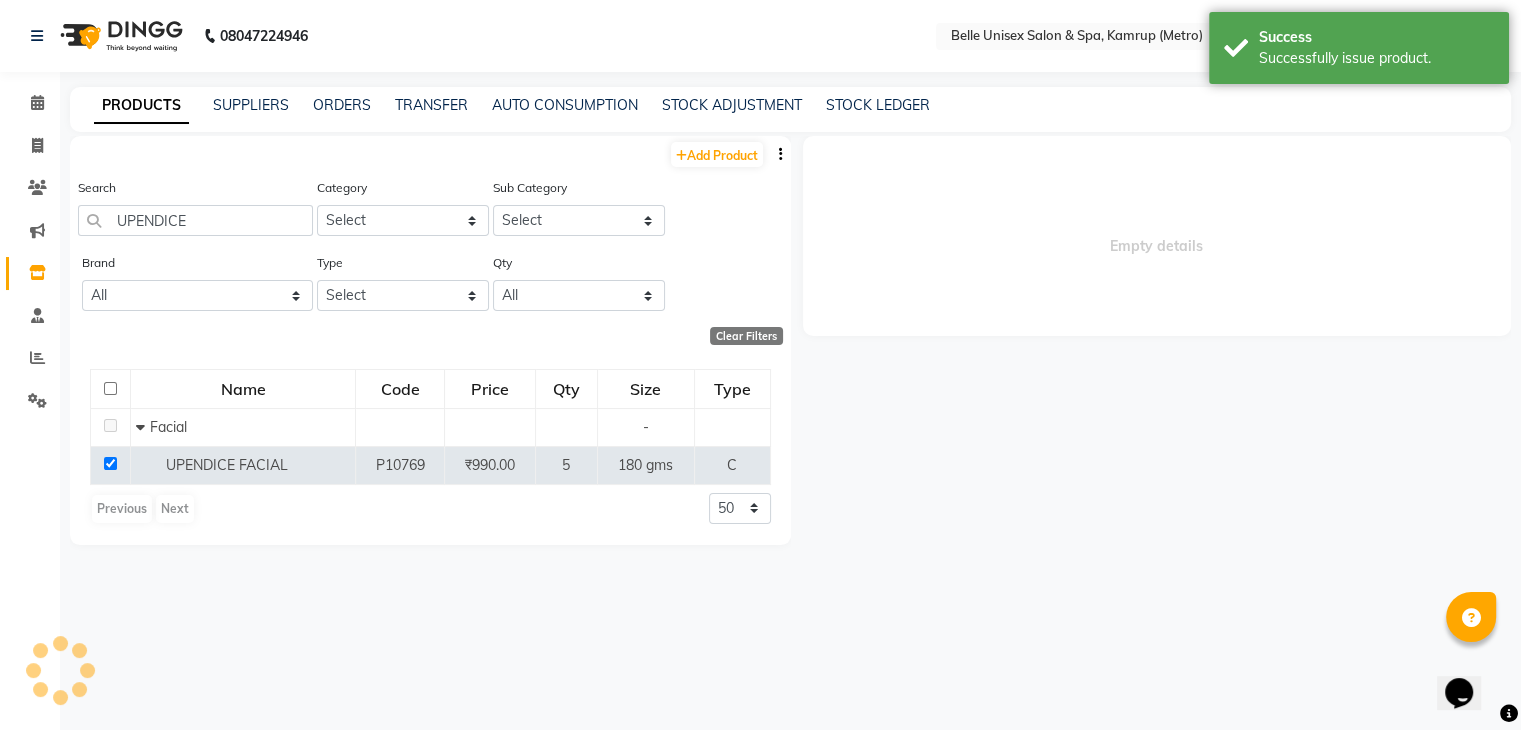 select 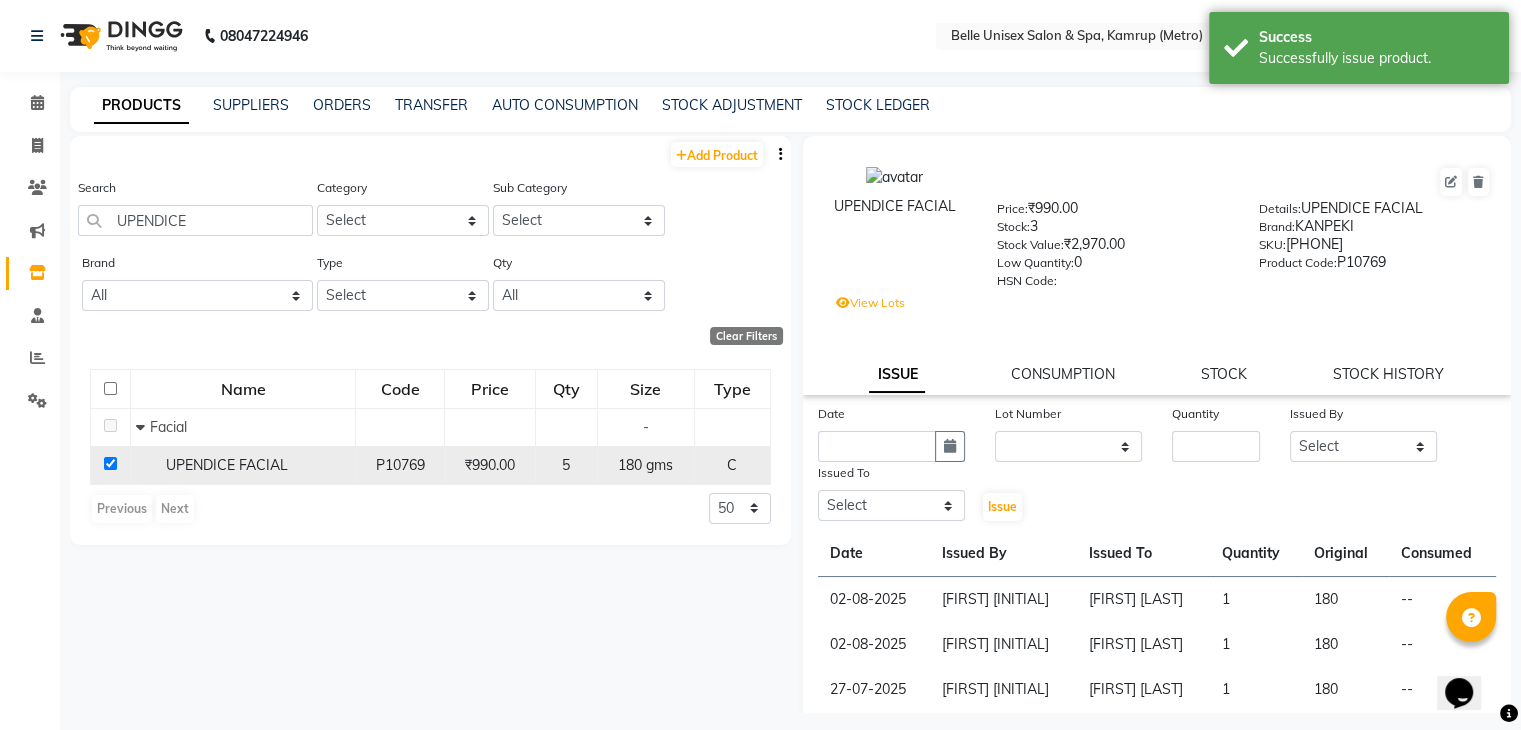 click 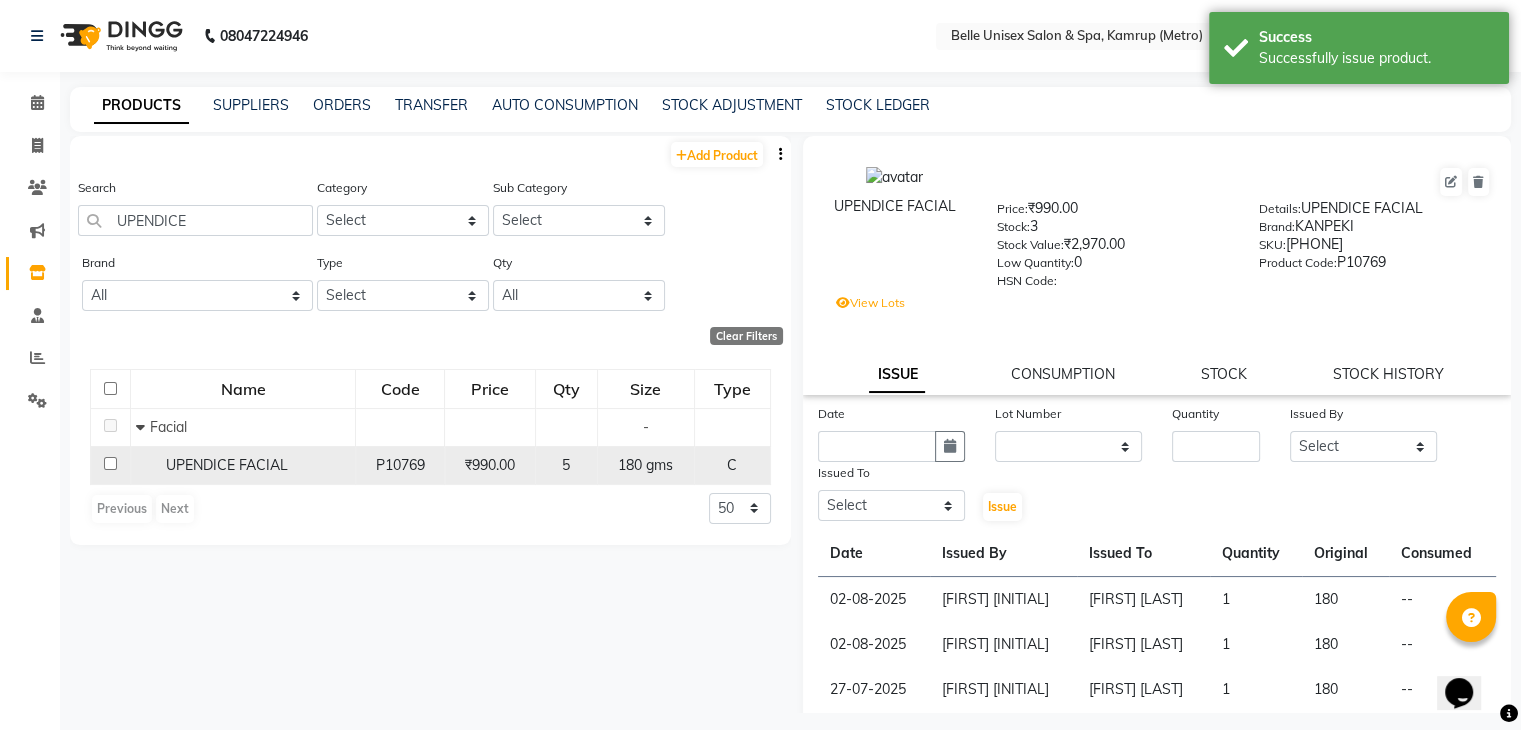 checkbox on "false" 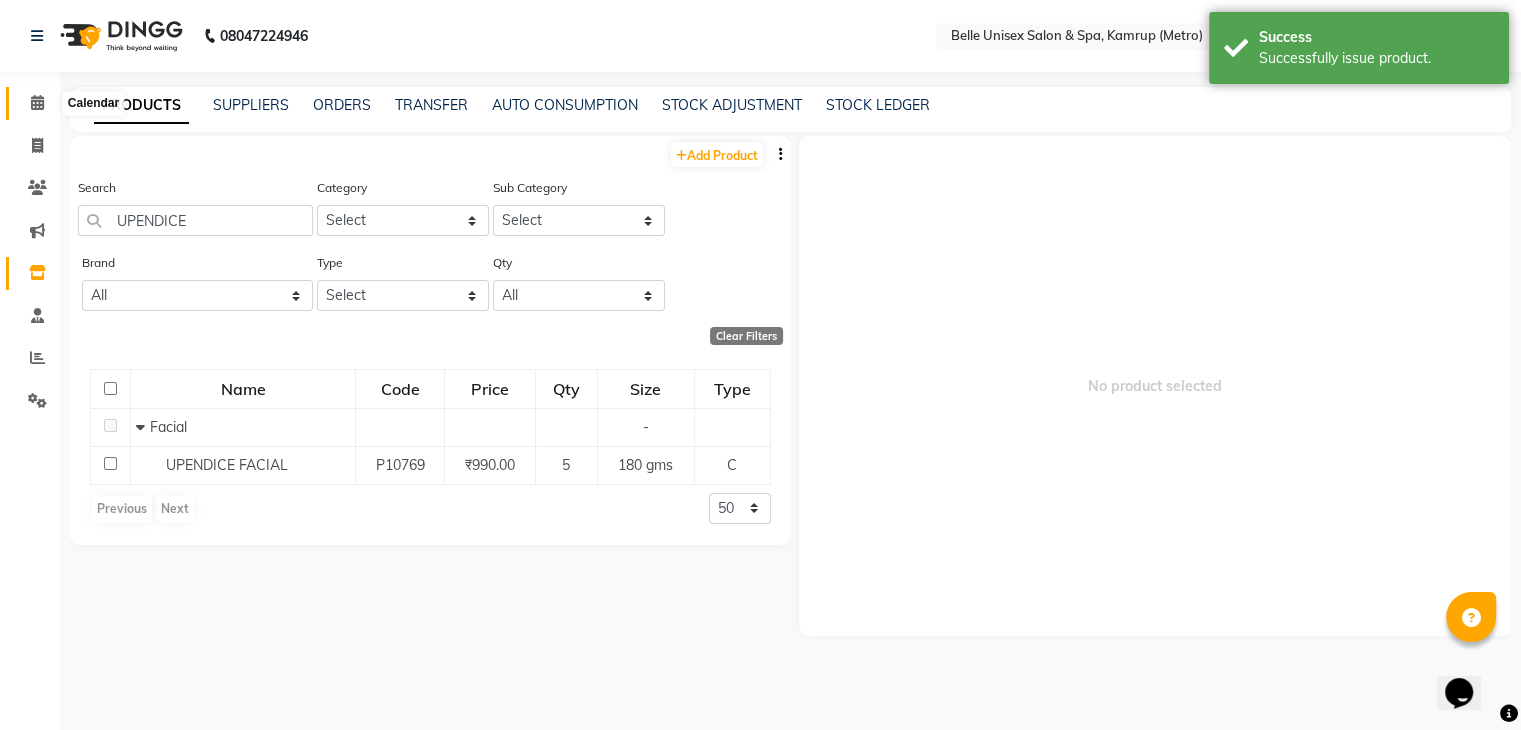 click 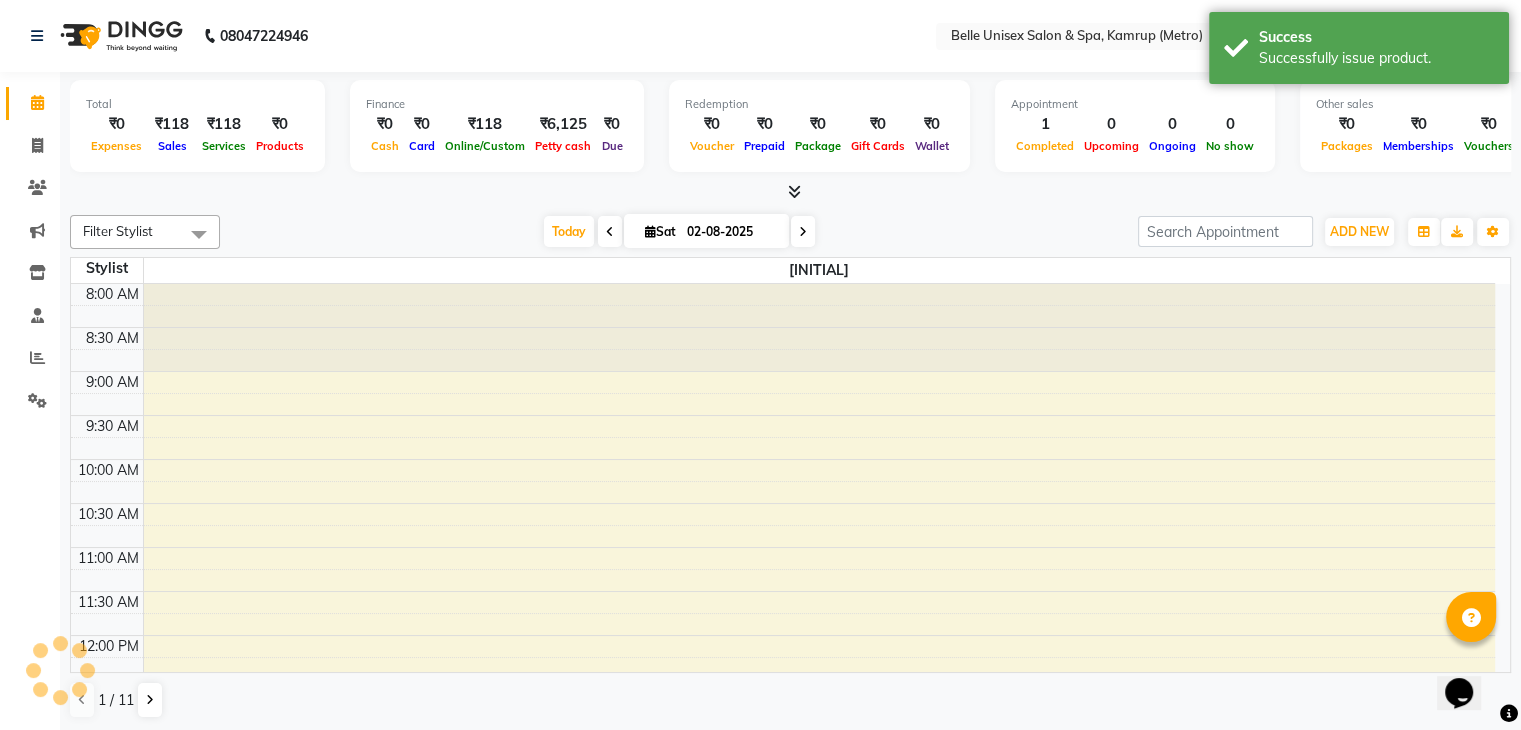 click at bounding box center (790, 192) 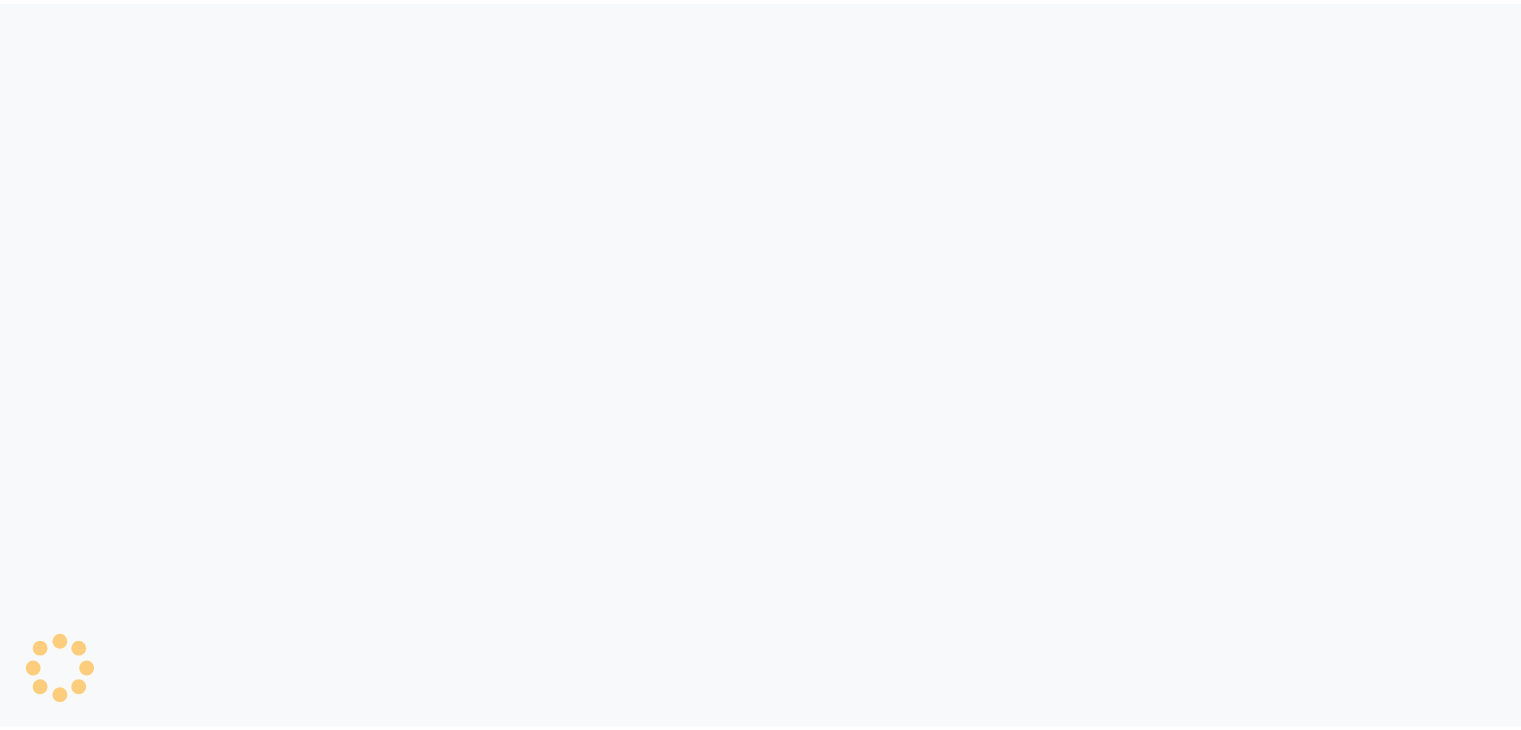 scroll, scrollTop: 0, scrollLeft: 0, axis: both 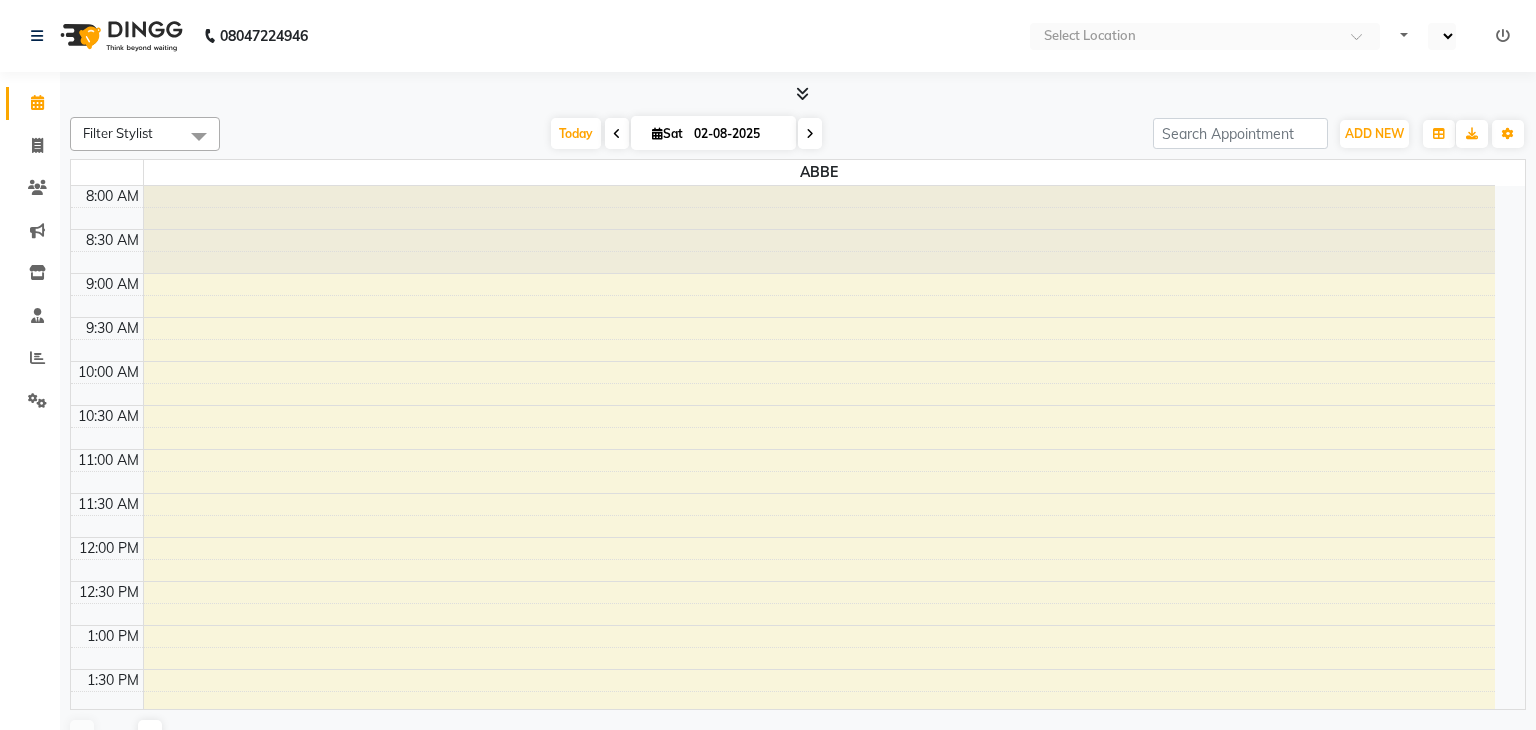 select on "en" 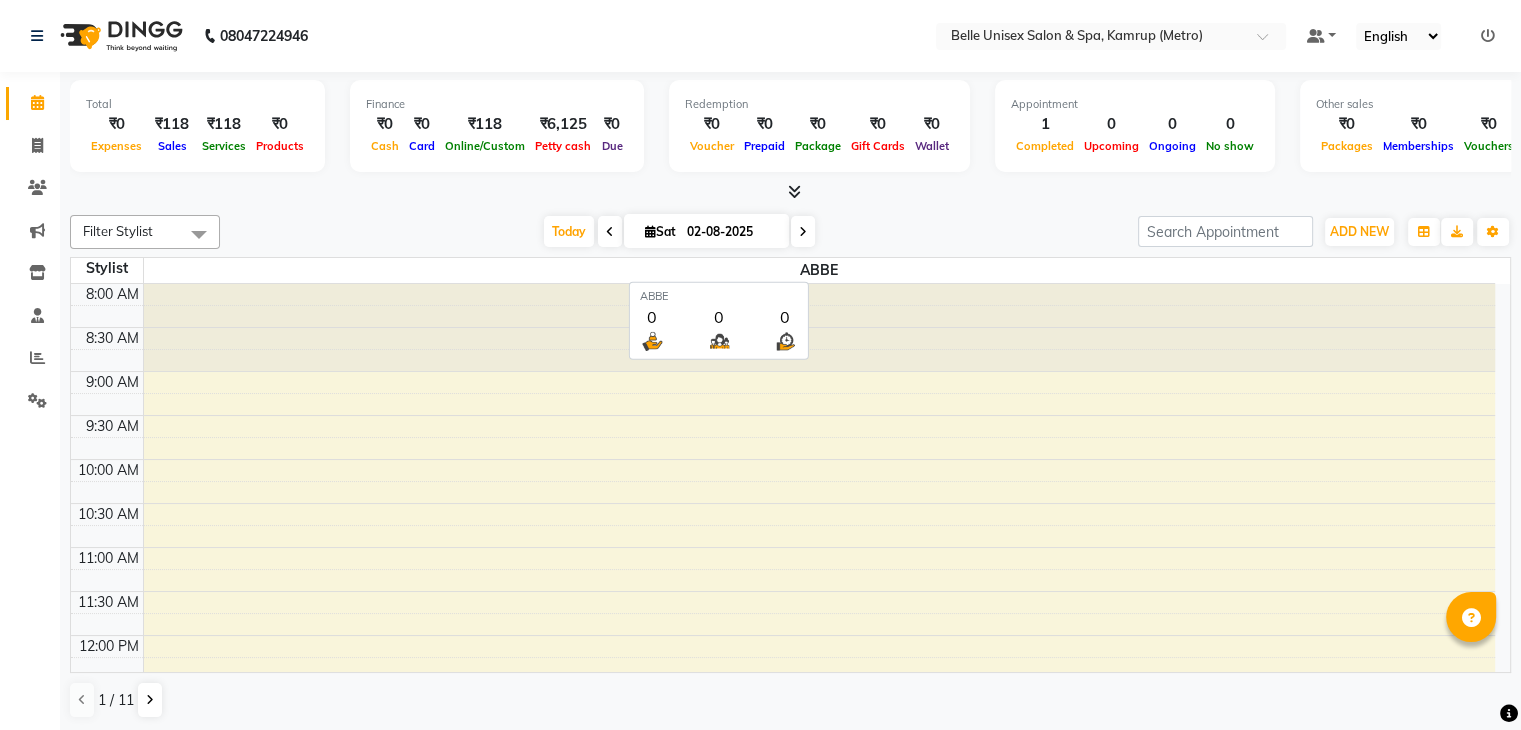 scroll, scrollTop: 0, scrollLeft: 0, axis: both 